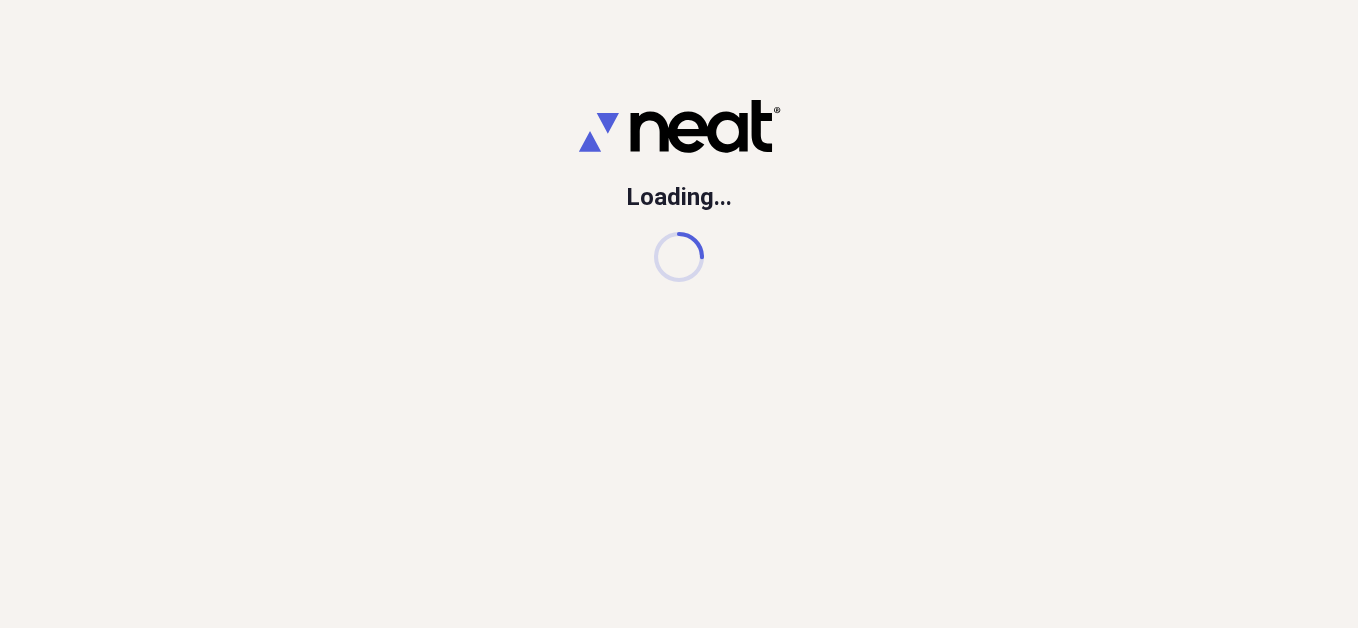 scroll, scrollTop: 0, scrollLeft: 0, axis: both 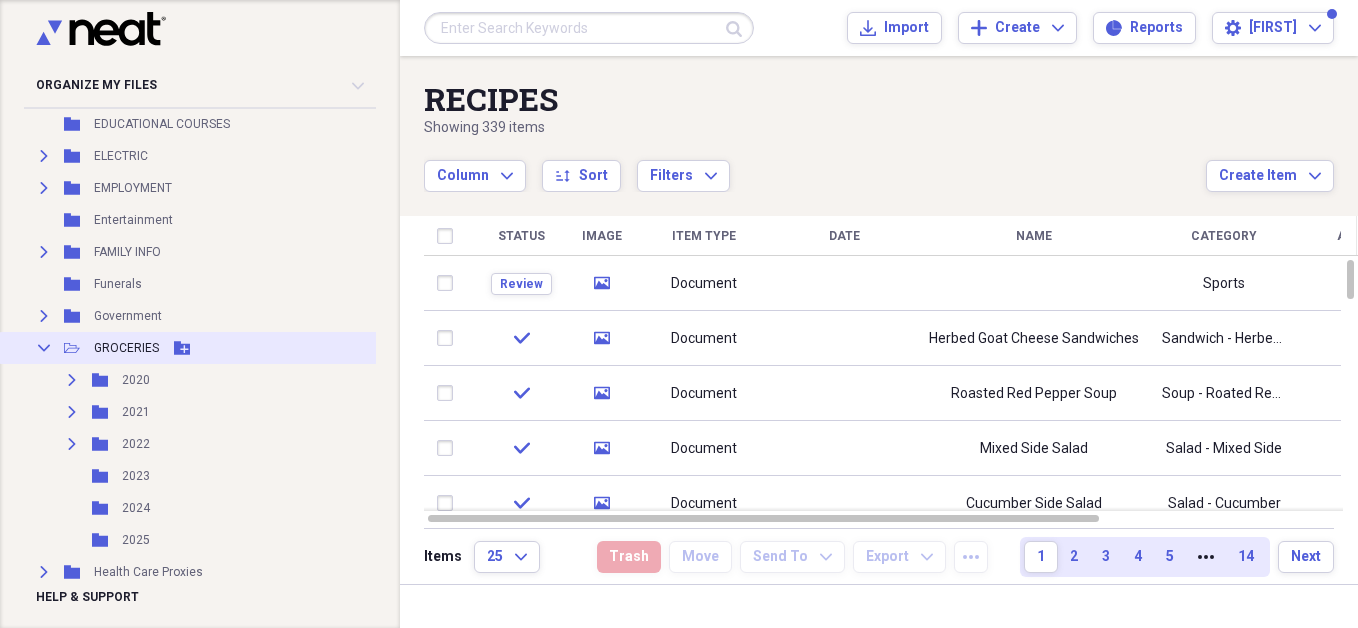 click on "Collapse" 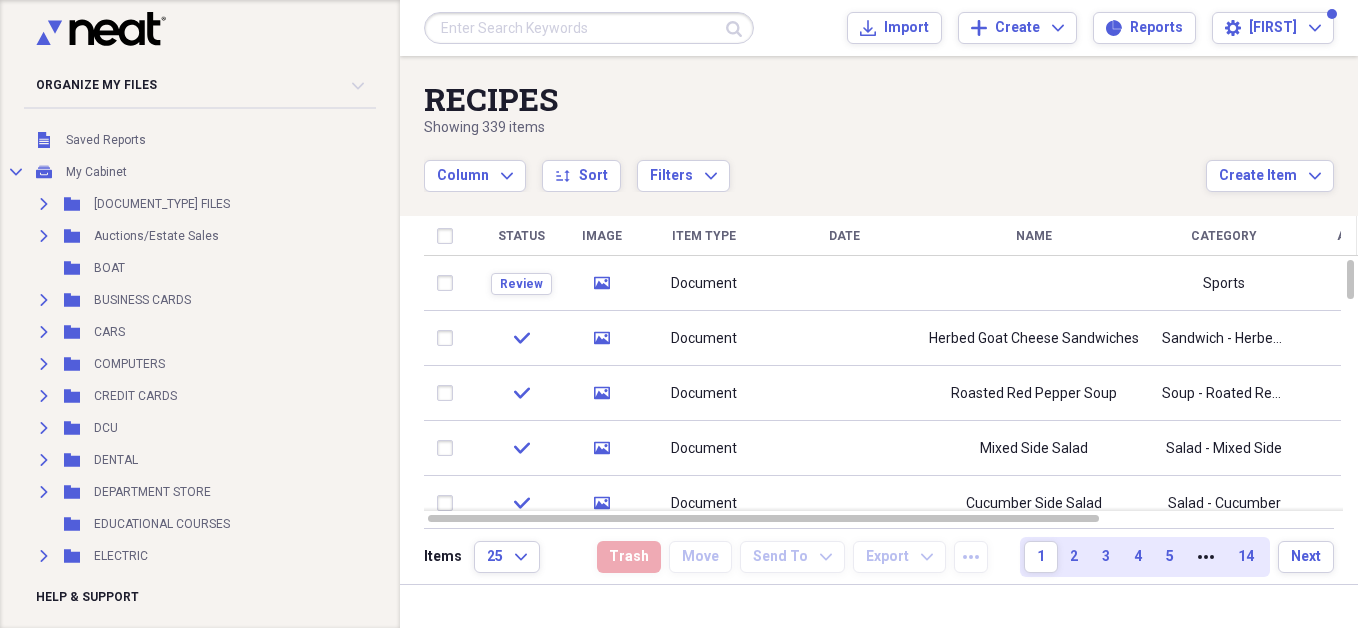 scroll, scrollTop: 0, scrollLeft: 0, axis: both 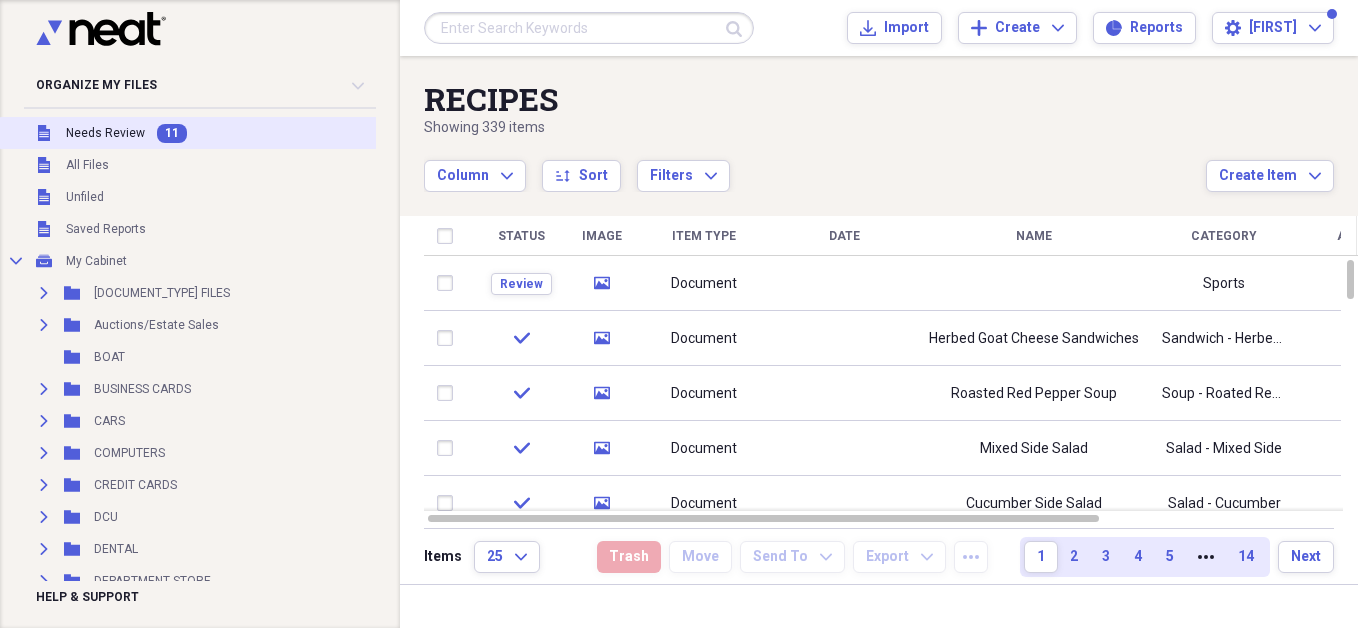 click on "Needs Review" at bounding box center [105, 133] 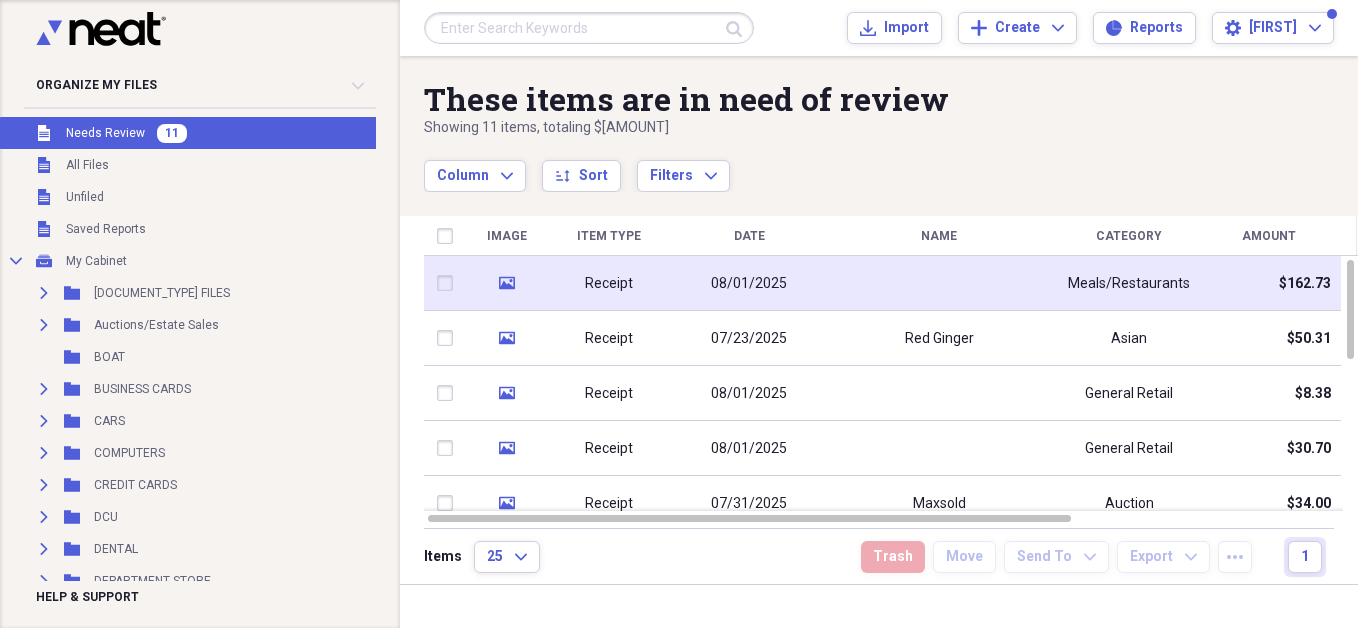 click on "08/01/2025" at bounding box center (749, 284) 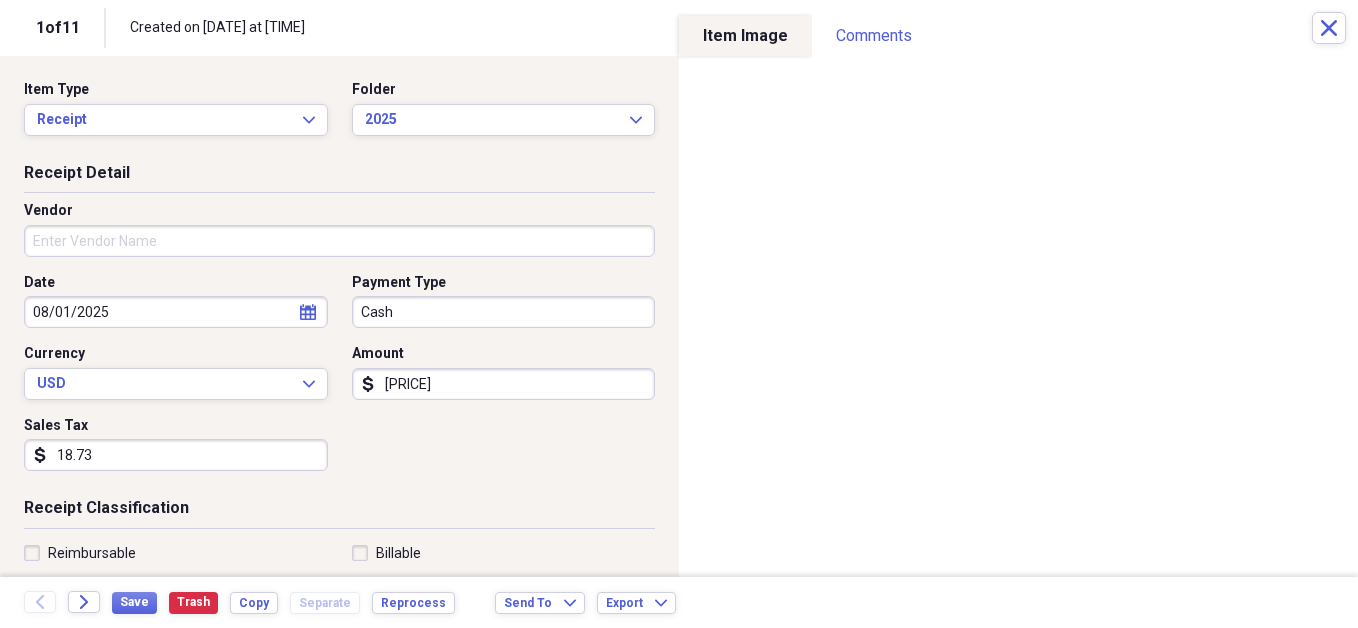 click on "Vendor" at bounding box center (339, 241) 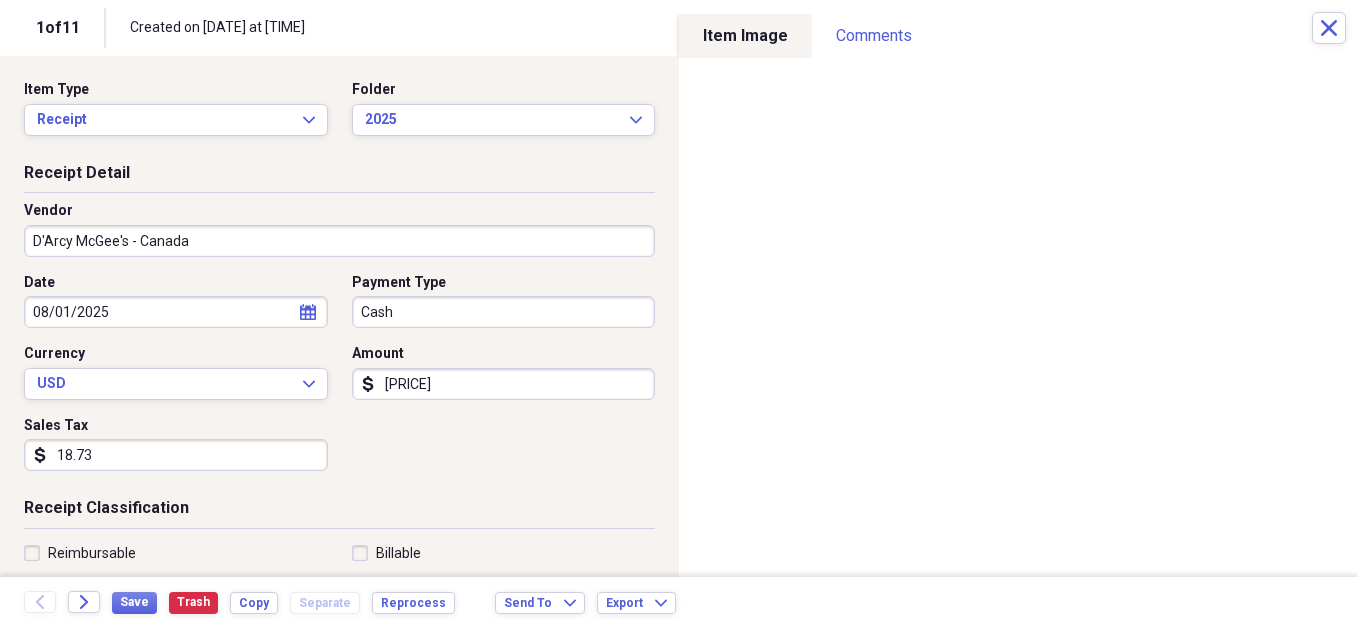 type on "D'Arcy McGee's - Canada" 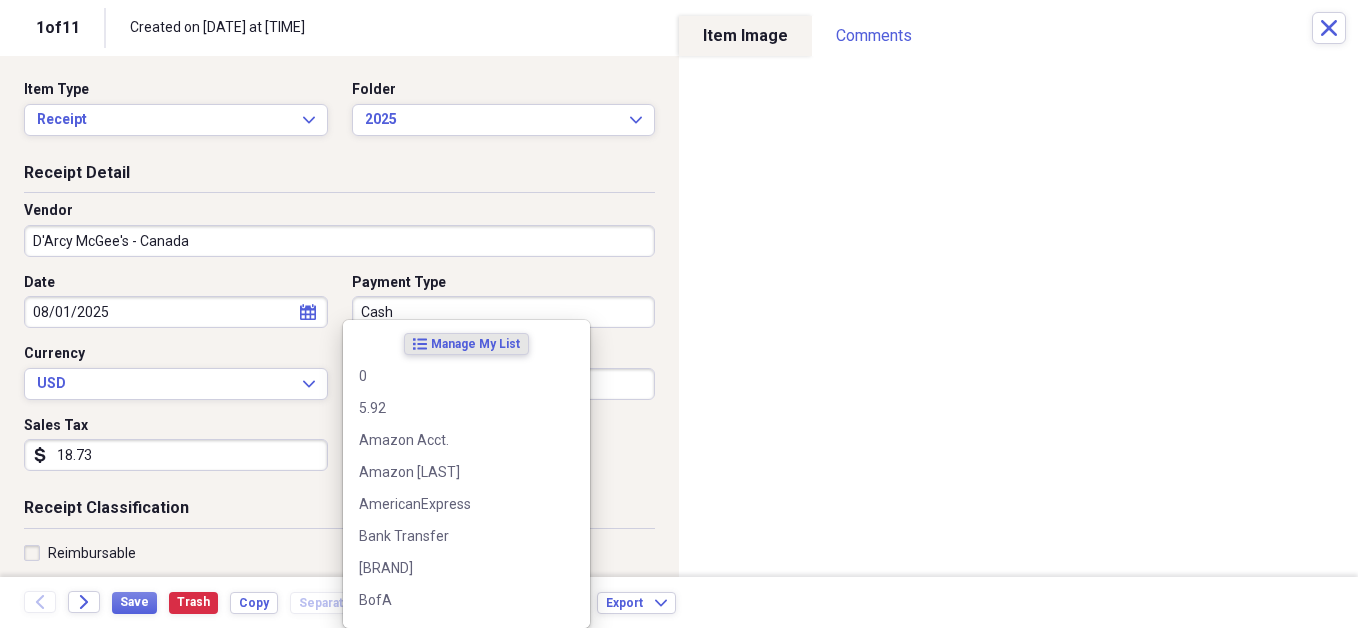 click on "Cash" at bounding box center [504, 312] 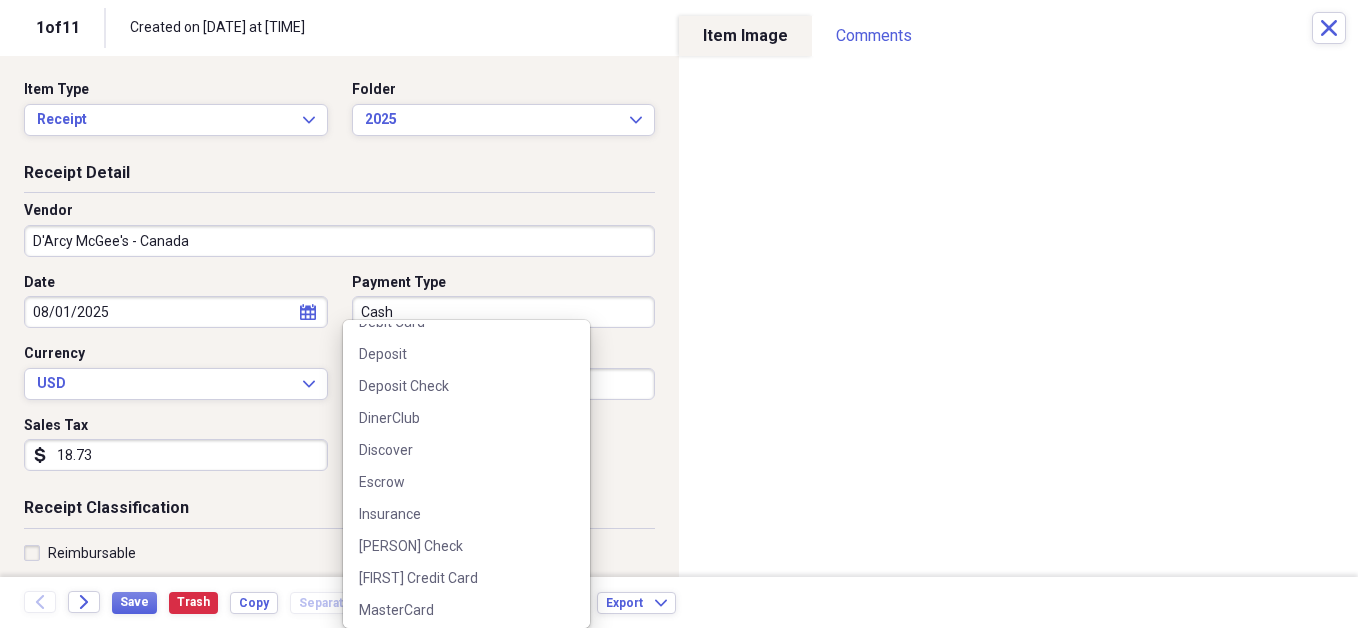 scroll, scrollTop: 3091, scrollLeft: 0, axis: vertical 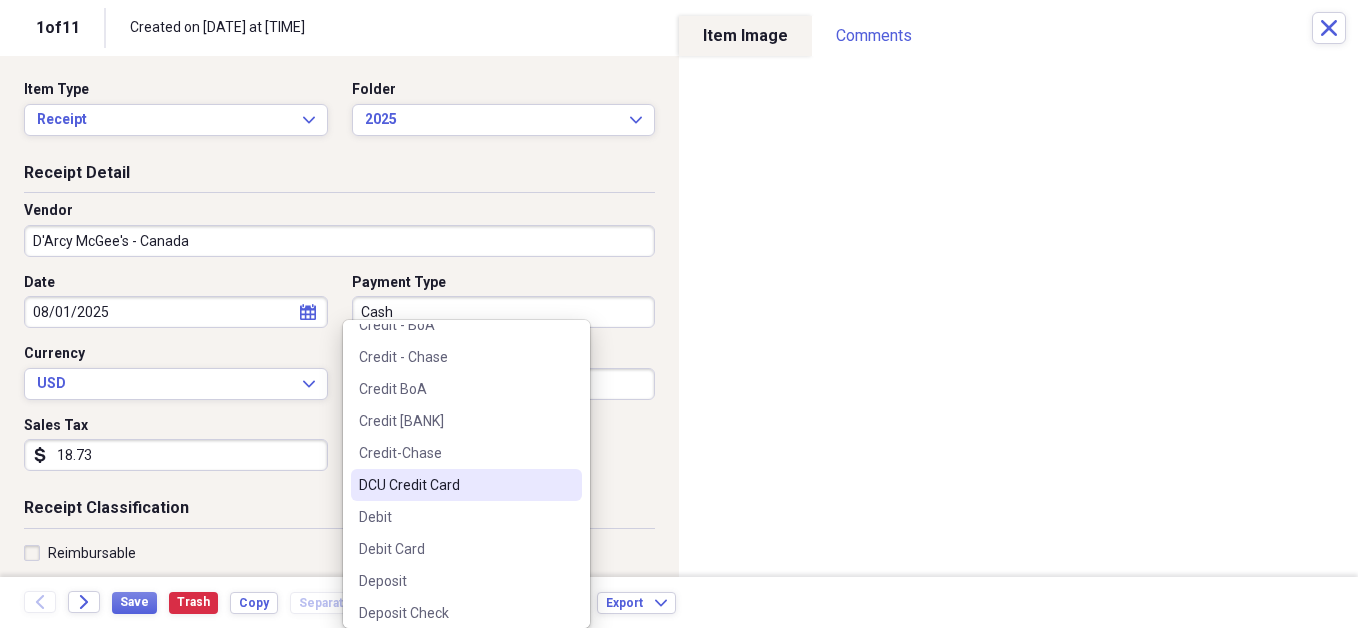 drag, startPoint x: 446, startPoint y: 487, endPoint x: 430, endPoint y: 482, distance: 16.763054 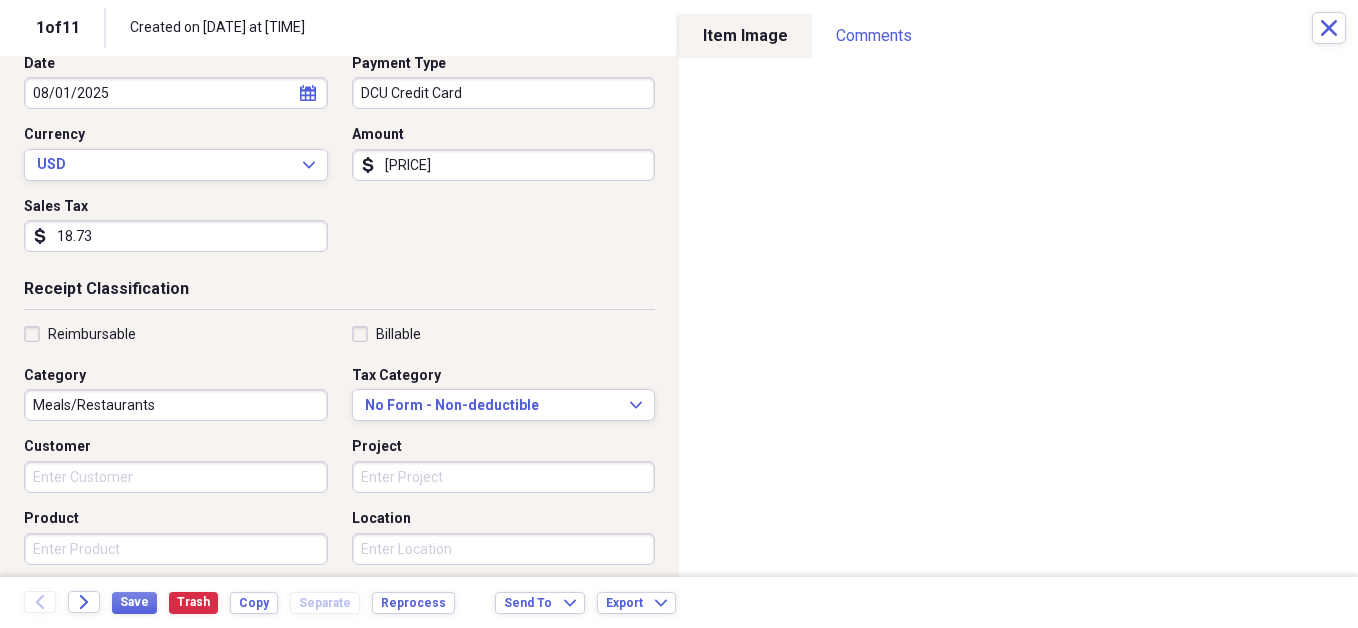 scroll, scrollTop: 221, scrollLeft: 0, axis: vertical 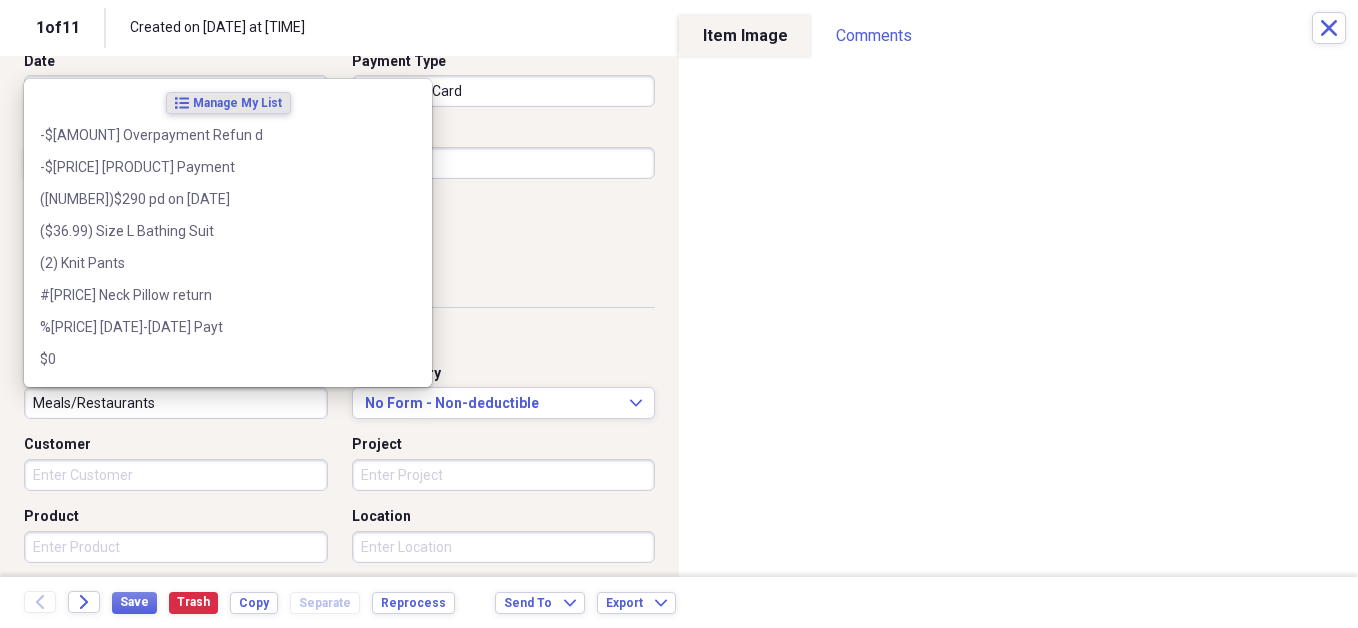 click on "Meals/Restaurants" at bounding box center (176, 403) 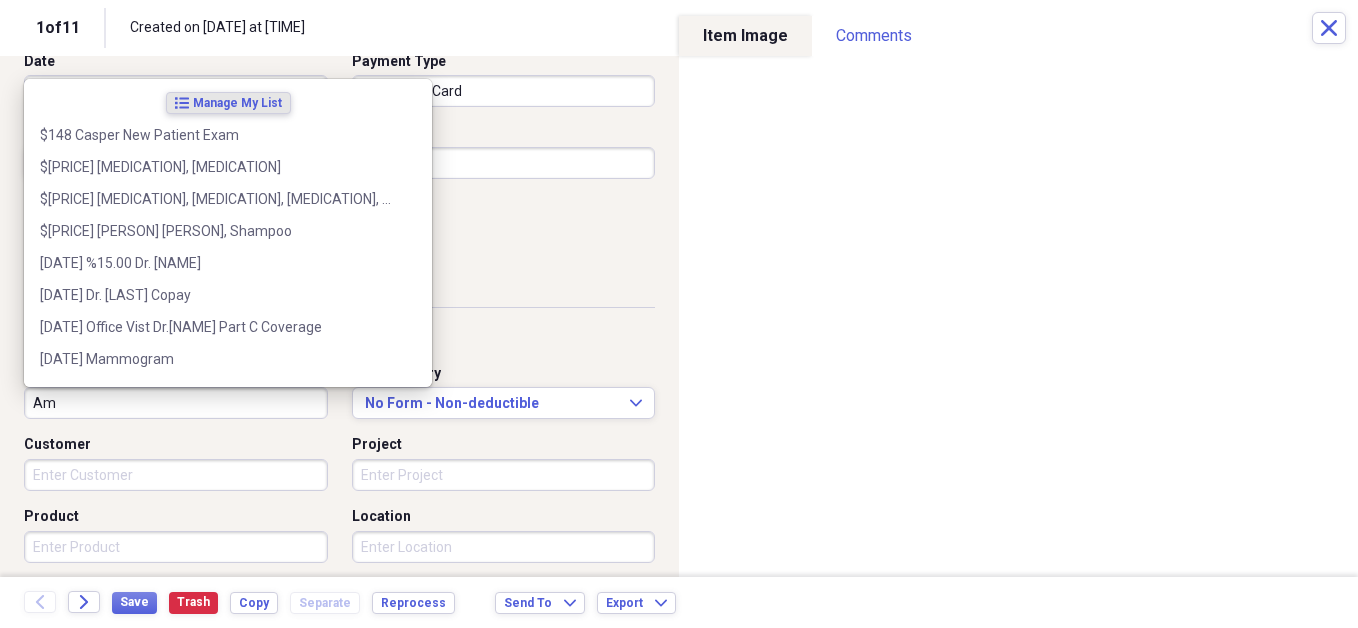 type on "A" 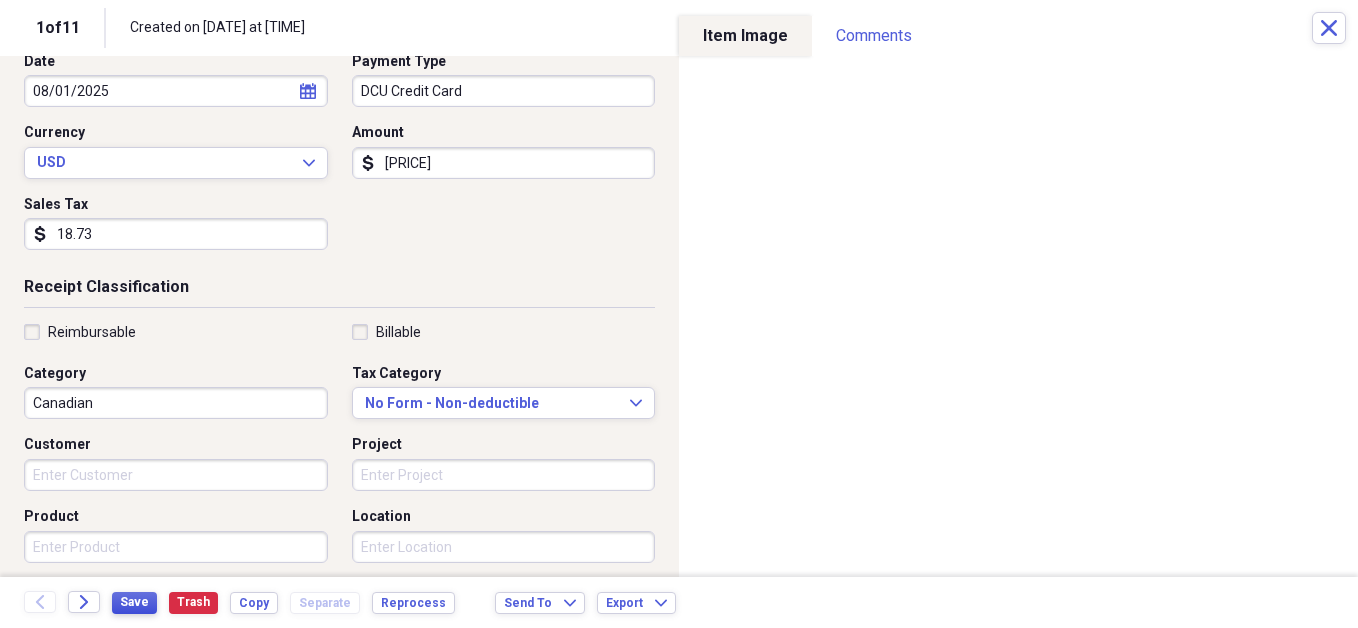 type on "Canadian" 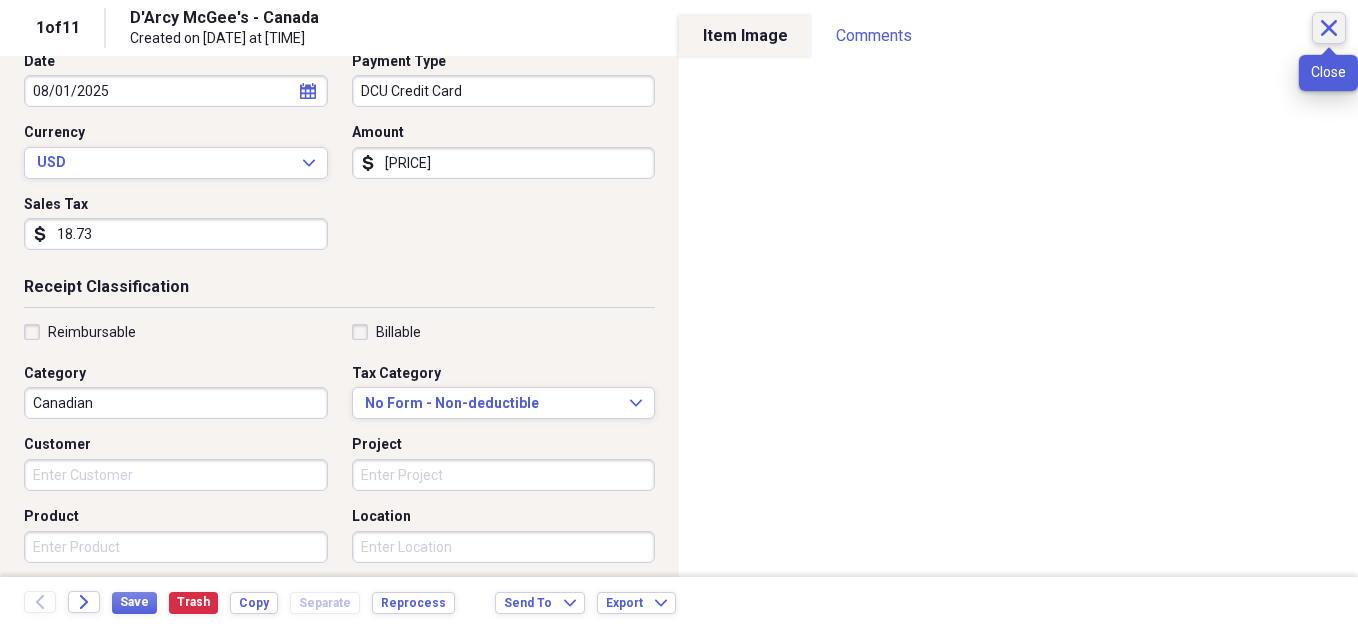 click 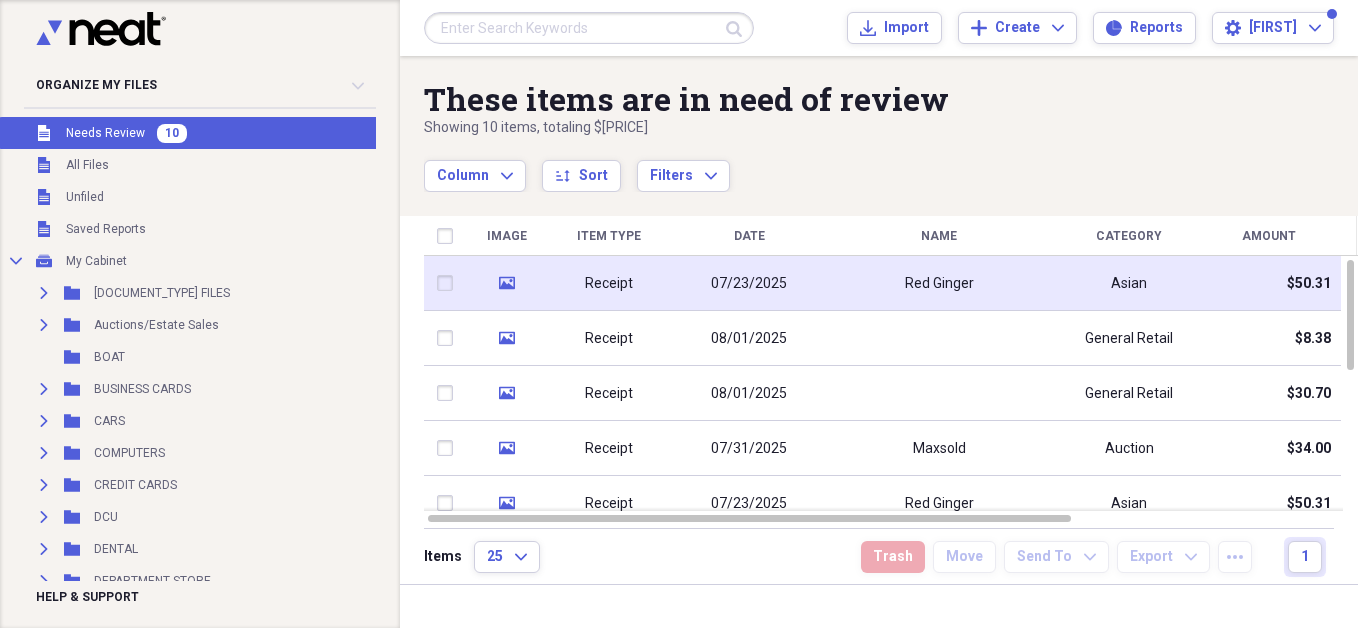 click on "Red Ginger" at bounding box center [939, 284] 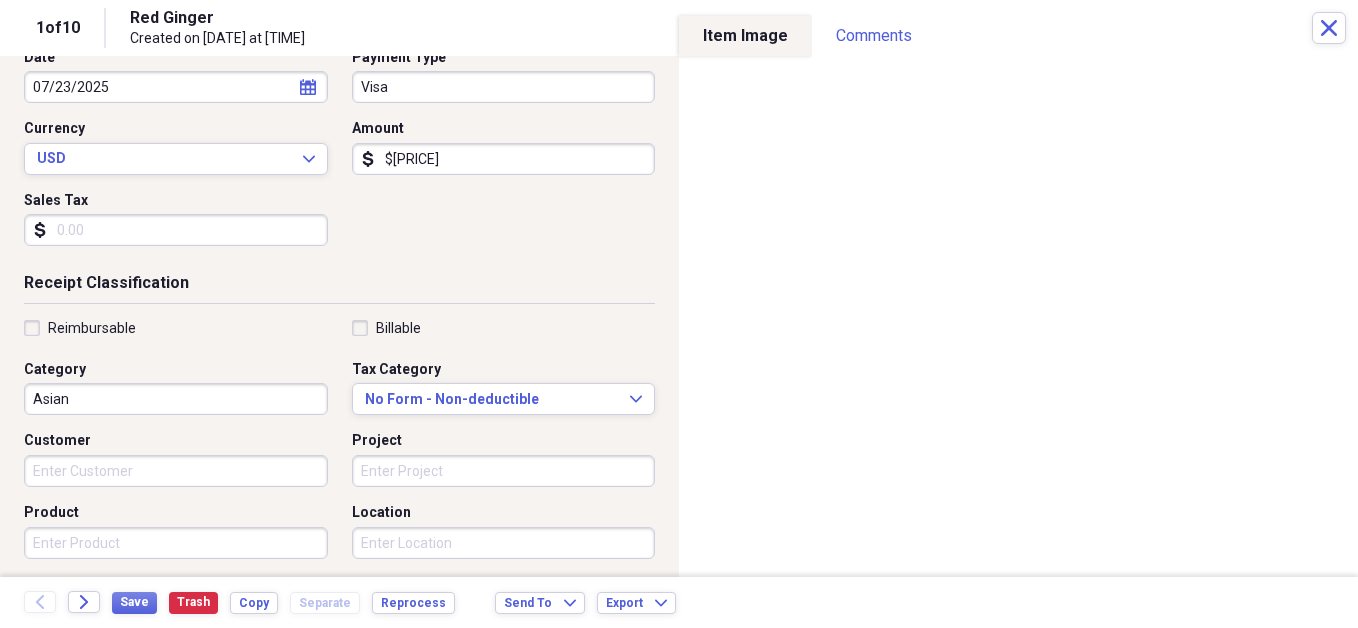 scroll, scrollTop: 227, scrollLeft: 0, axis: vertical 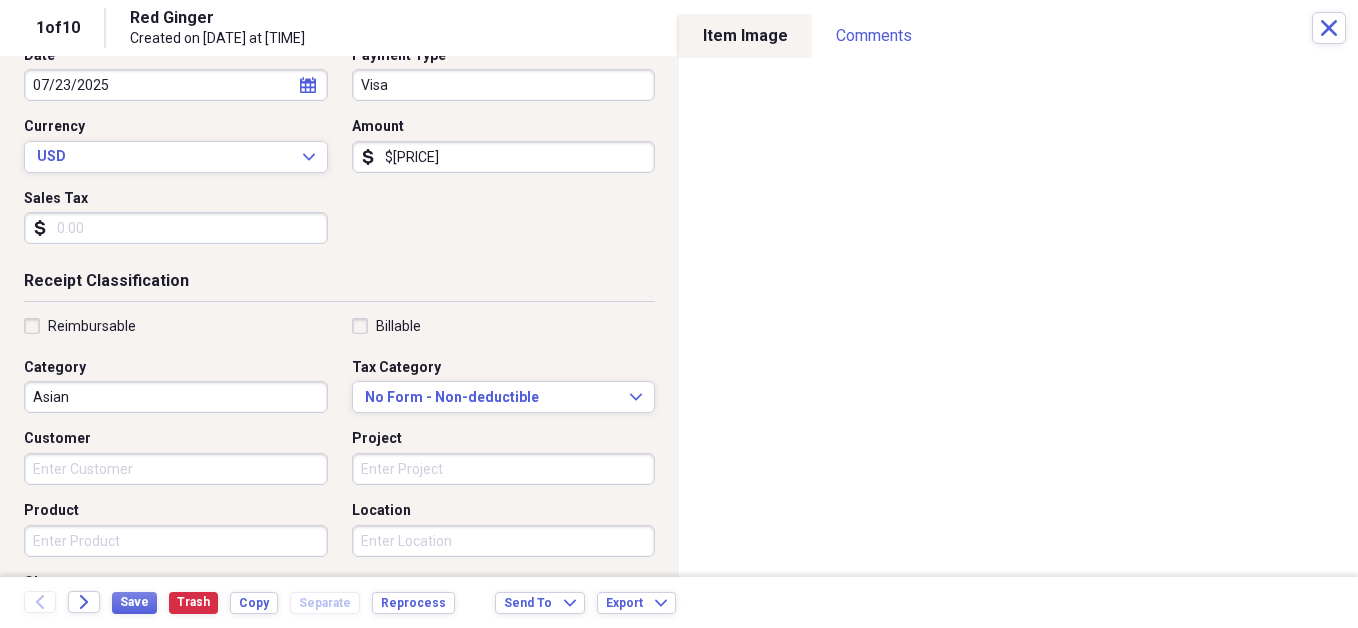 click on "Asian" at bounding box center (176, 397) 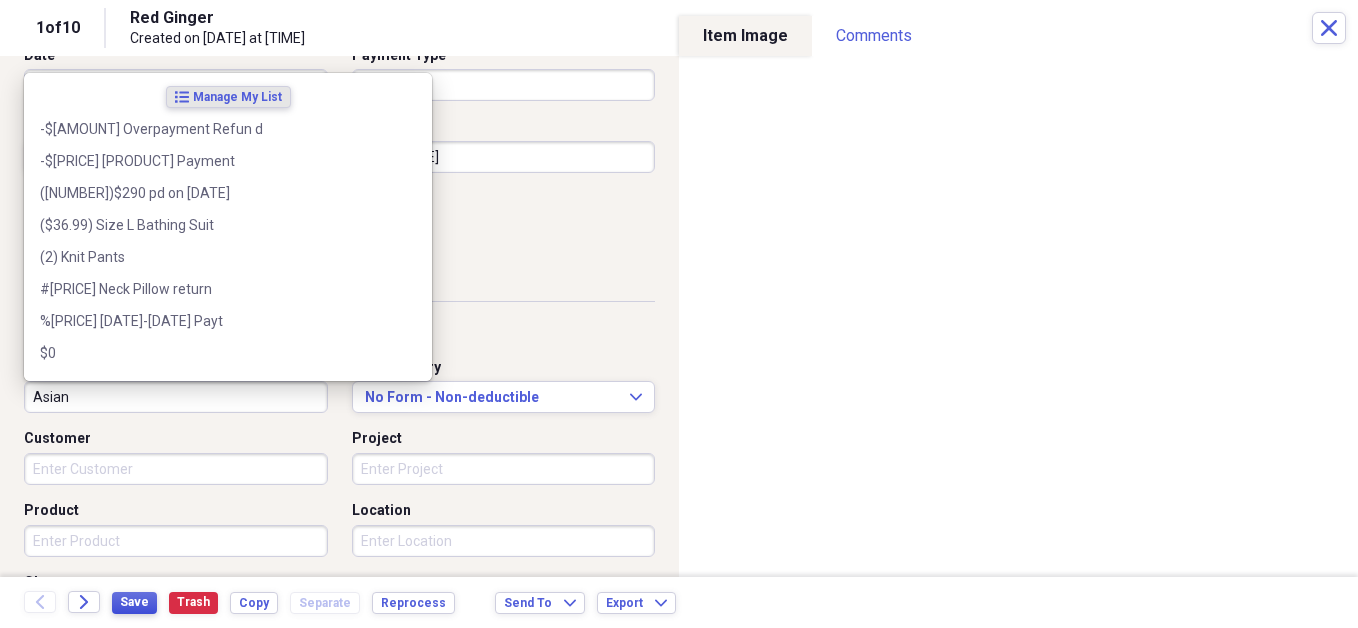 click on "Save" at bounding box center (134, 602) 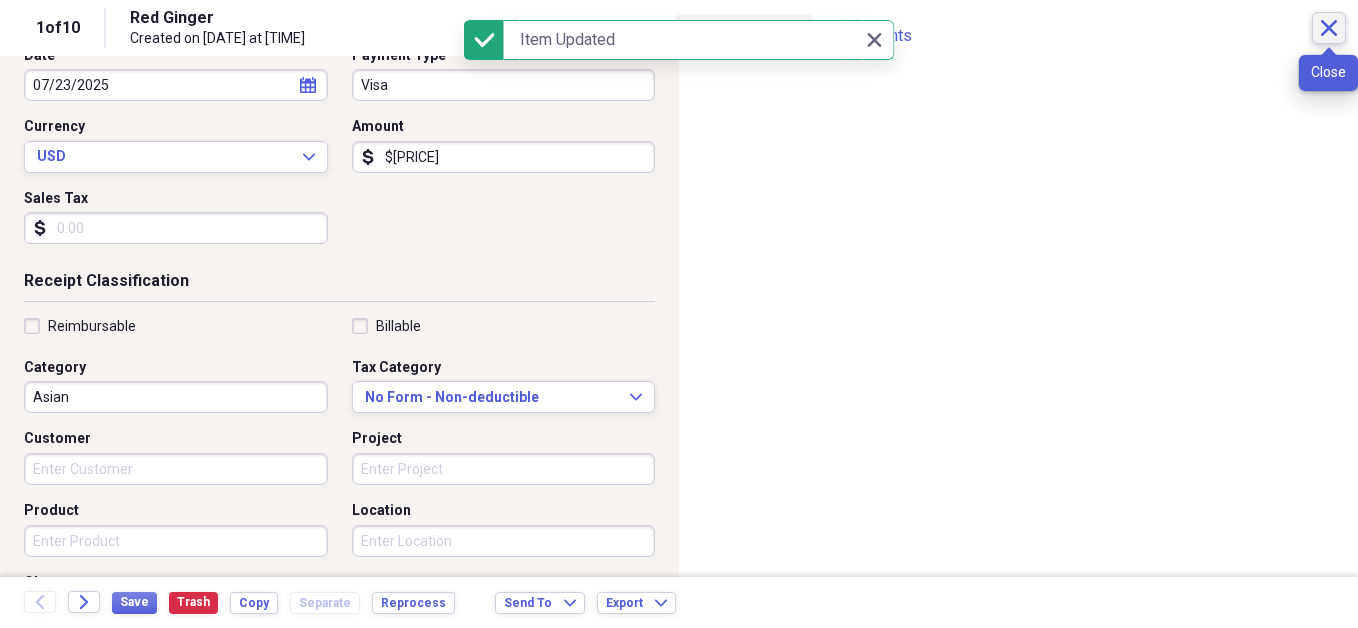 click on "Close" 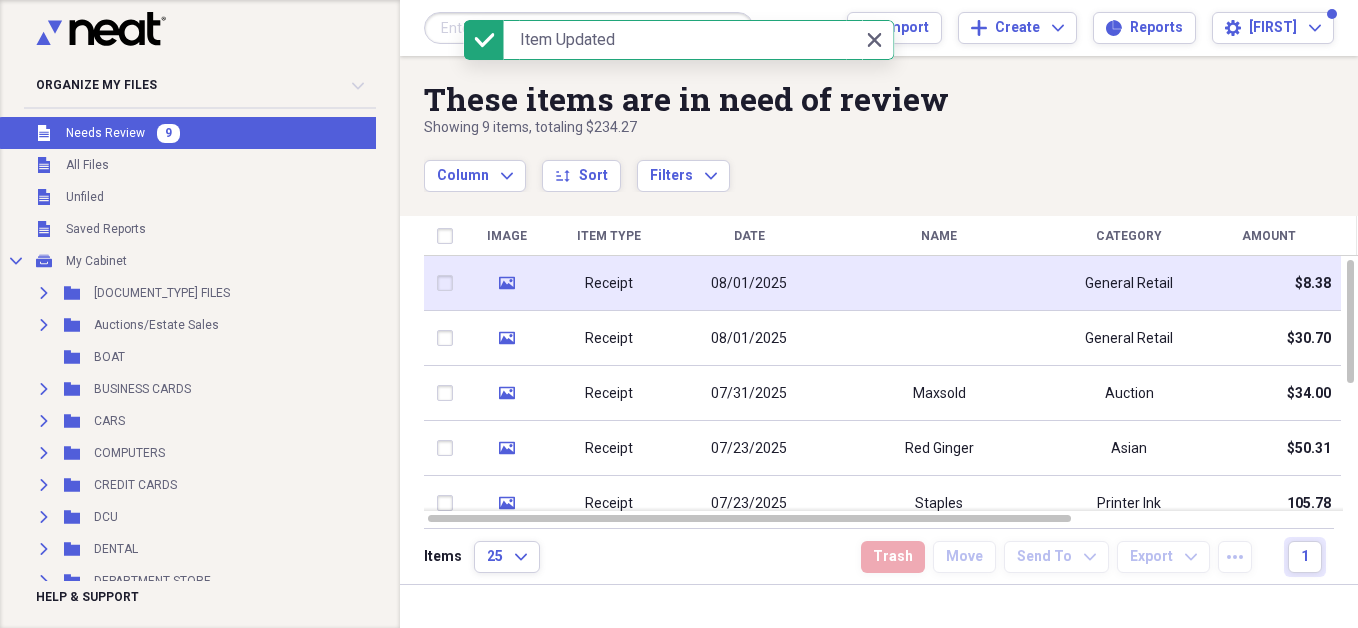 click on "08/01/2025" at bounding box center [749, 284] 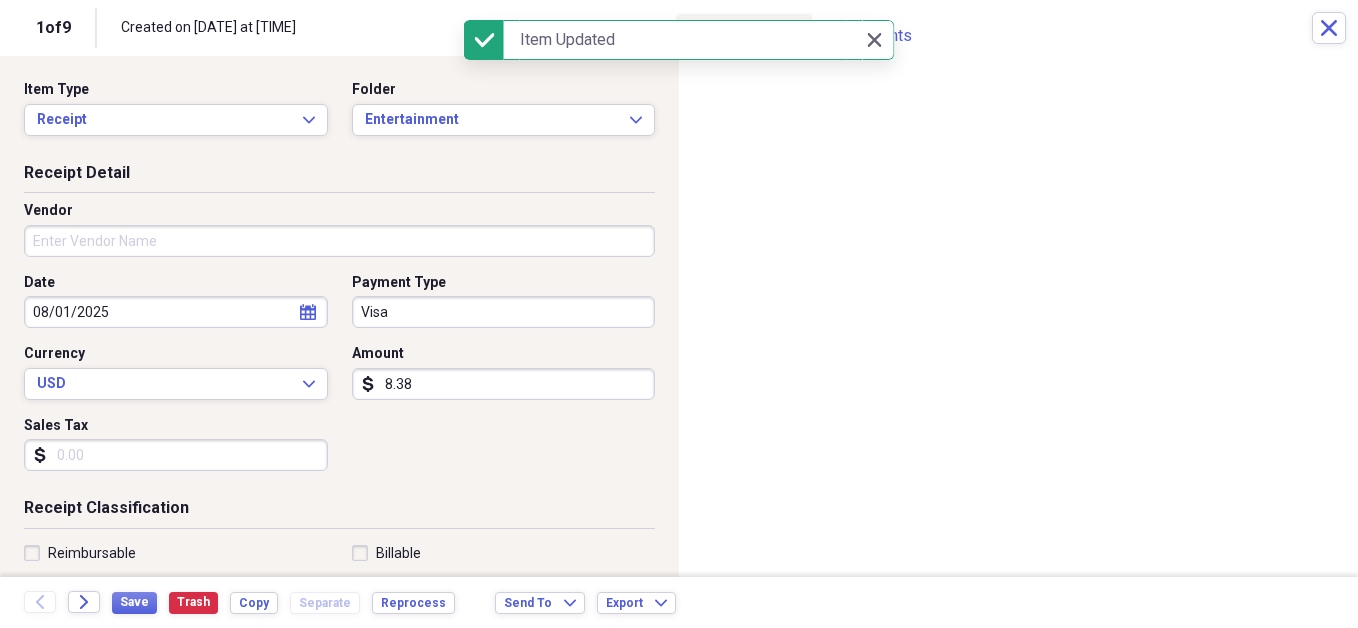 click on "Vendor" at bounding box center [339, 241] 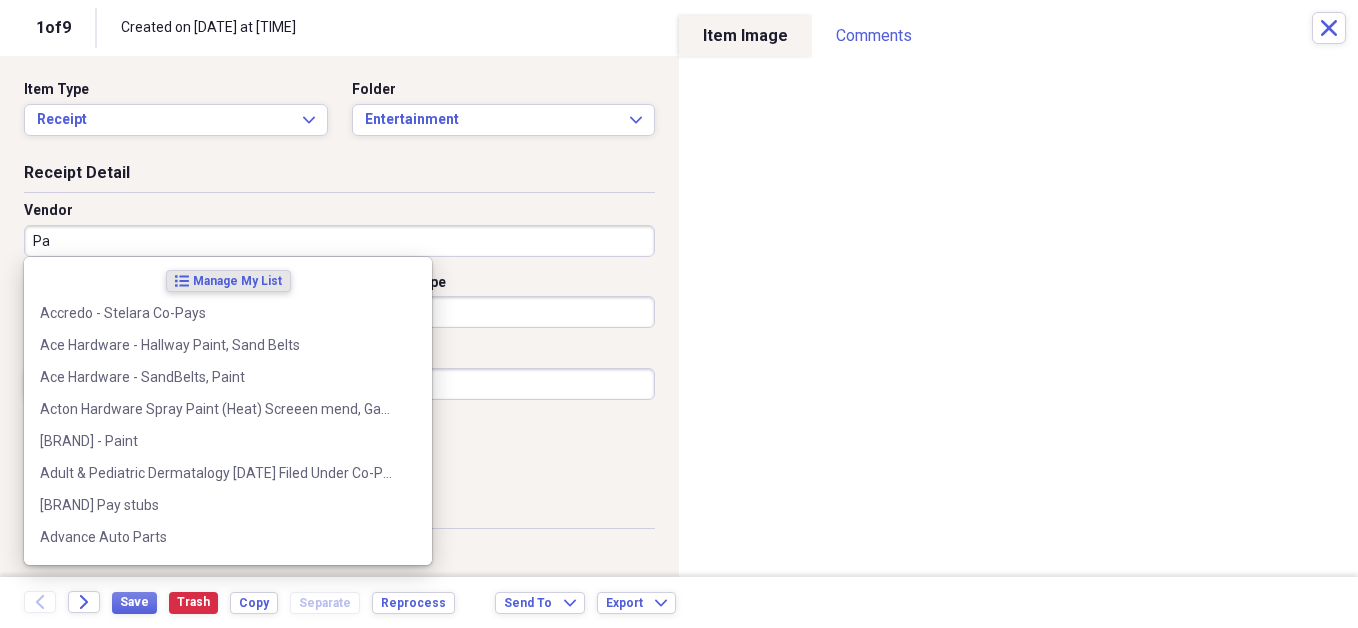 type on "P" 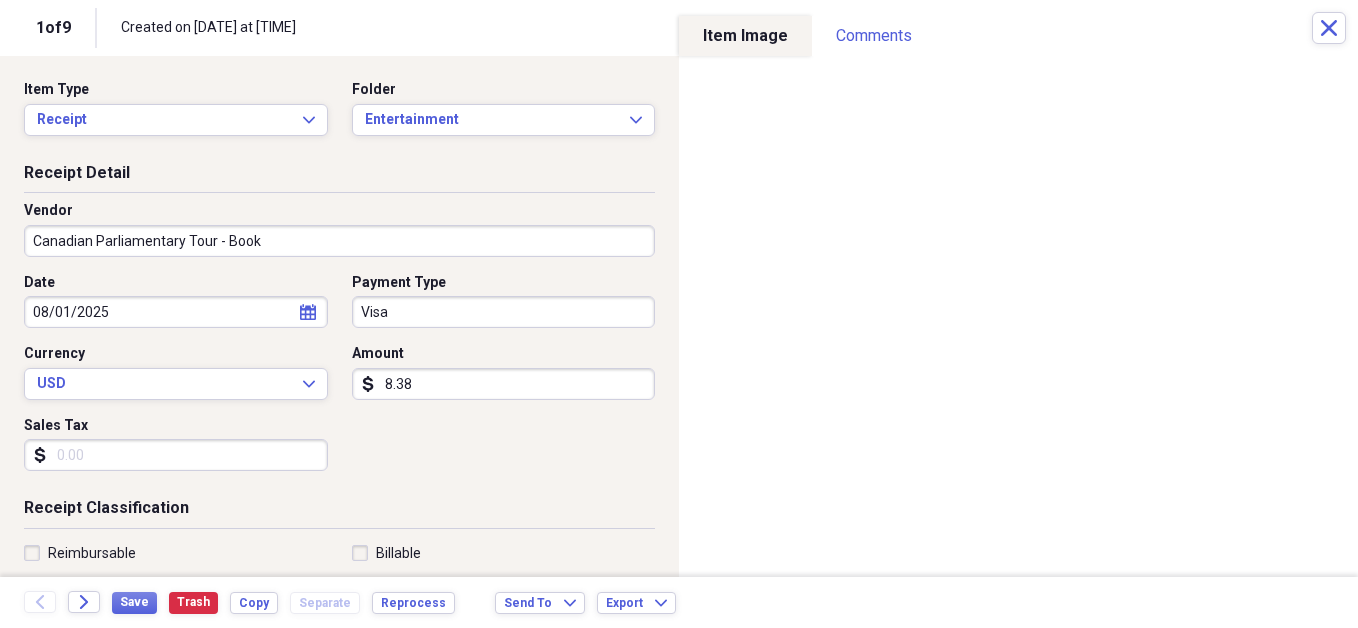 type on "Canadian Parliamentary Tour - Book" 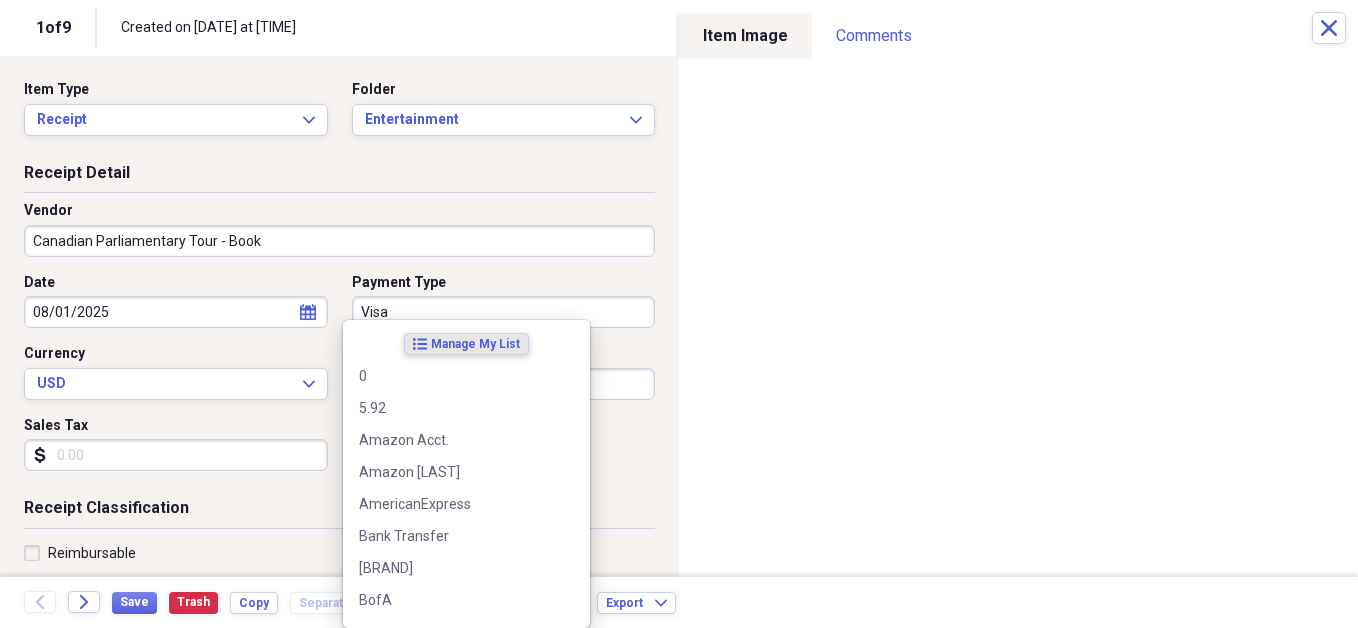 click on "Visa" at bounding box center [504, 312] 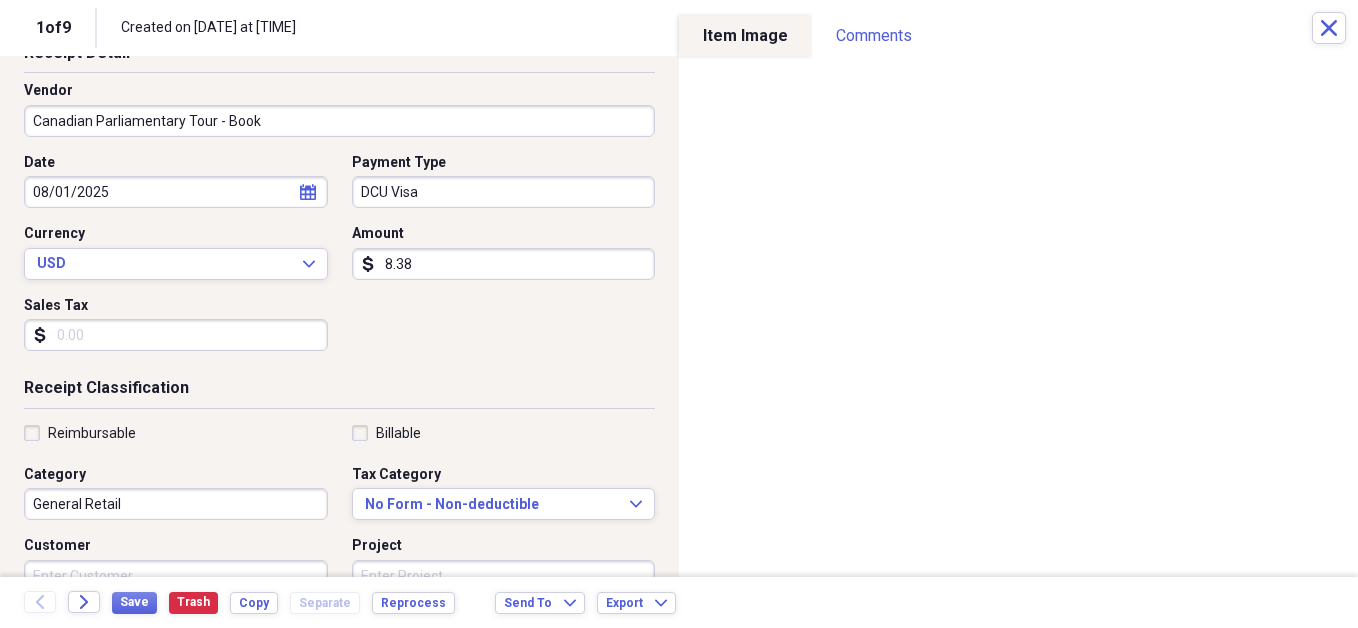 scroll, scrollTop: 124, scrollLeft: 0, axis: vertical 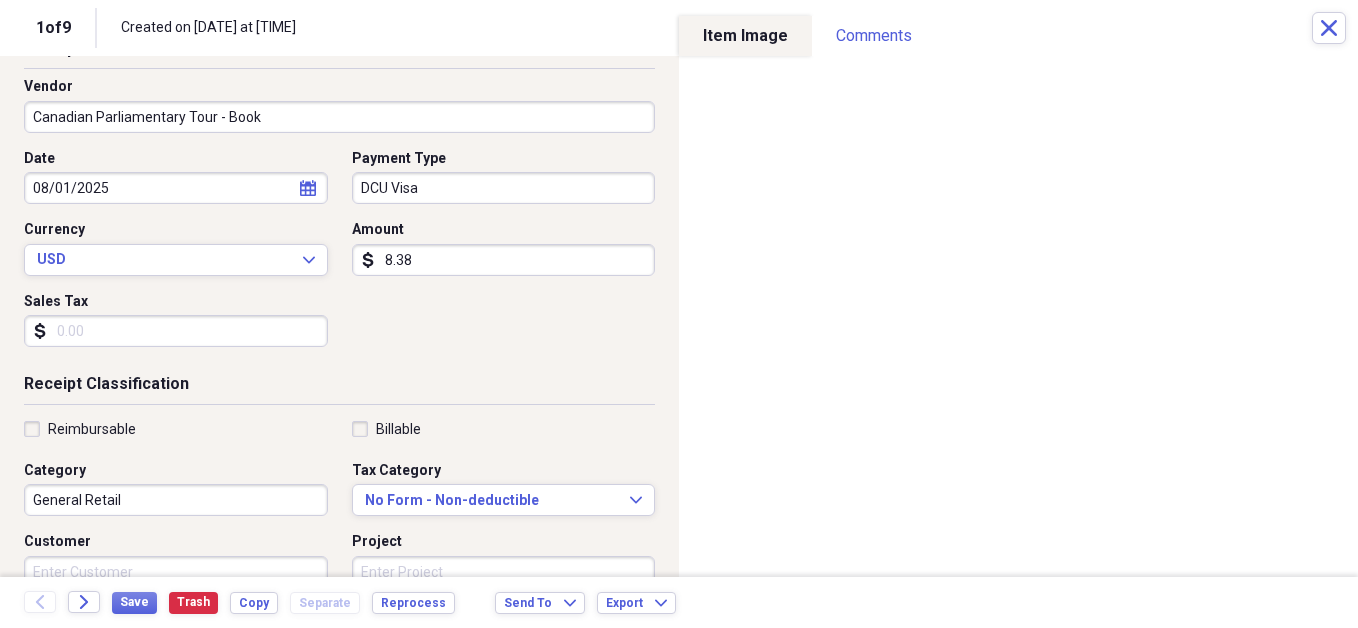 type on "DCU Visa" 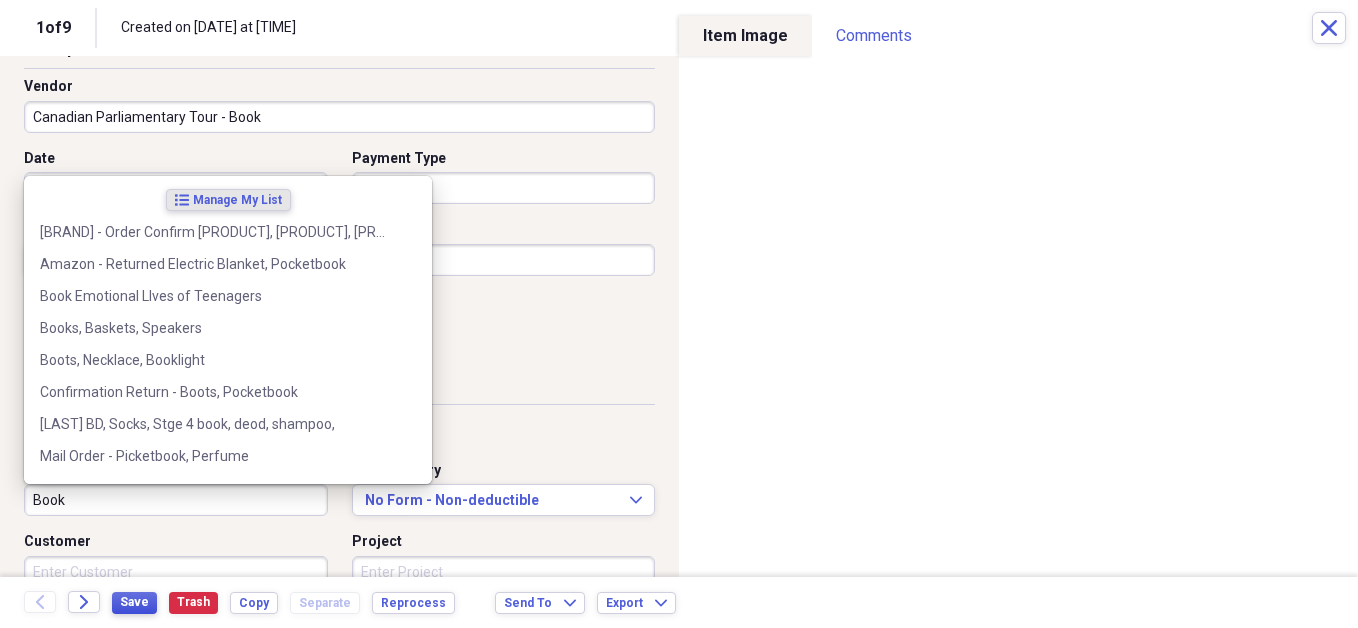type on "Book" 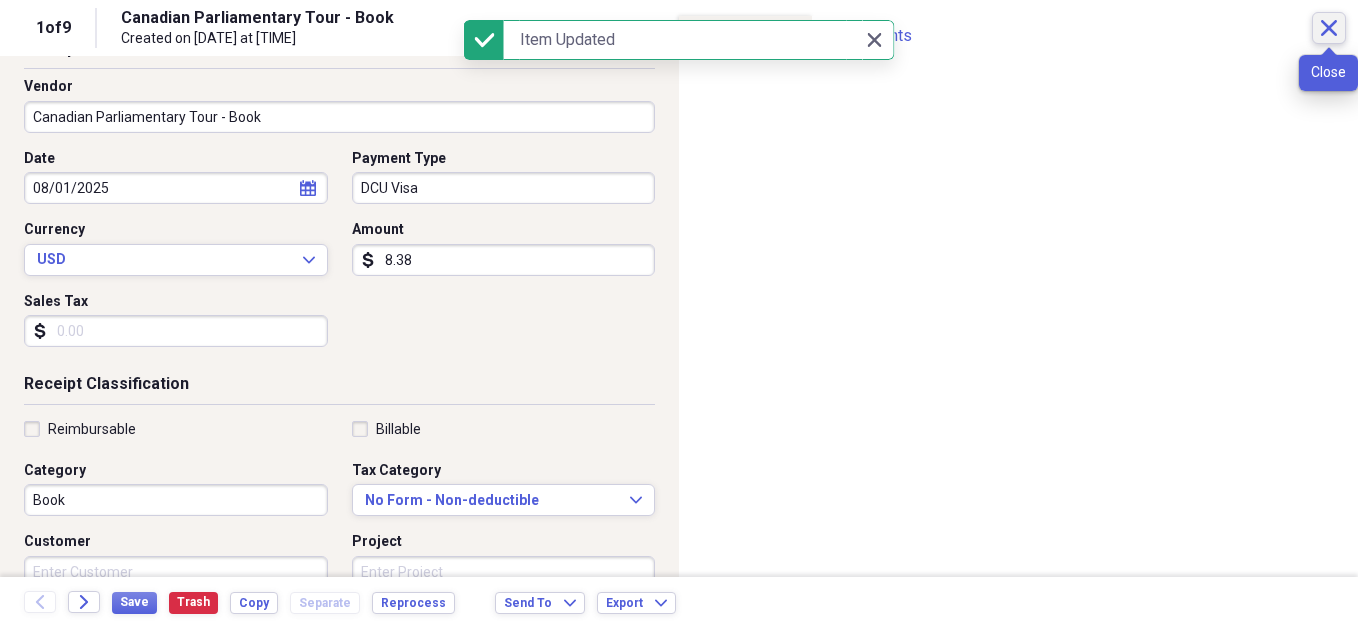 click on "Close" at bounding box center [1329, 28] 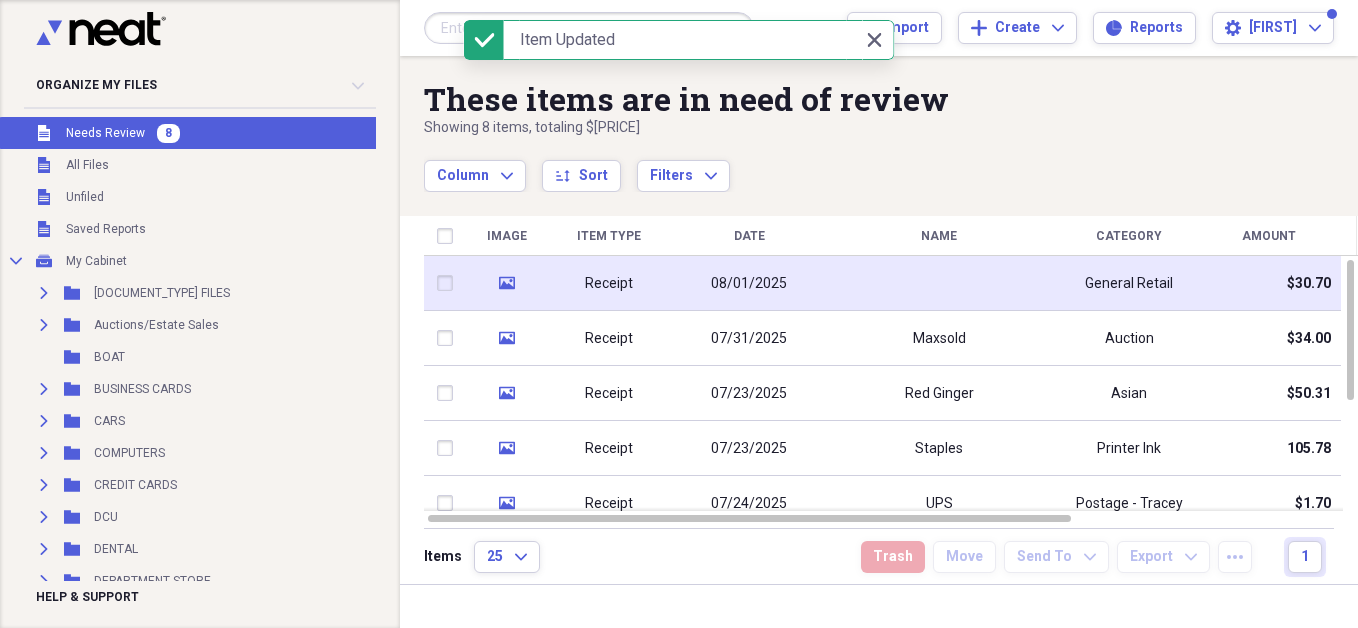 click at bounding box center [939, 283] 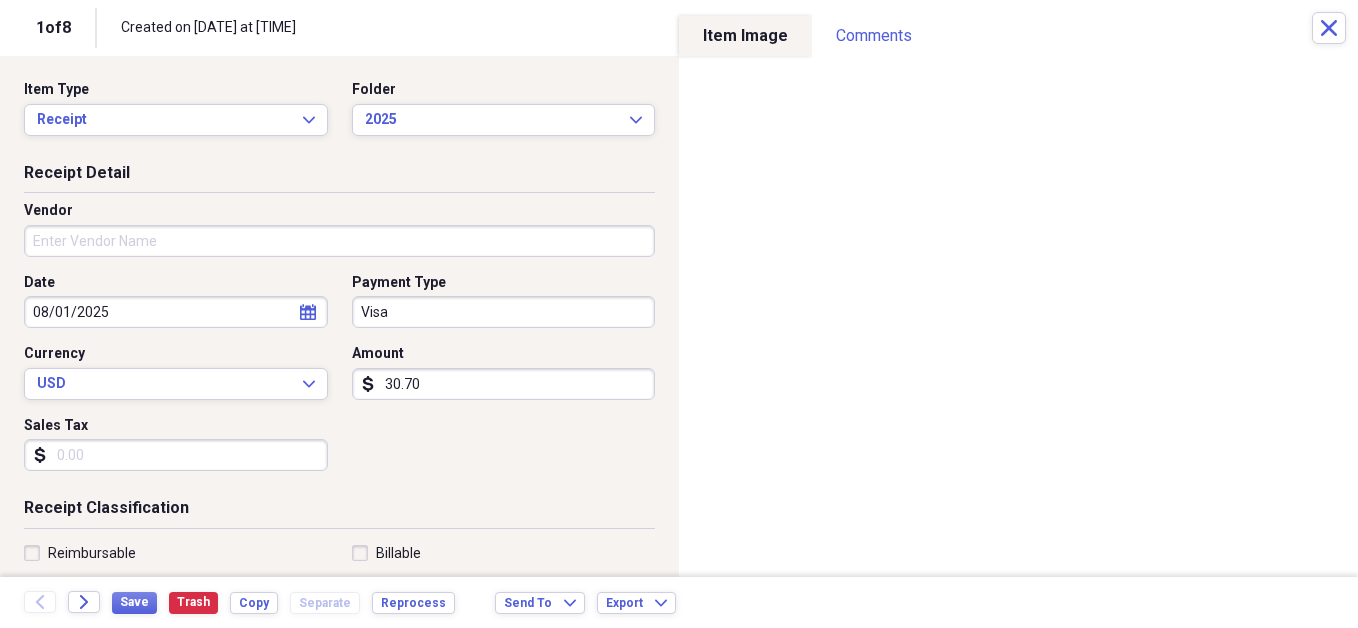 click on "Vendor" at bounding box center [339, 241] 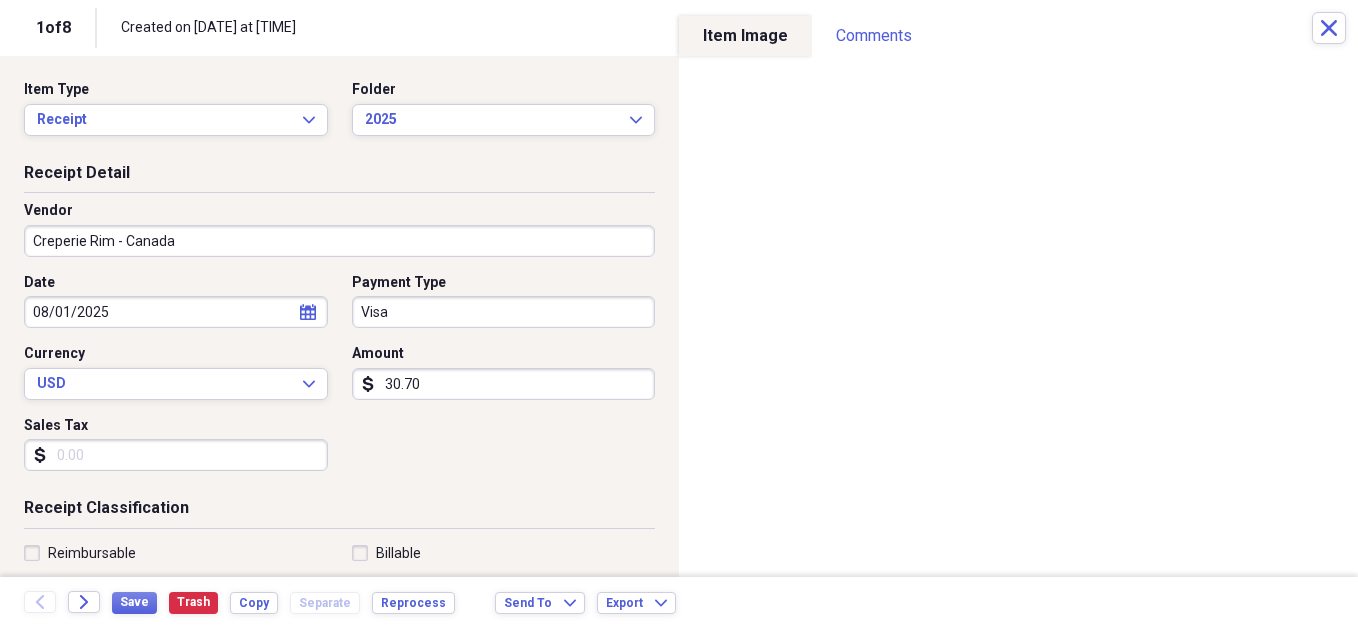 type on "Creperie Rim - Canada" 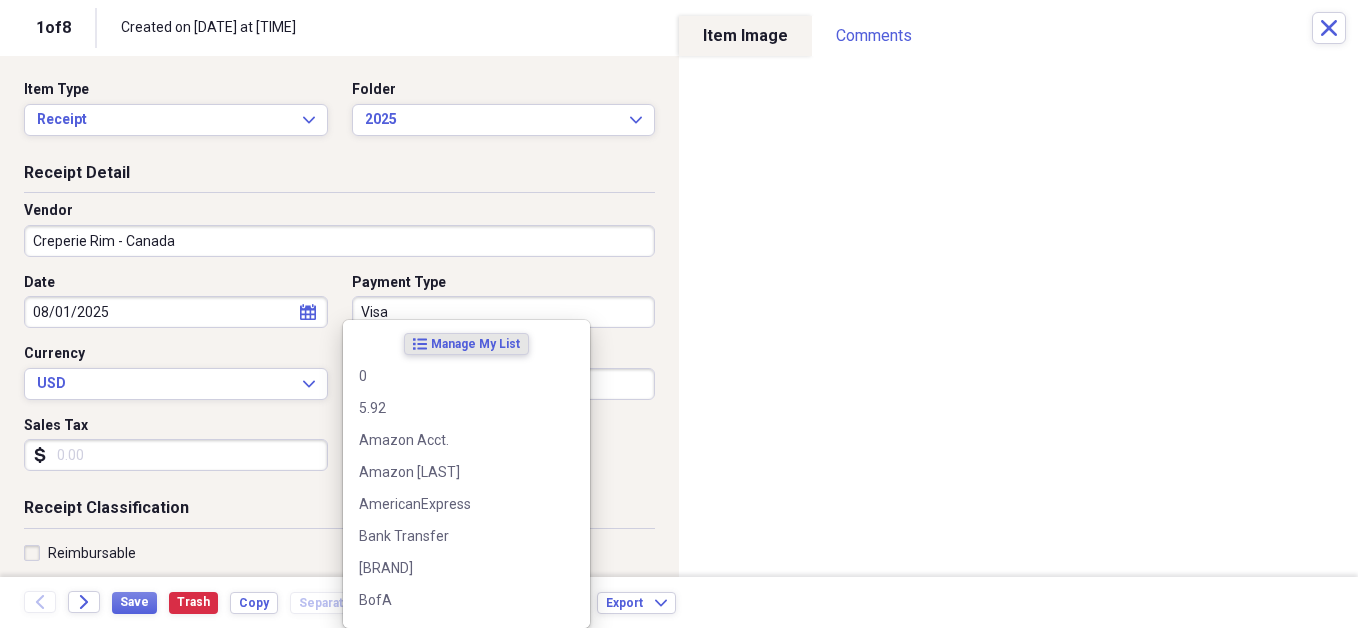 click on "Visa" at bounding box center (504, 312) 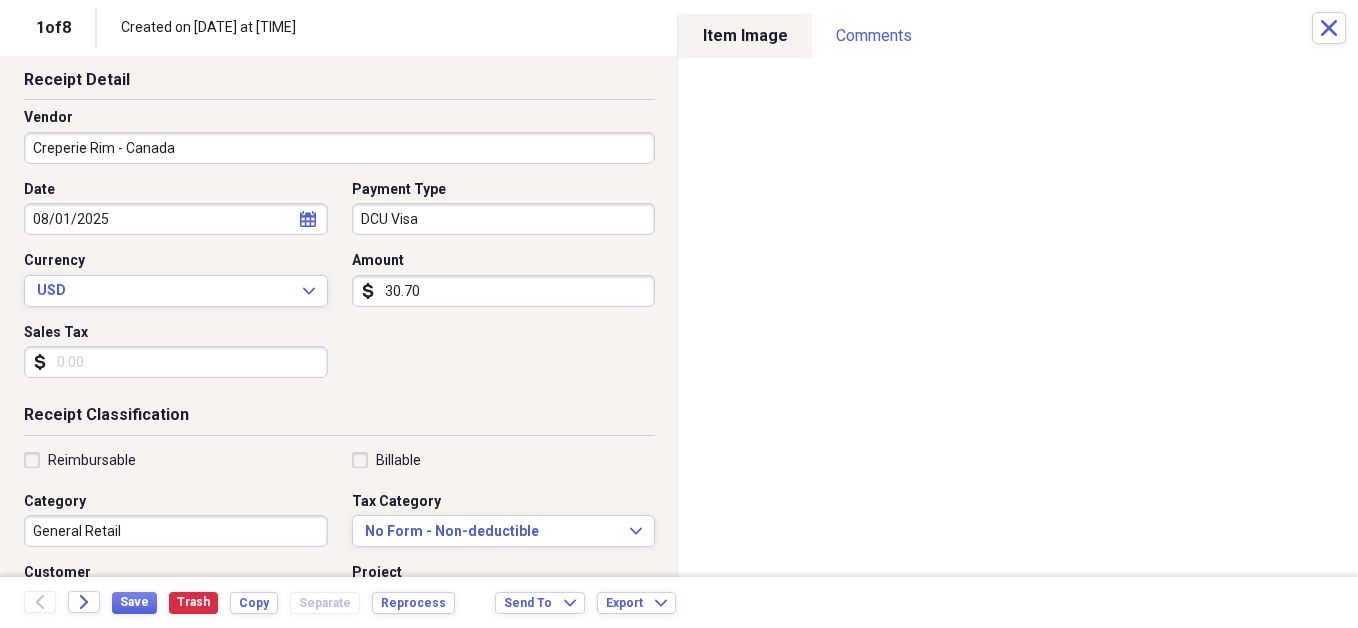scroll, scrollTop: 116, scrollLeft: 0, axis: vertical 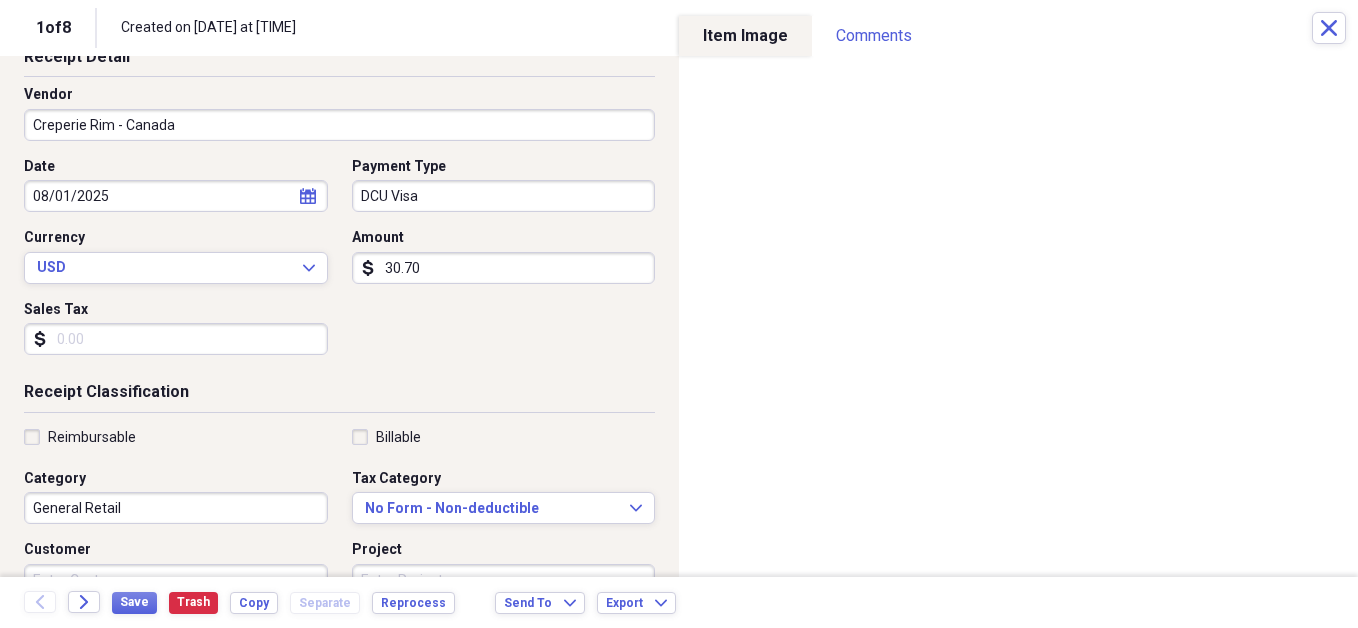 type on "DCU Visa" 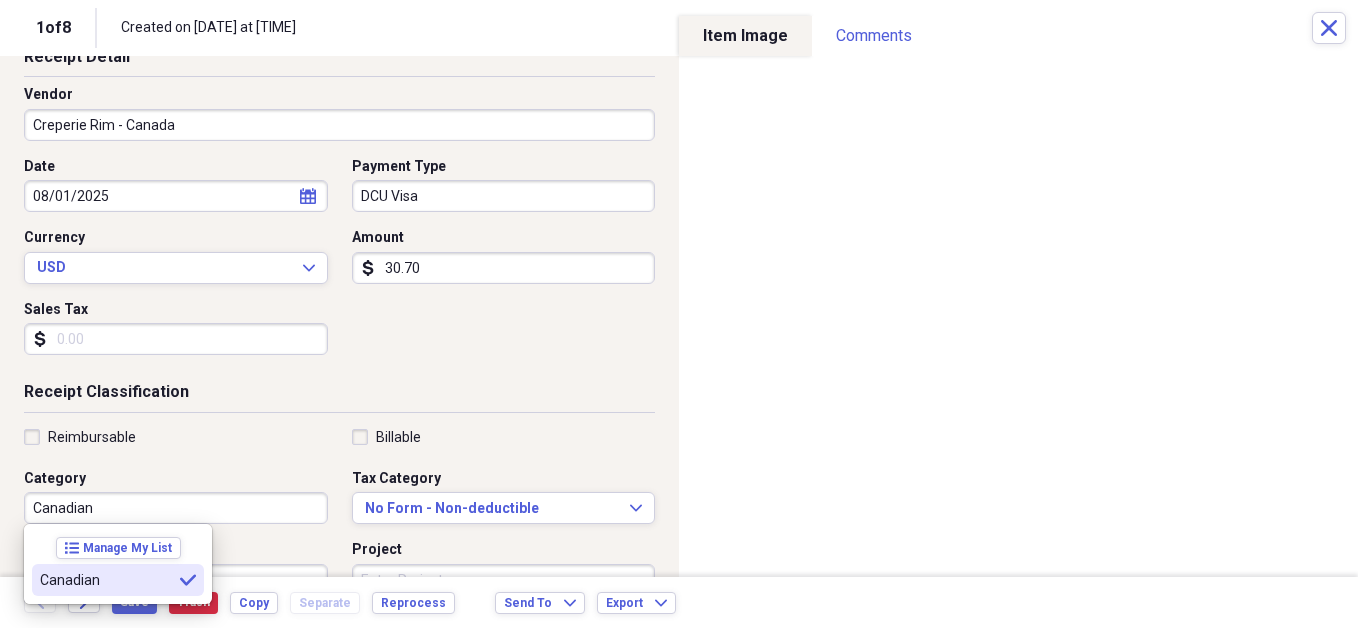 type on "Canadian" 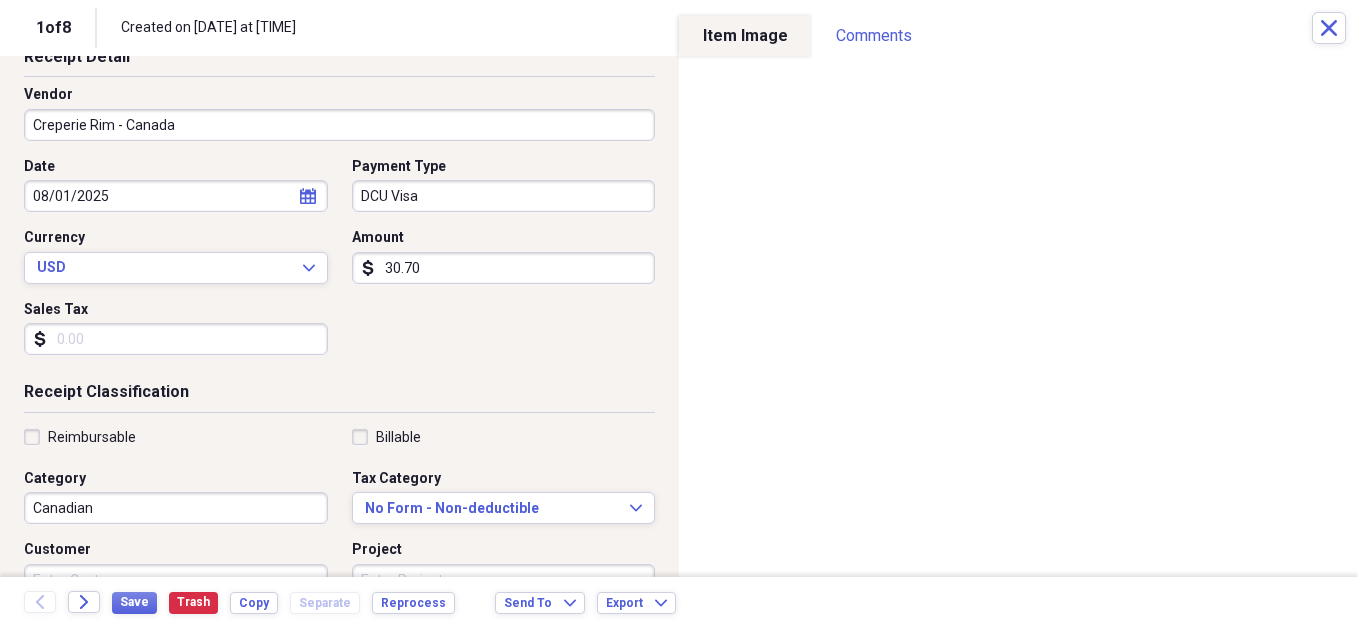 click on "Customer" at bounding box center [176, 550] 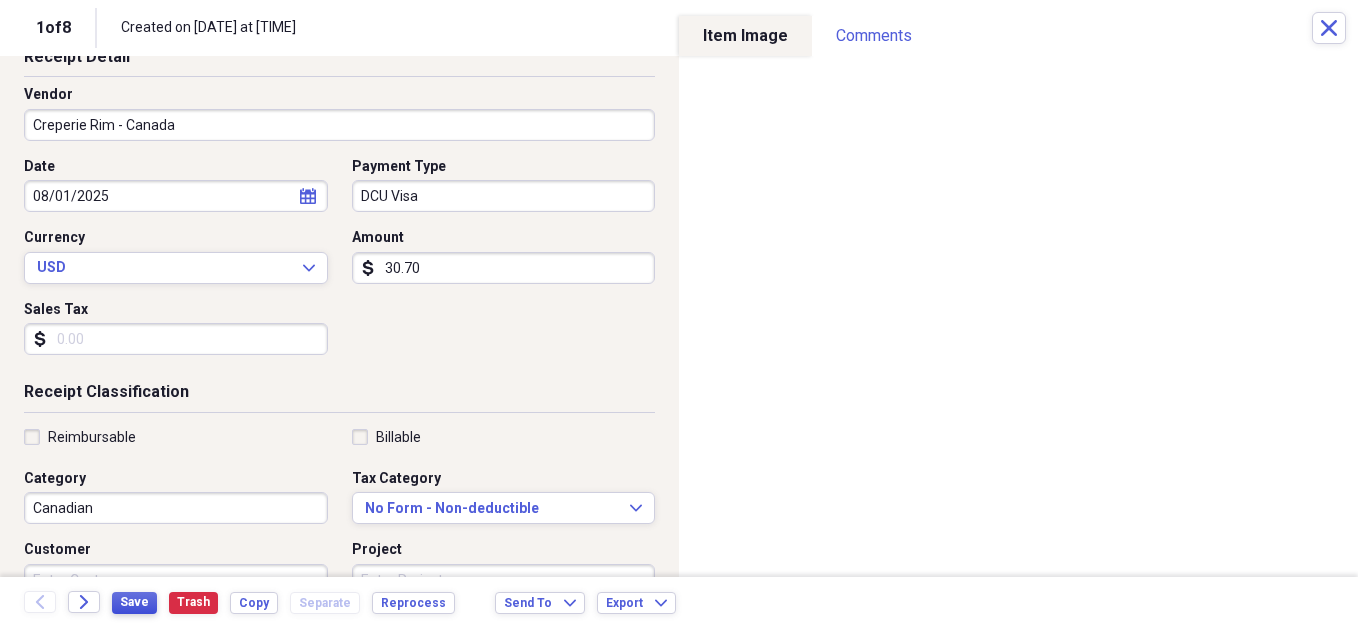 click on "Save" at bounding box center (134, 602) 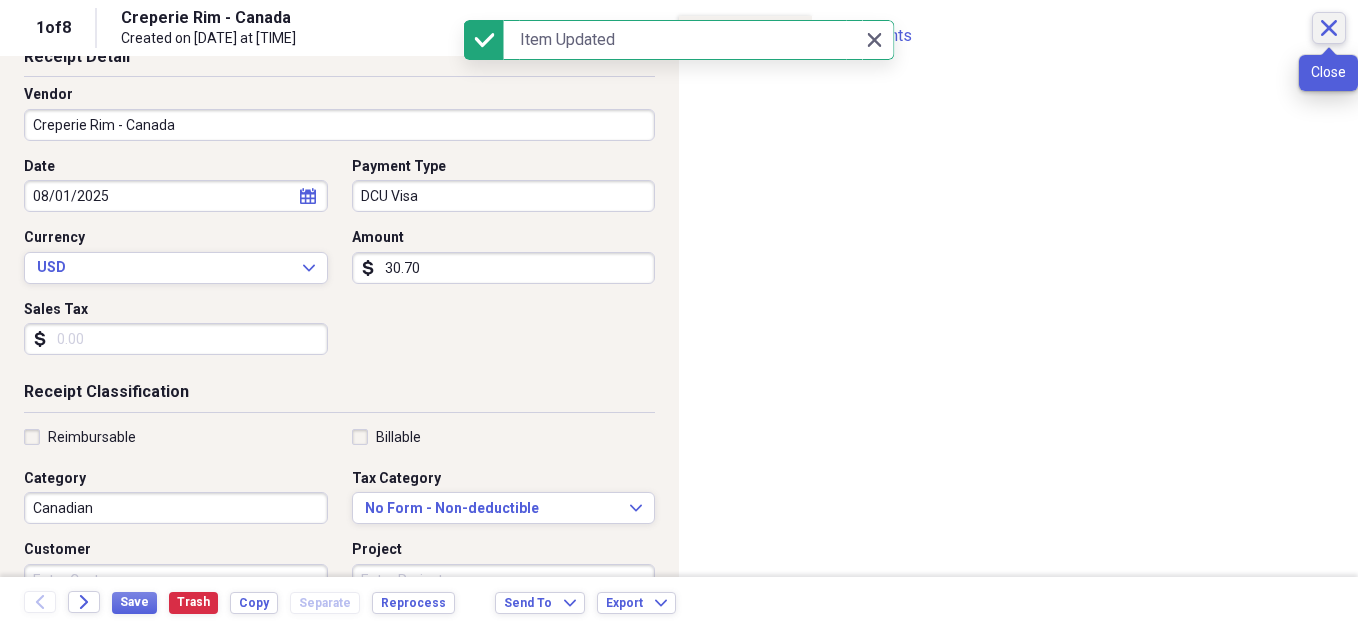 click on "Close" 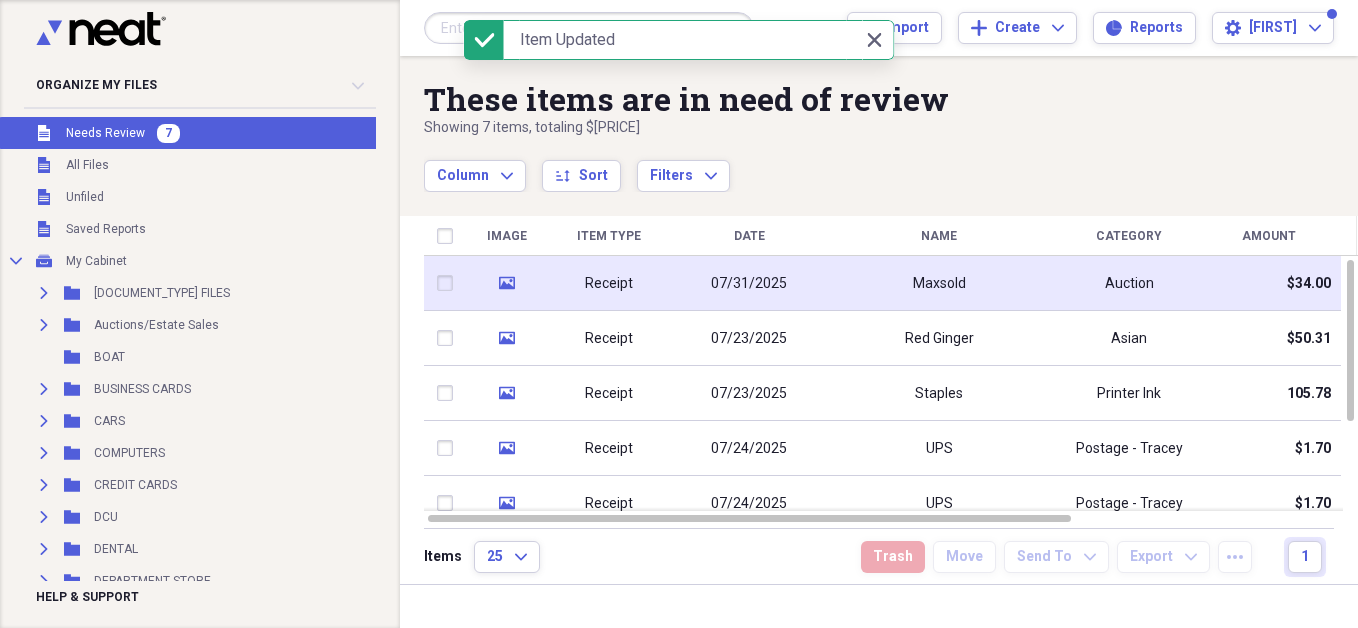 click on "Maxsold" at bounding box center [939, 284] 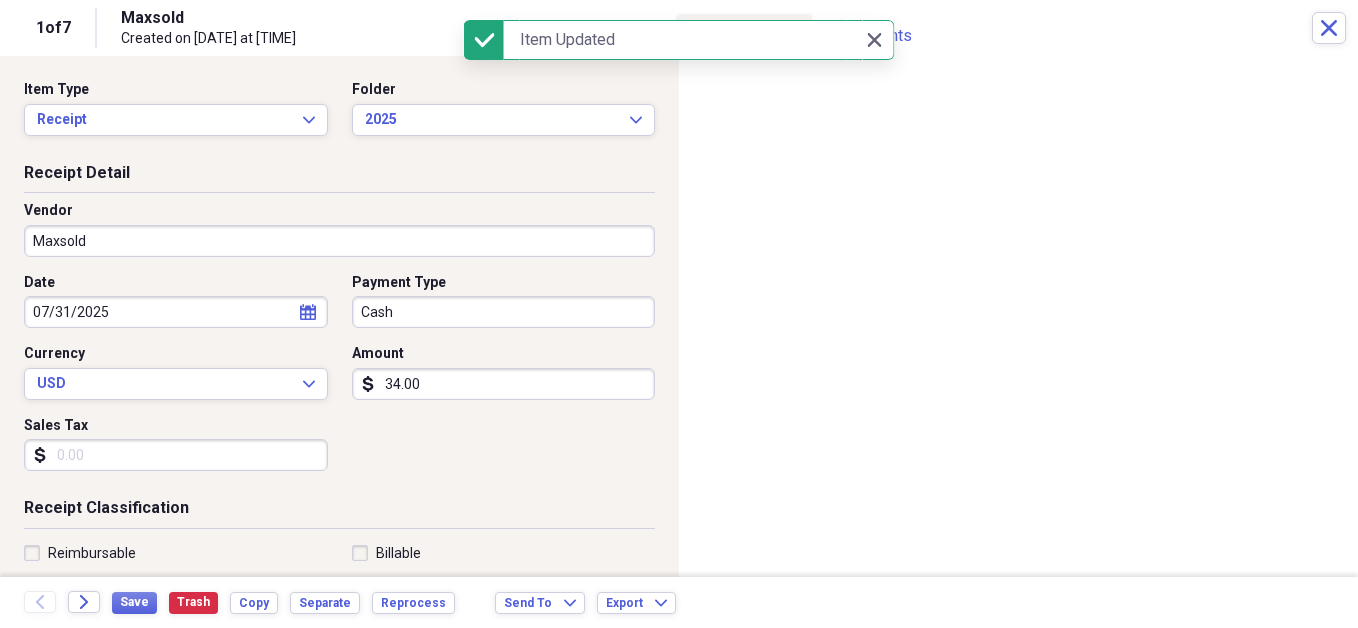 click on "Maxsold" at bounding box center [339, 241] 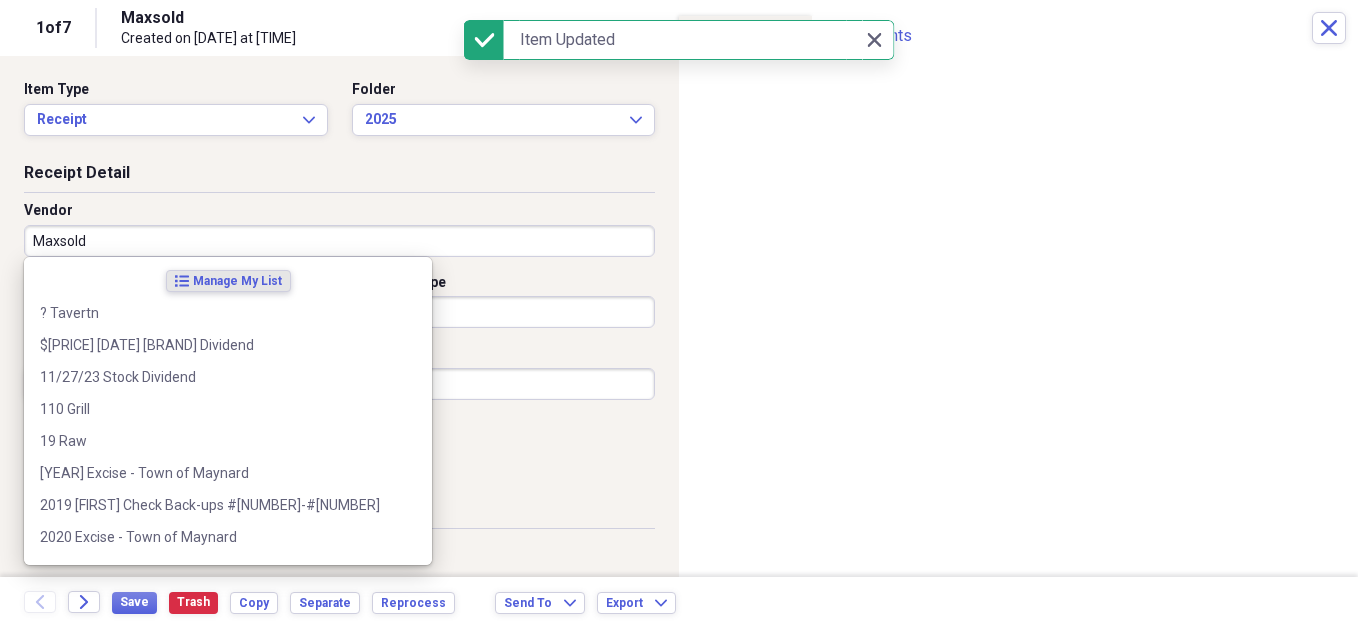 click on "Maxsold" at bounding box center (339, 241) 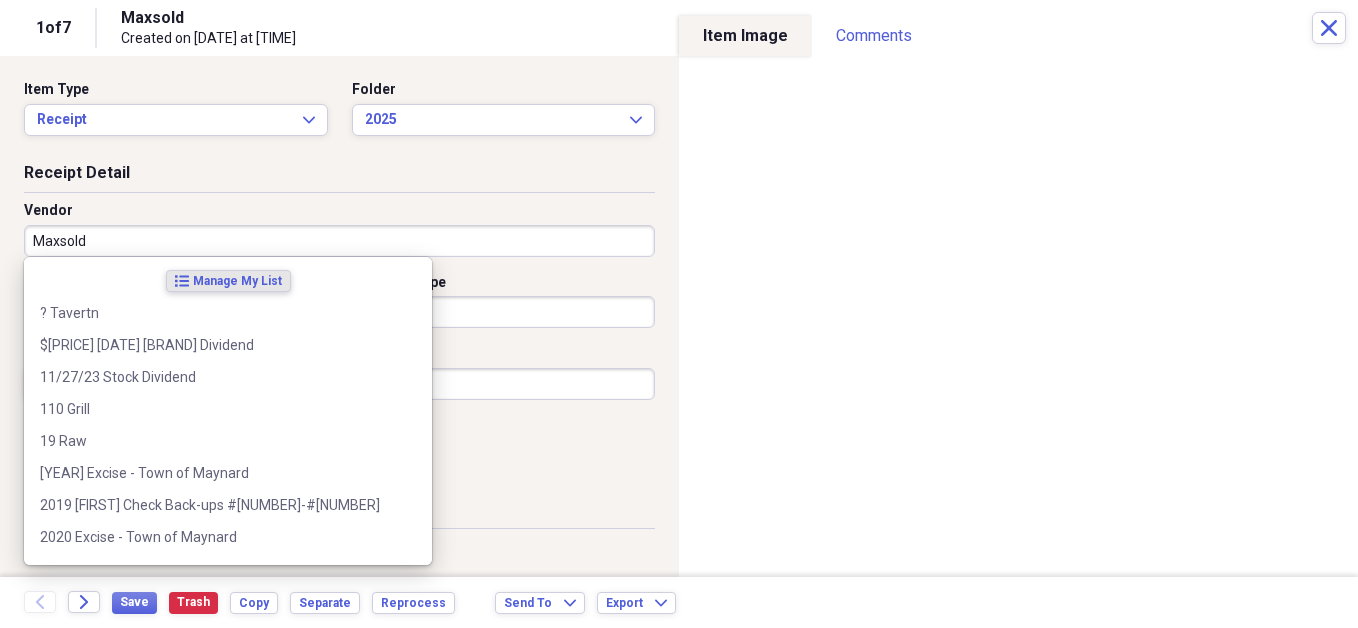 click on "Maxsold" at bounding box center (339, 241) 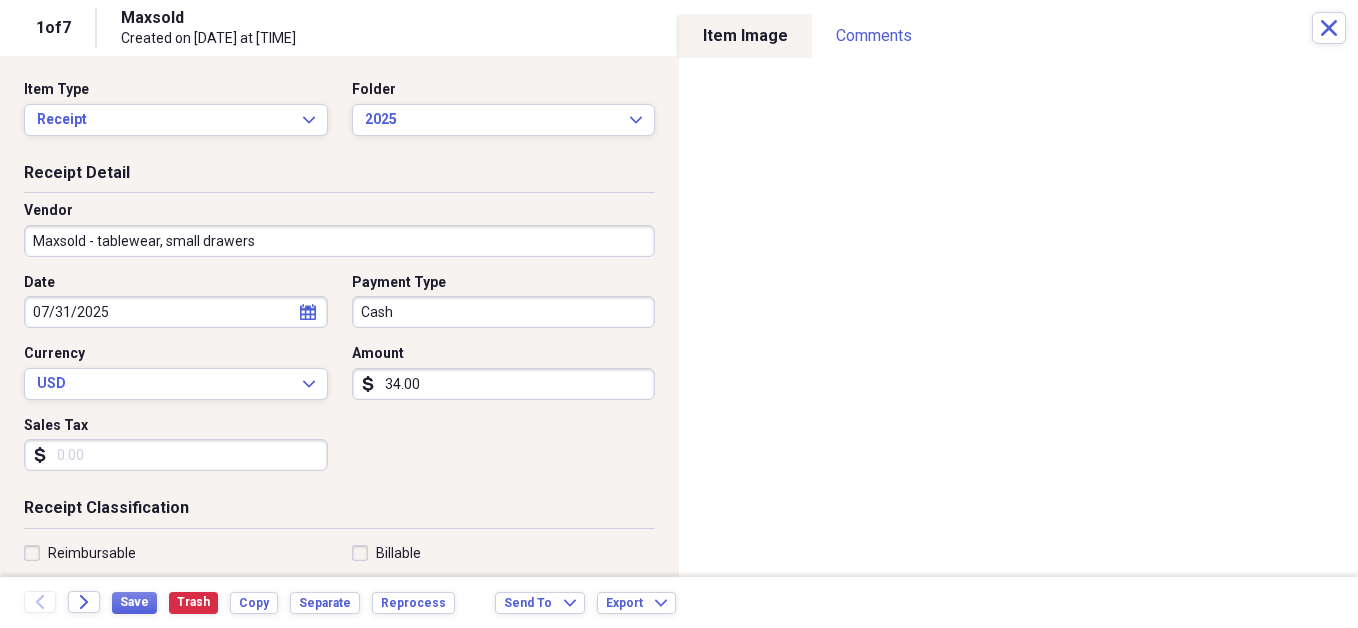 type on "Maxsold - tablewear, small drawers" 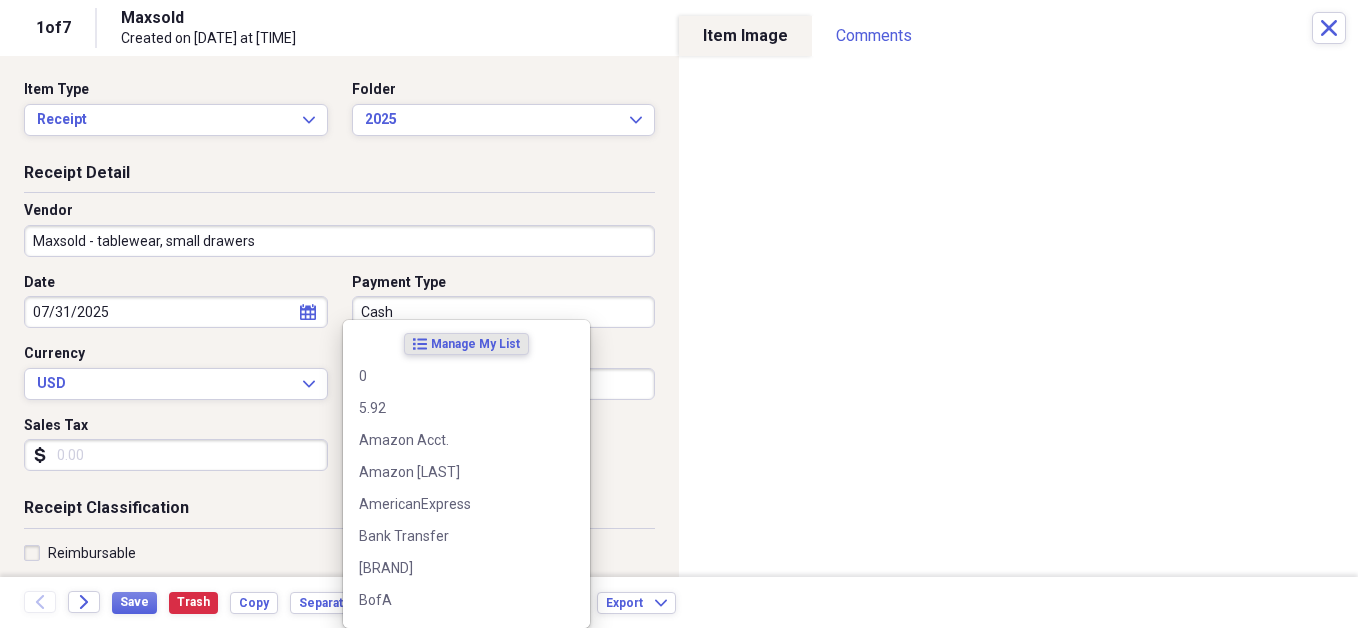 click on "Cash" at bounding box center [504, 312] 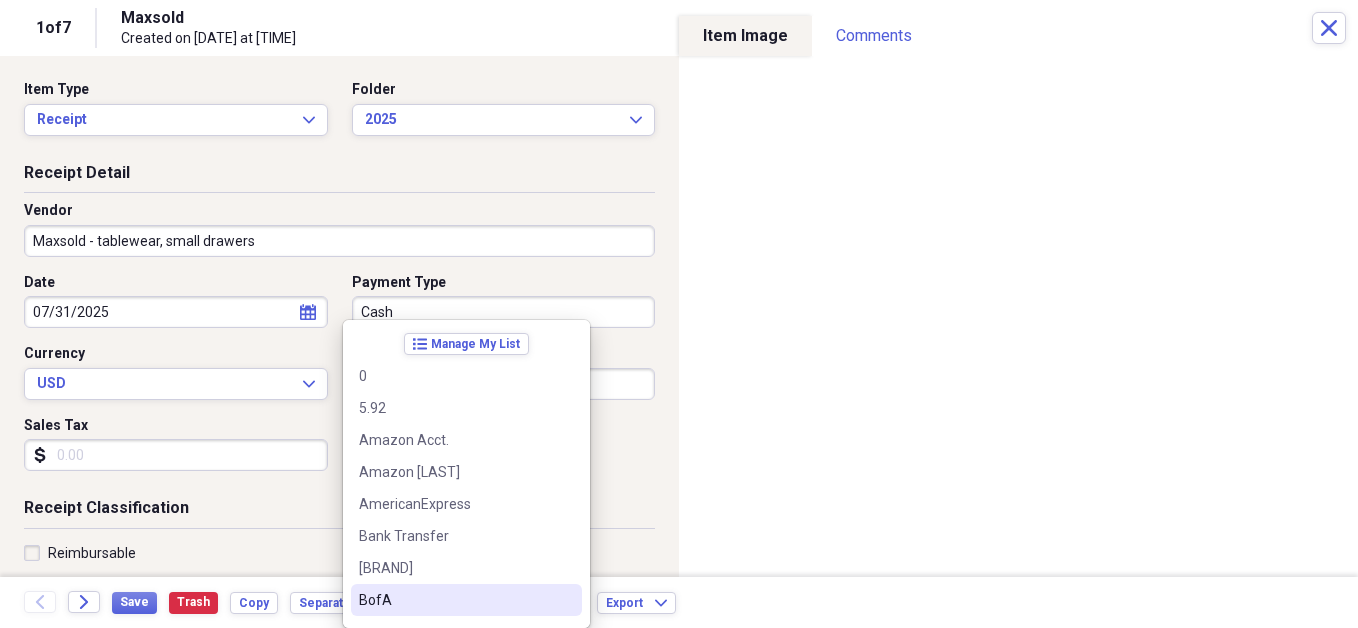 click on "BofA" at bounding box center [454, 600] 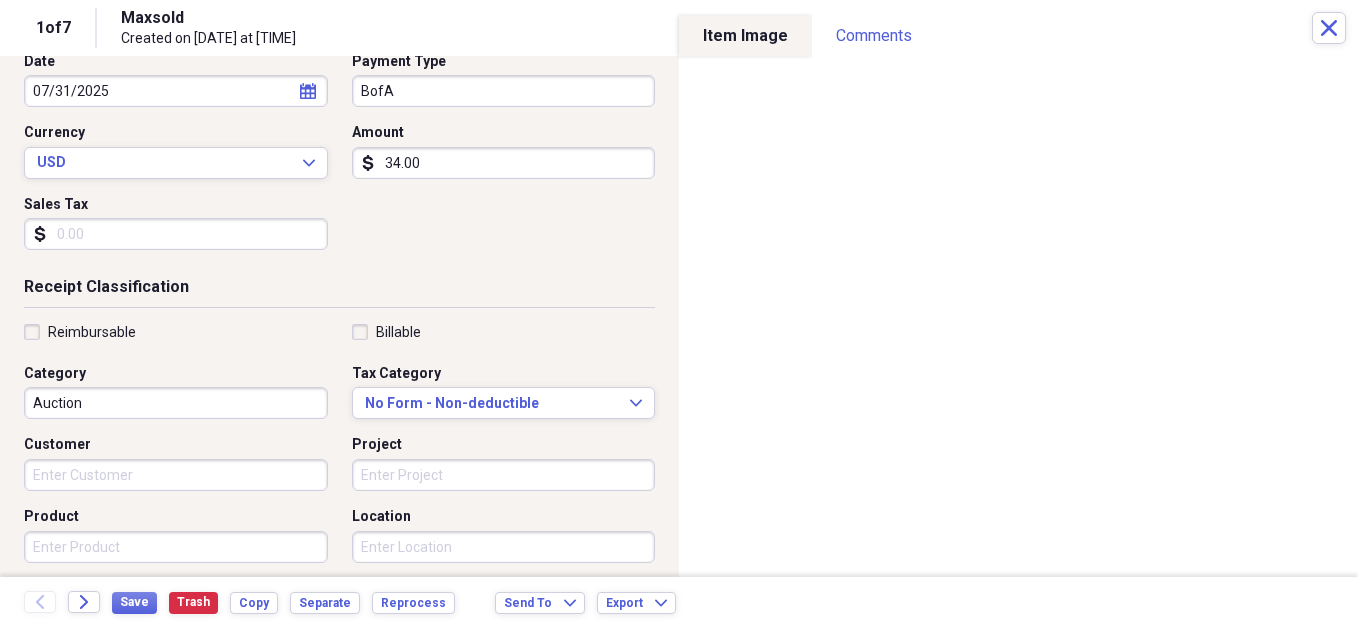 scroll, scrollTop: 233, scrollLeft: 0, axis: vertical 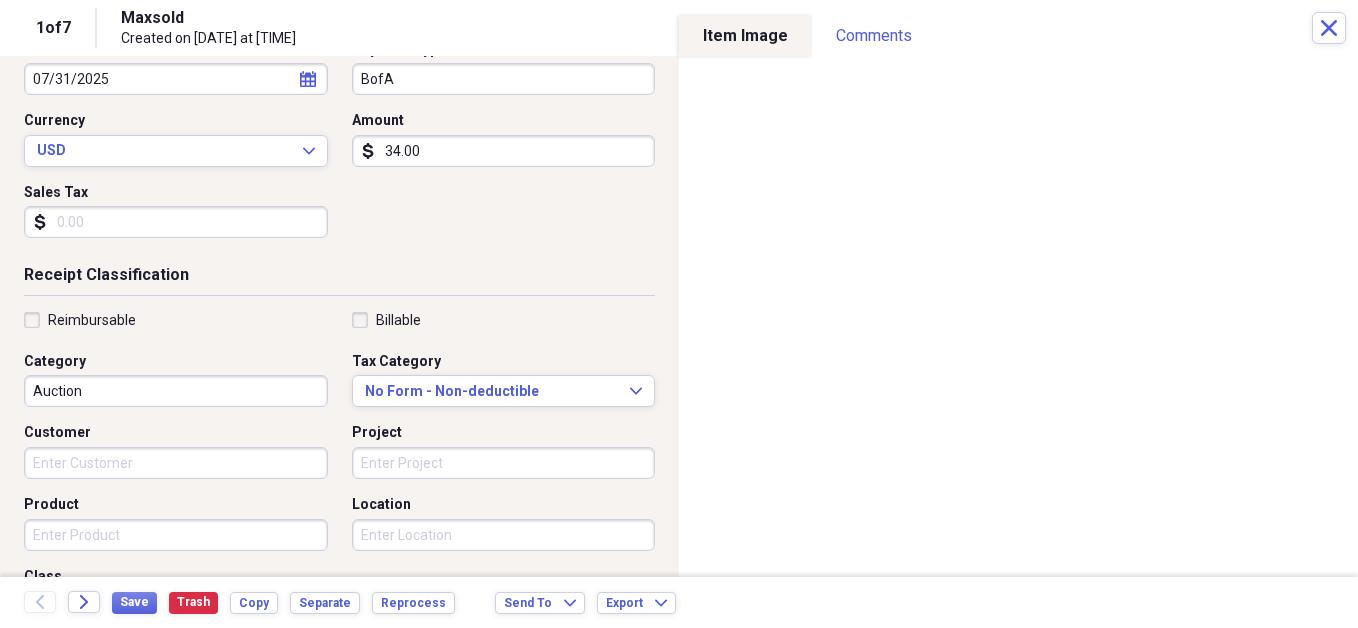 click on "Auction" at bounding box center (176, 391) 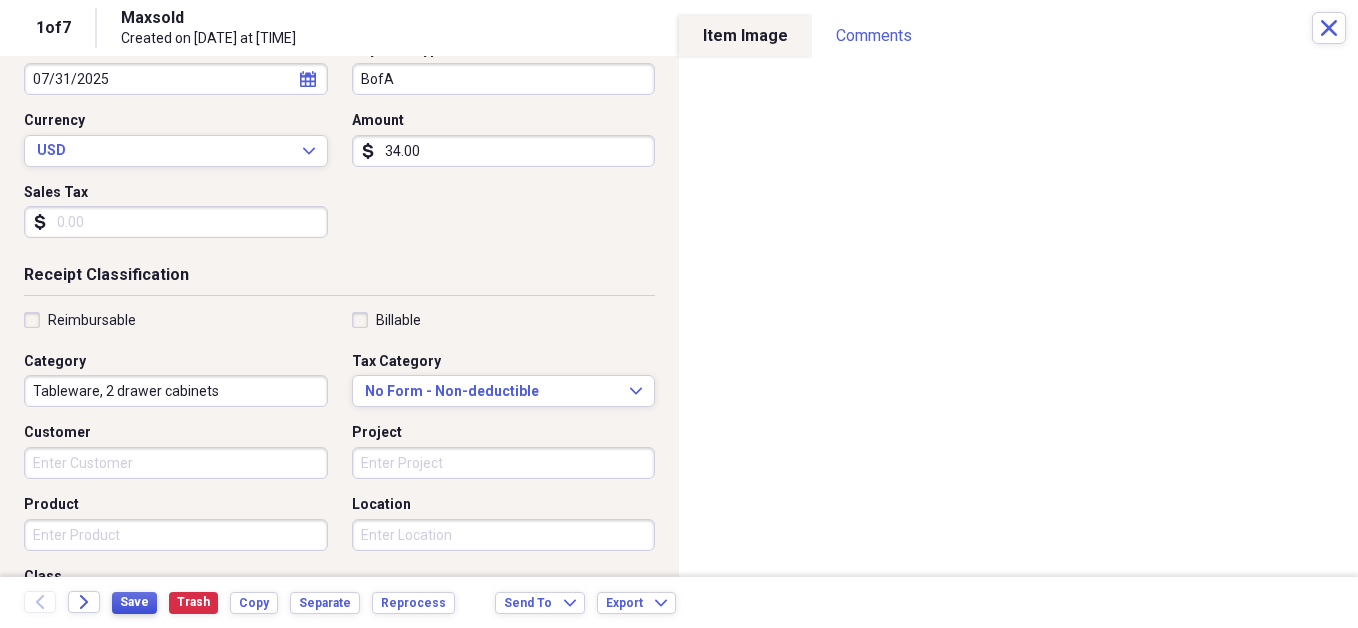 type on "Tableware, 2 drawer cabinets" 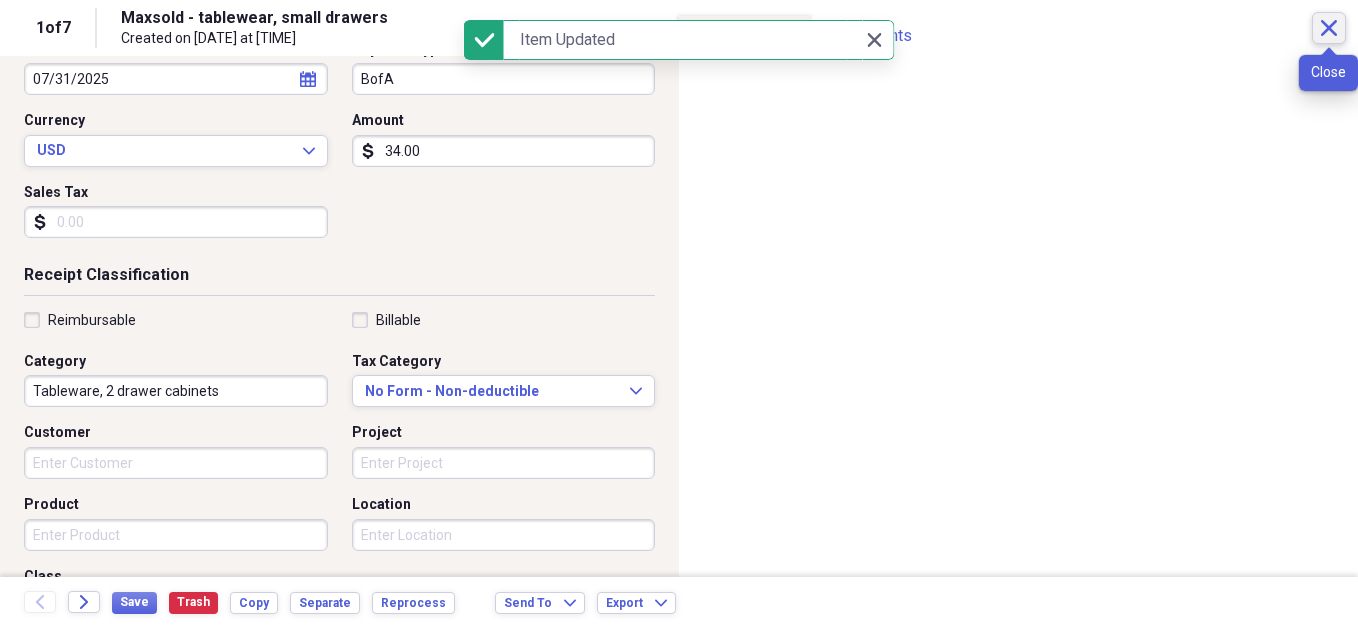 click on "Close" at bounding box center (1329, 28) 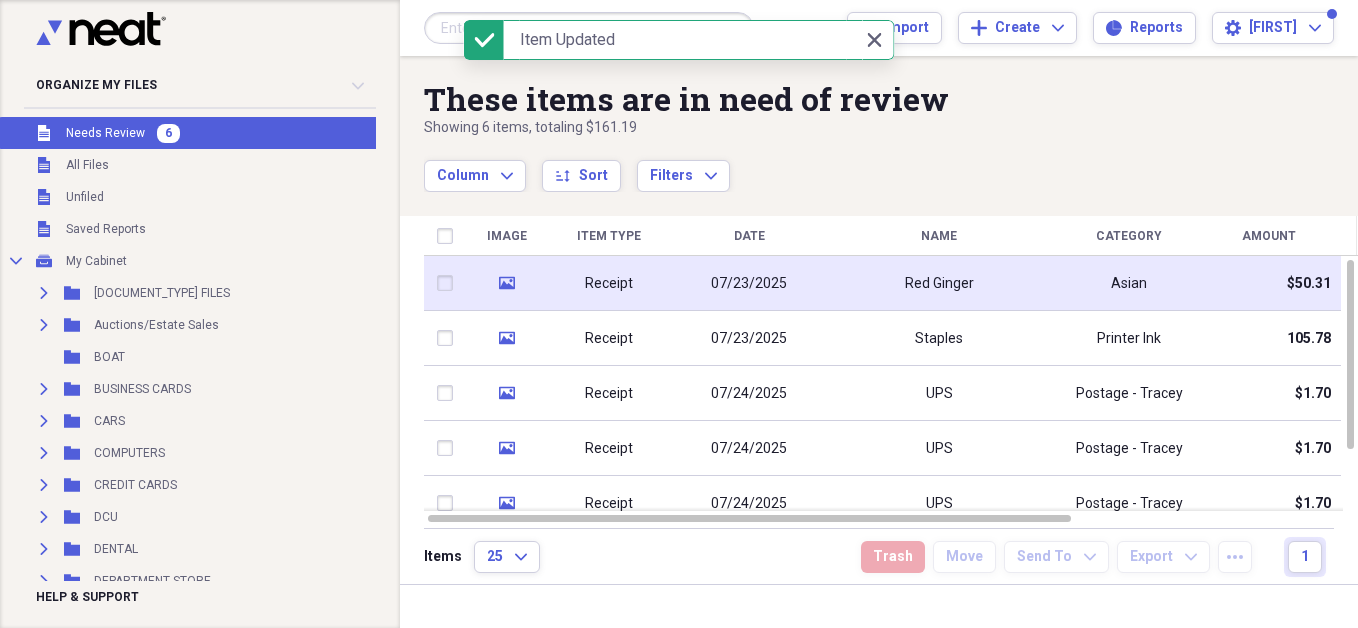 click on "Red Ginger" at bounding box center [939, 284] 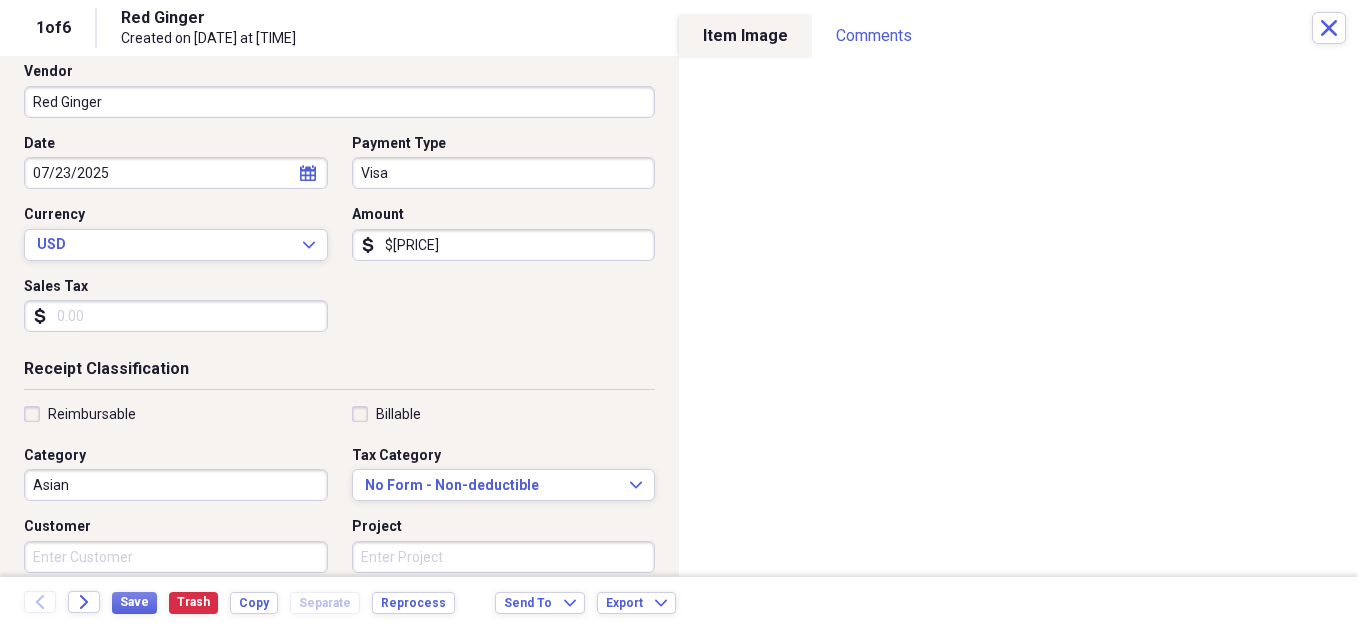 scroll, scrollTop: 153, scrollLeft: 0, axis: vertical 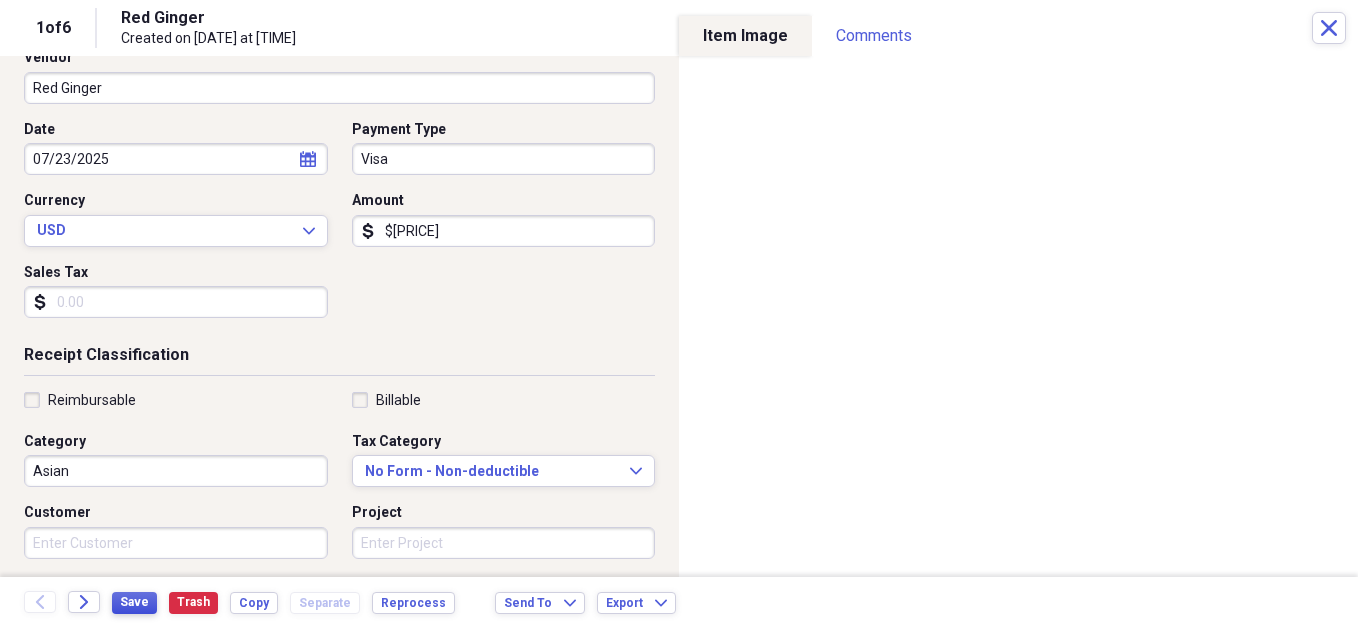 click on "Save" at bounding box center (134, 602) 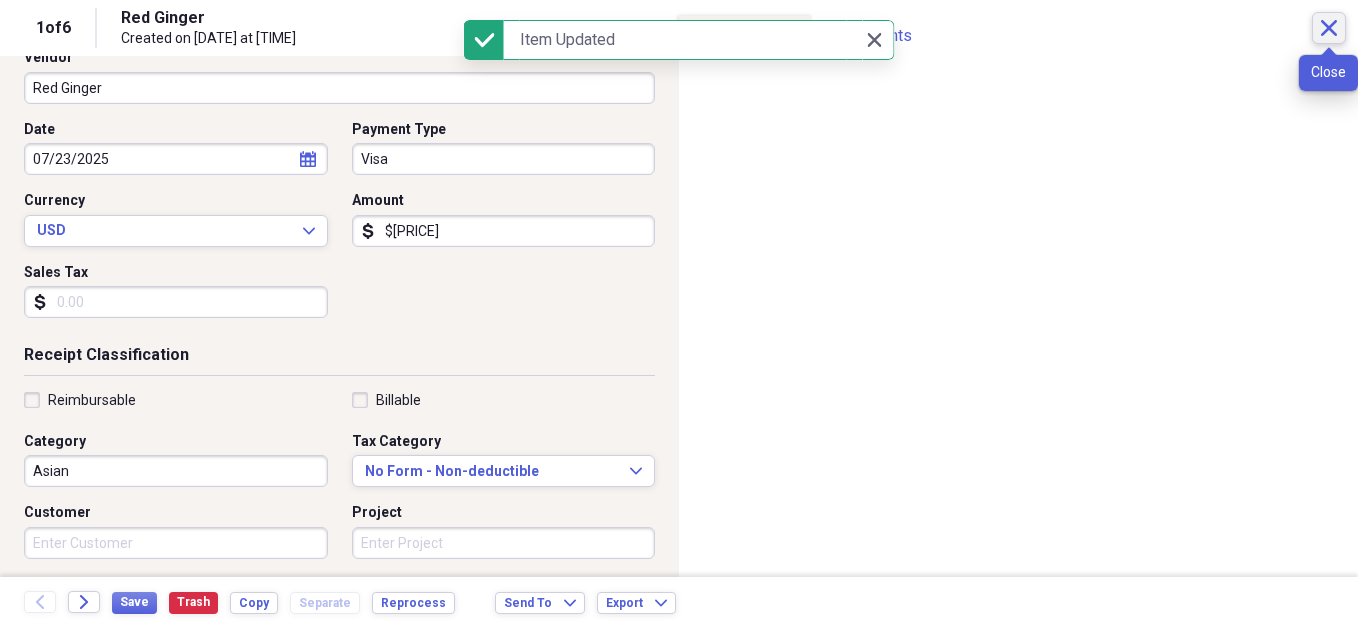 click 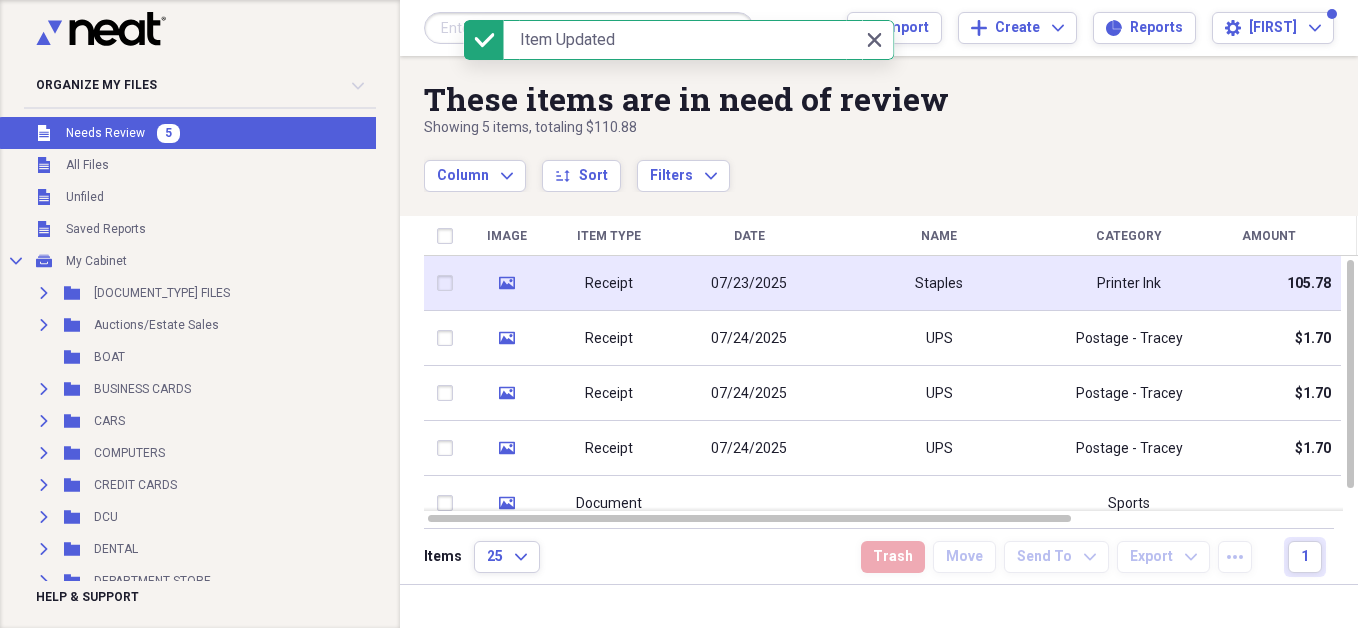 click on "Staples" at bounding box center (939, 283) 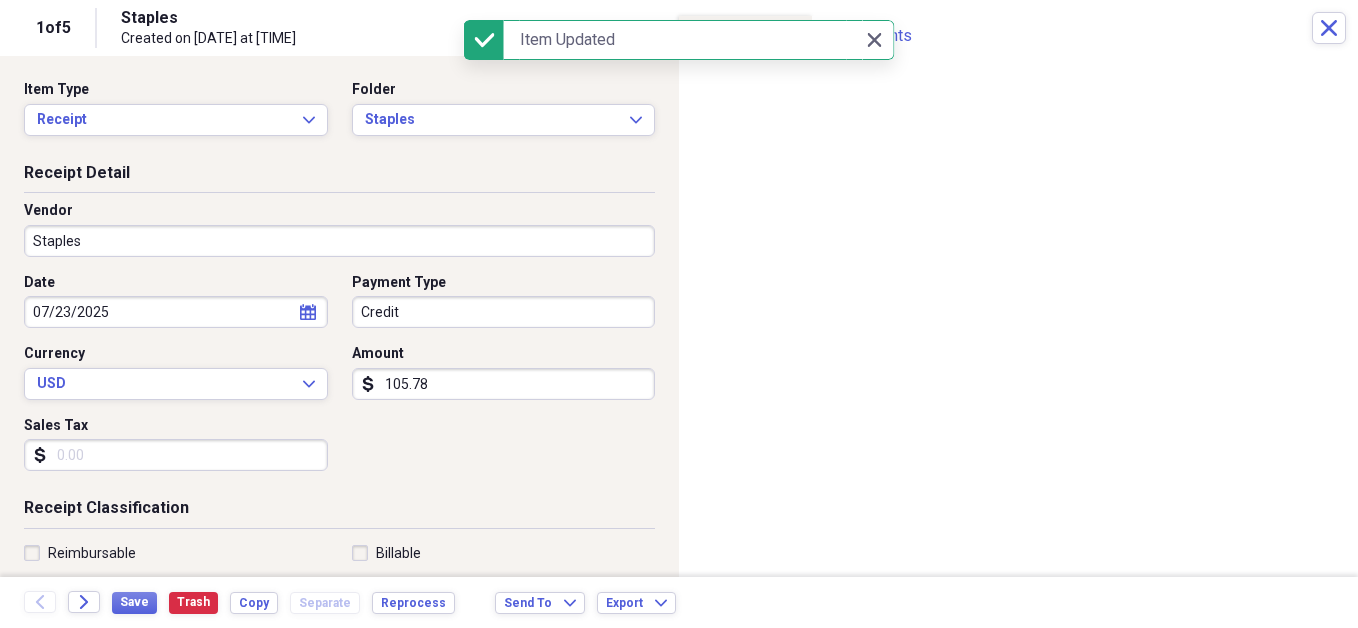 click on "Staples" at bounding box center [339, 241] 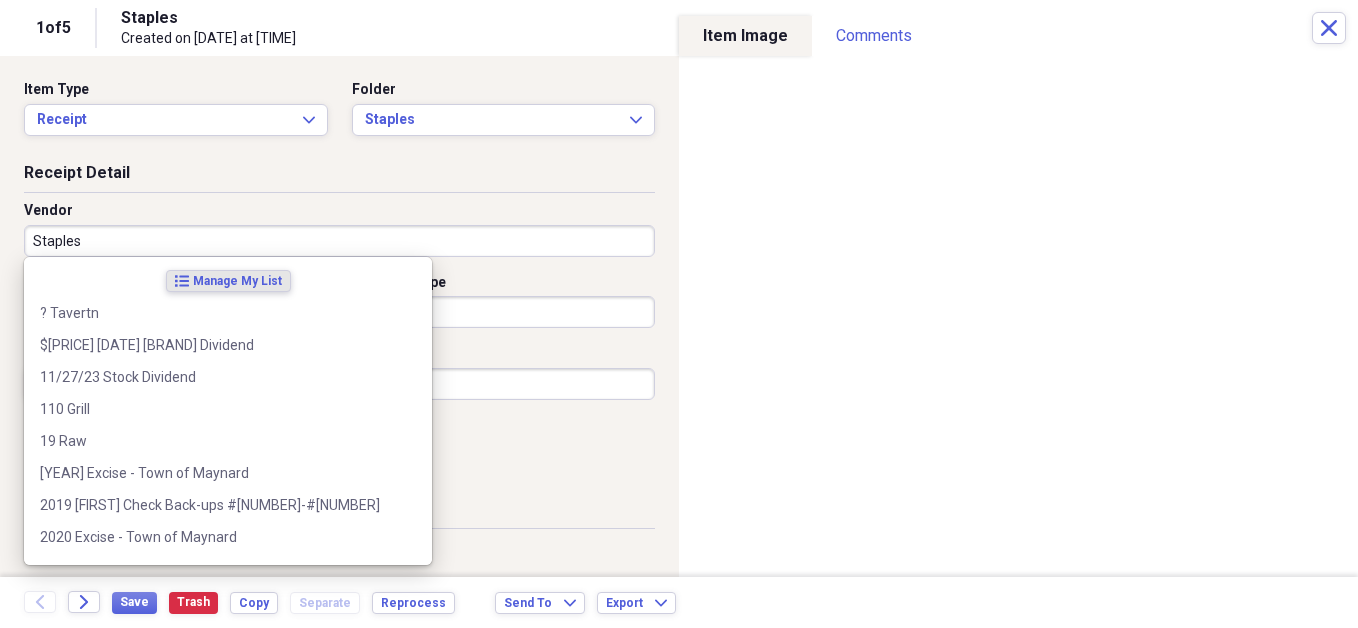 click on "Staples" at bounding box center (339, 241) 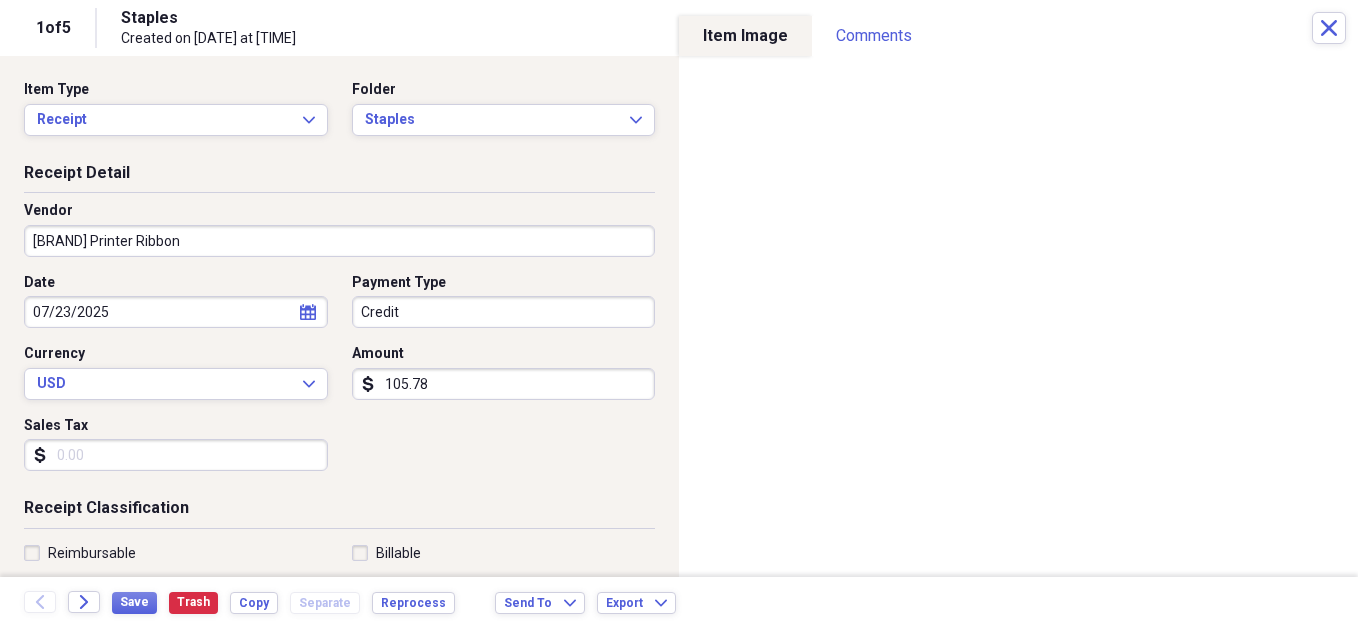 type on "[BRAND] Printer Ribbon" 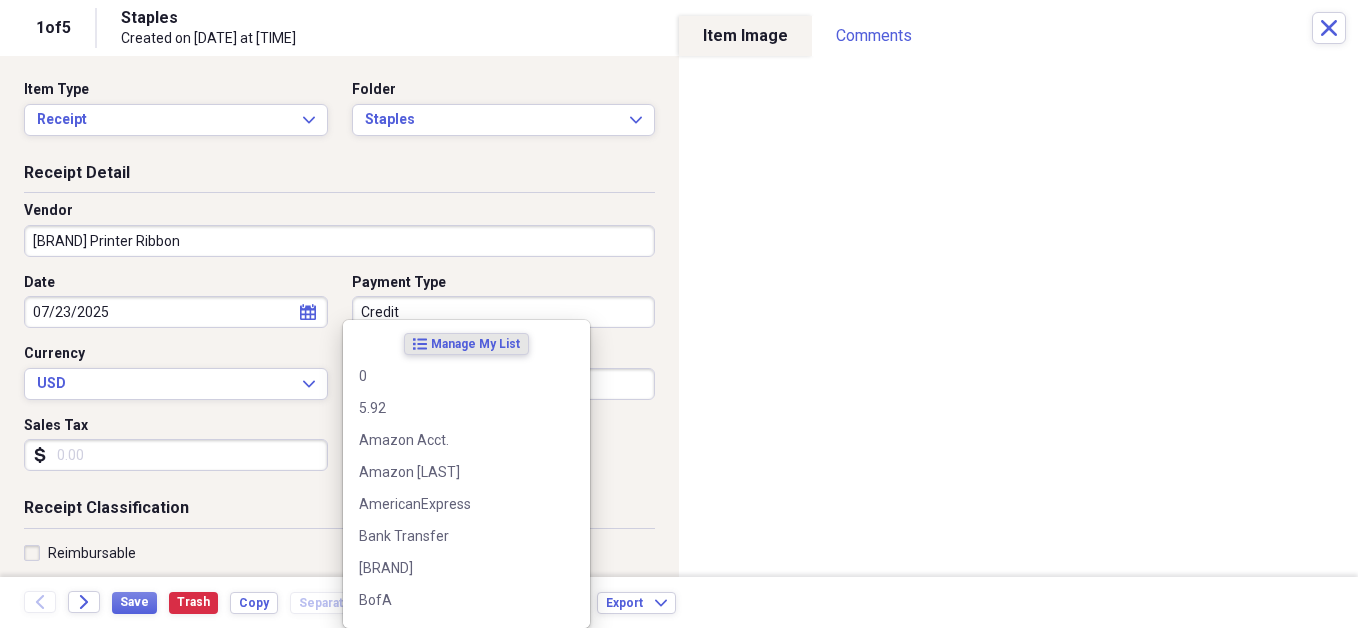 click on "Credit" at bounding box center (504, 312) 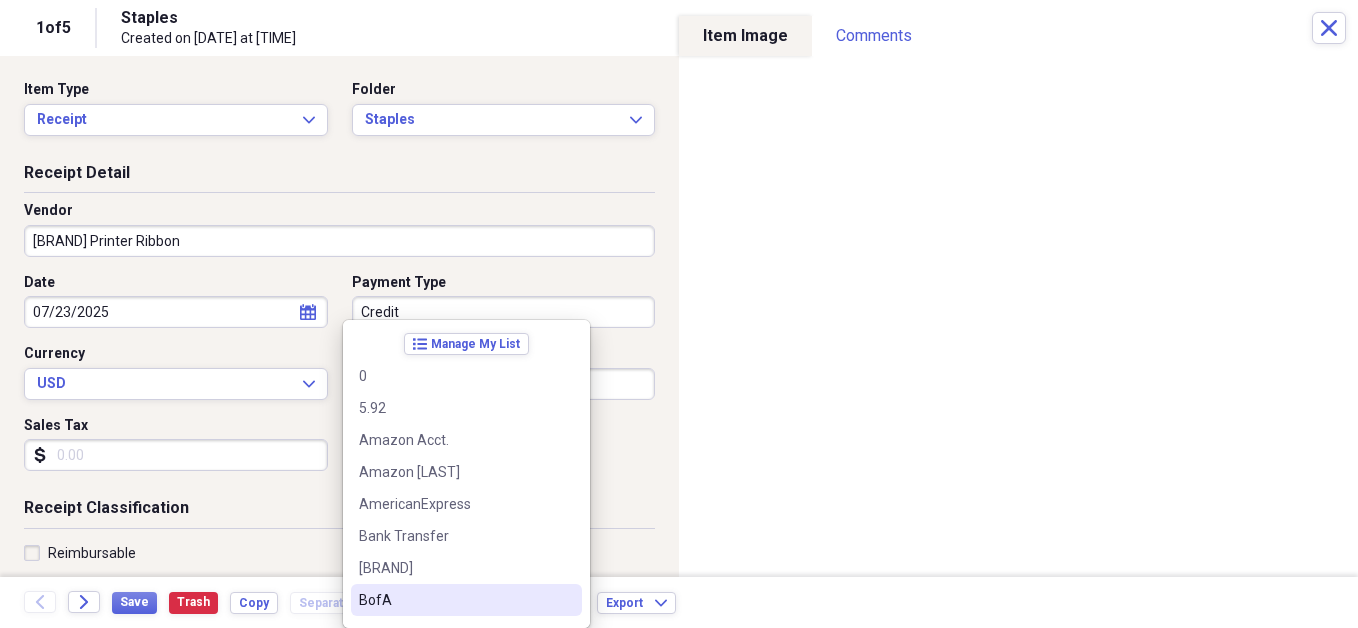 click on "BofA" at bounding box center [454, 600] 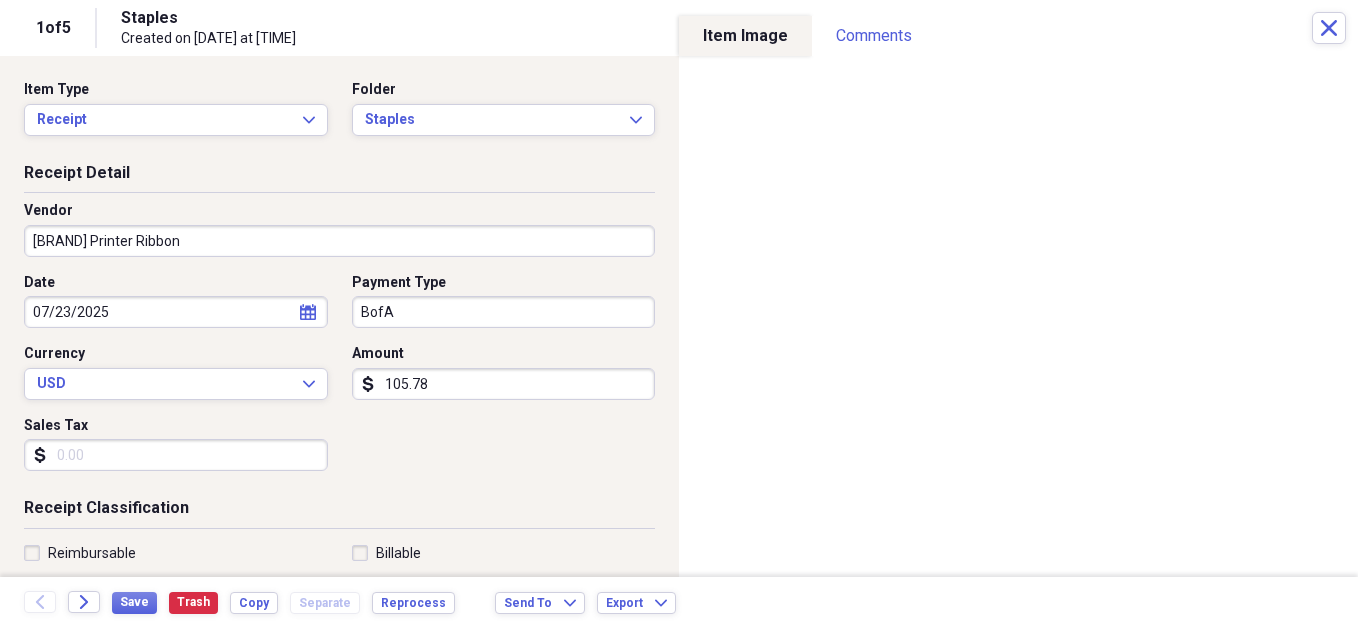 click on "105.78" at bounding box center (504, 384) 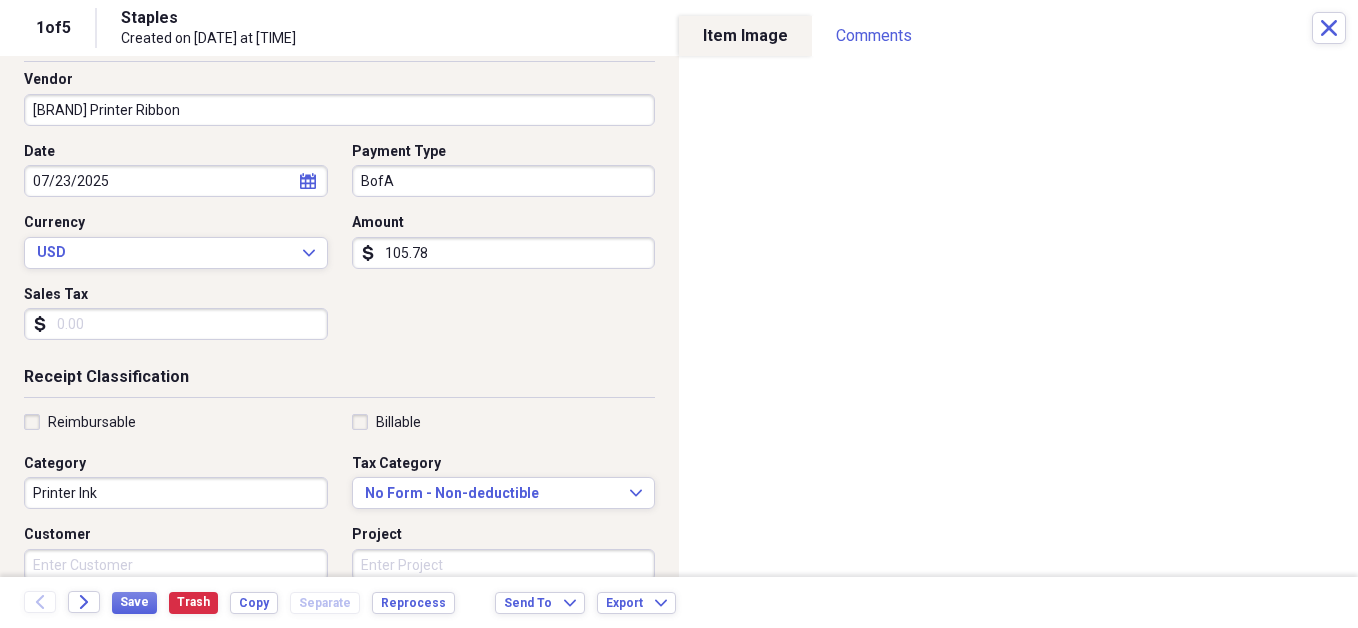 scroll, scrollTop: 135, scrollLeft: 0, axis: vertical 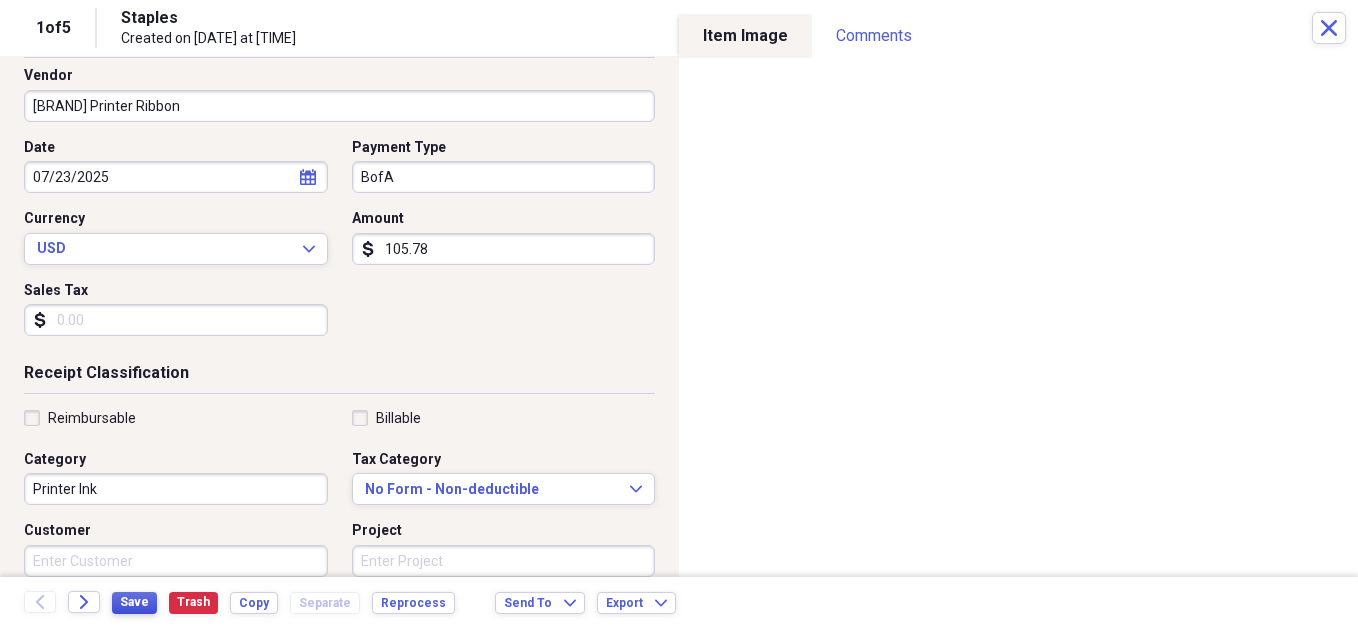 click on "Save" at bounding box center [134, 602] 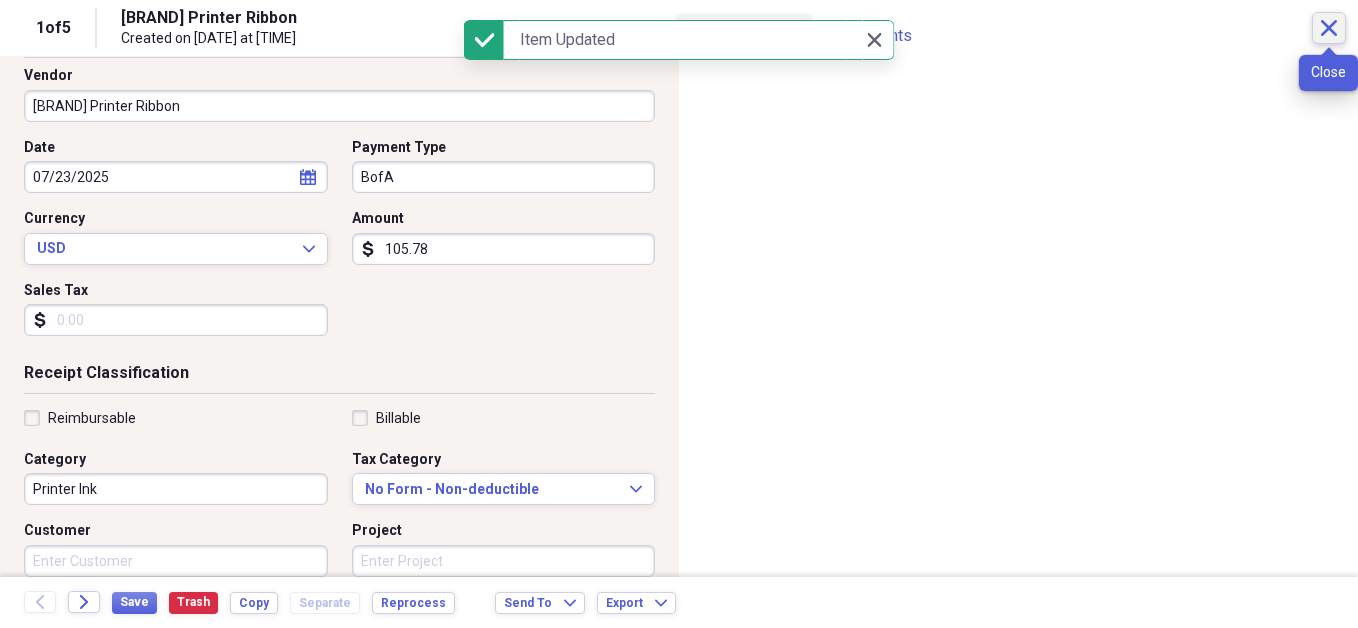 click 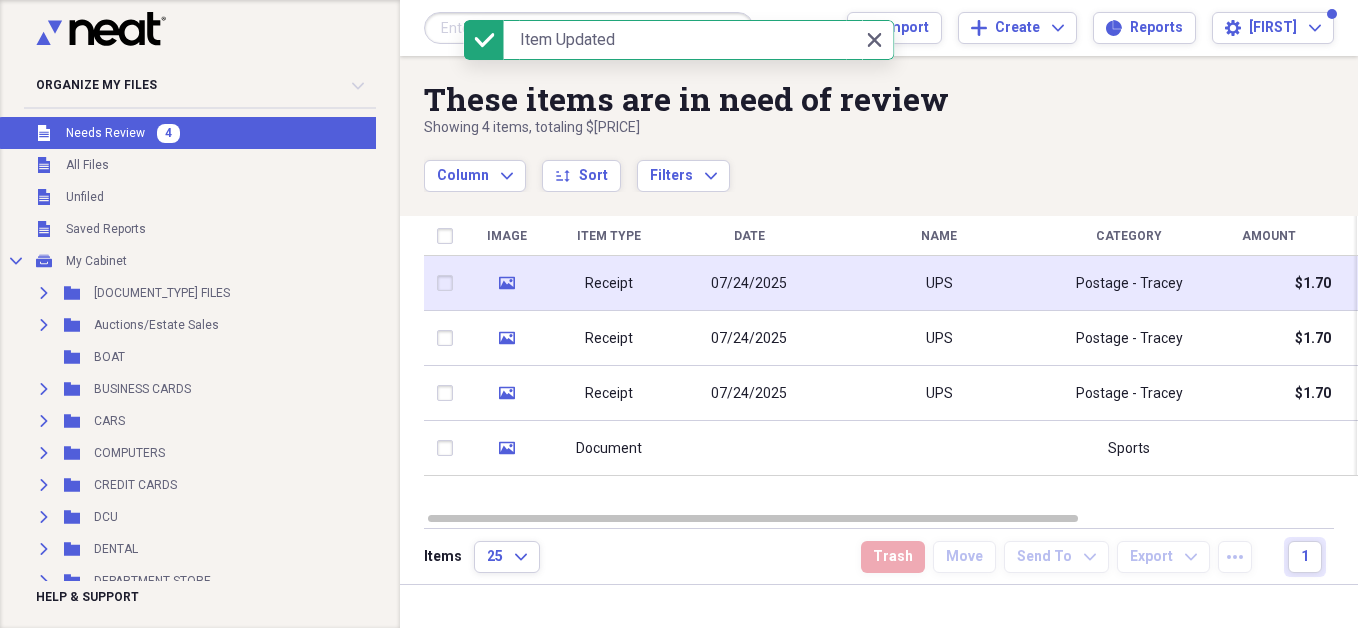 click on "UPS" at bounding box center (939, 284) 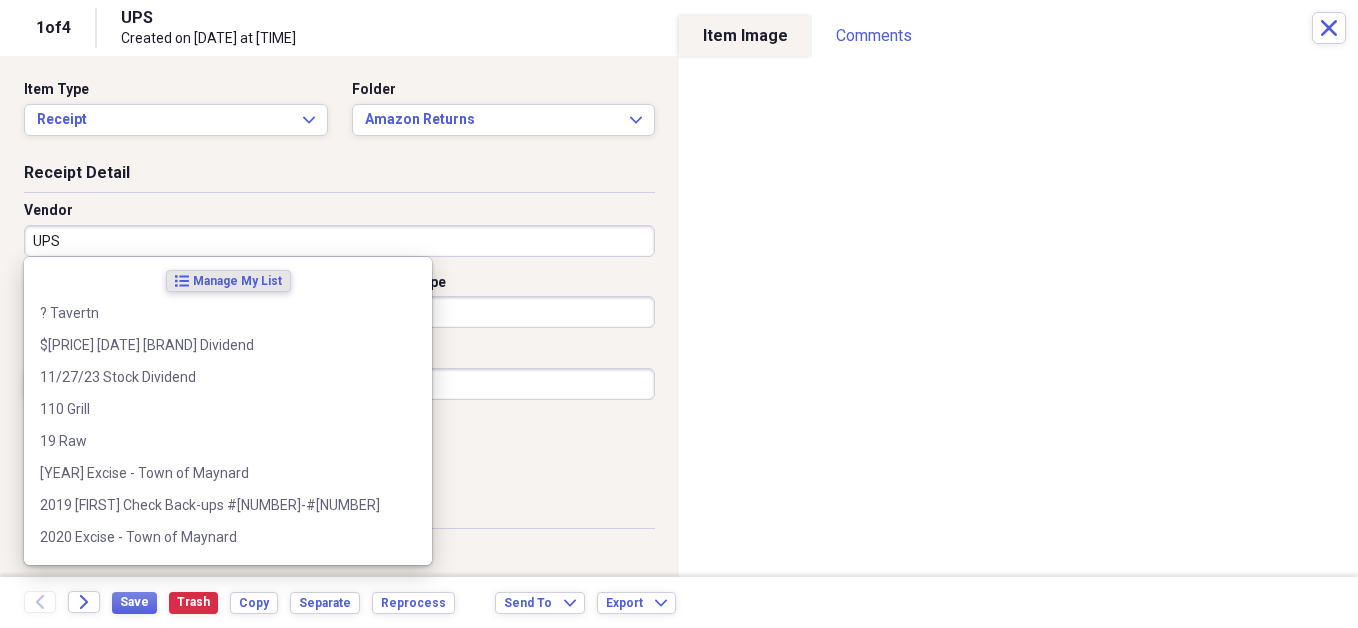 click on "UPS" at bounding box center [339, 241] 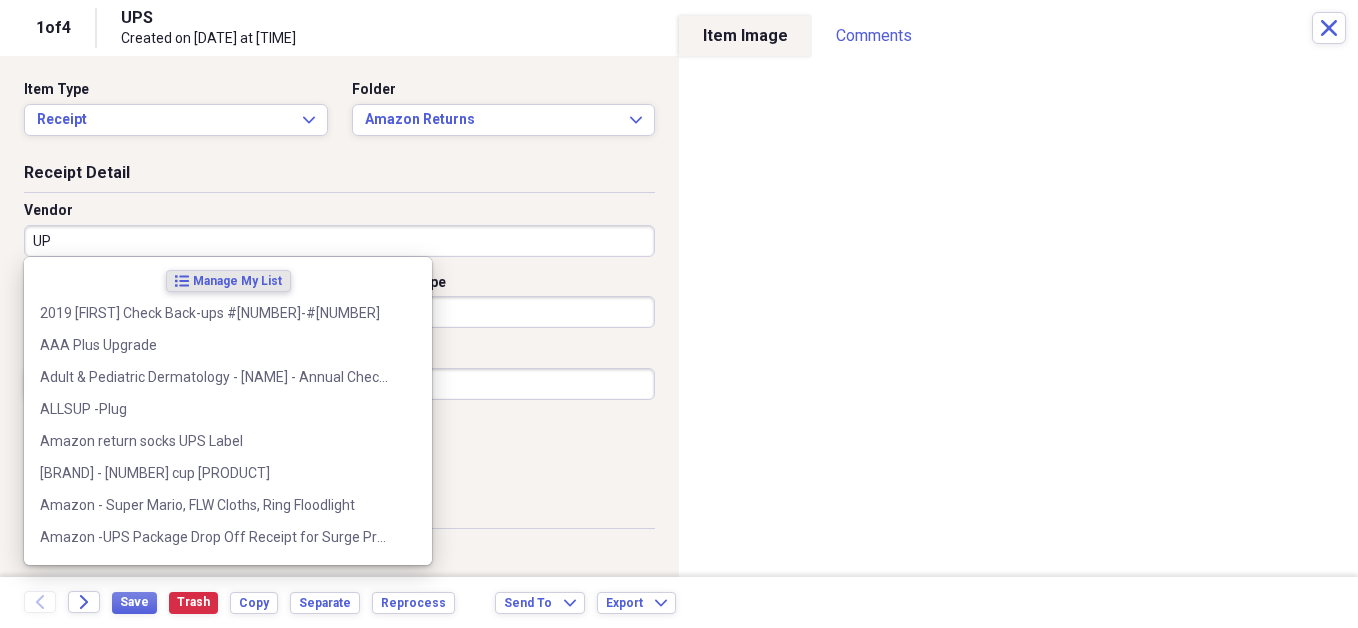 type on "U" 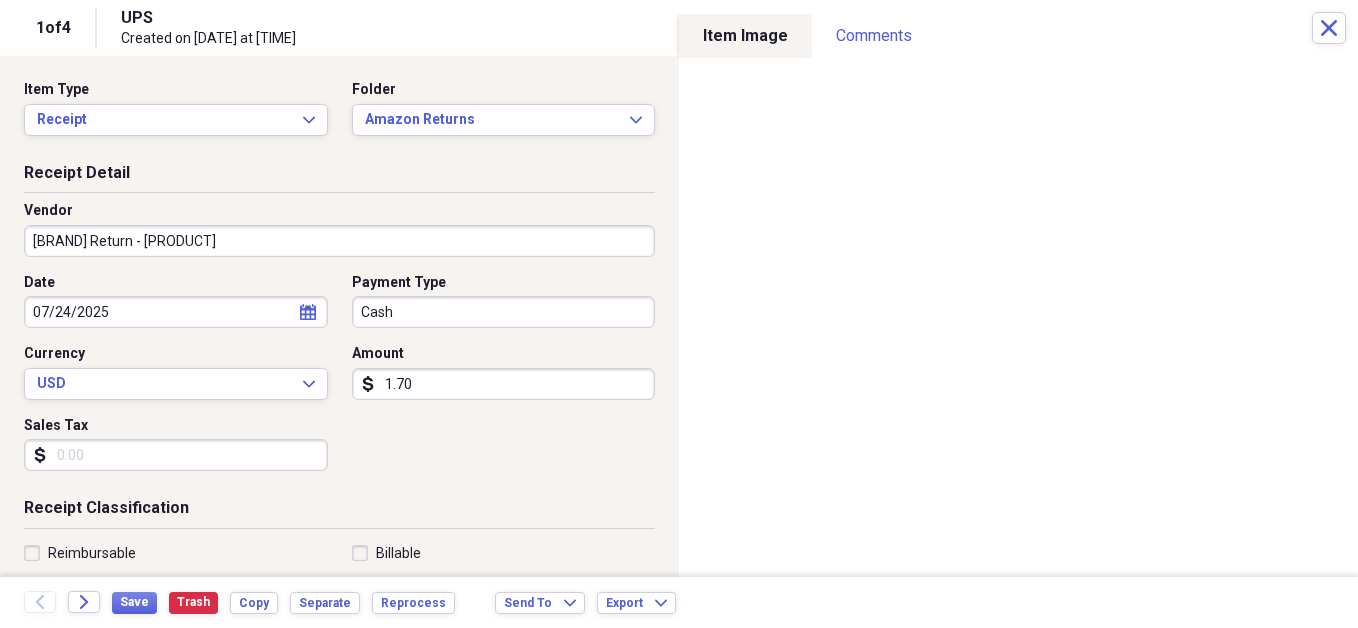 type on "[BRAND] Return - [PRODUCT]" 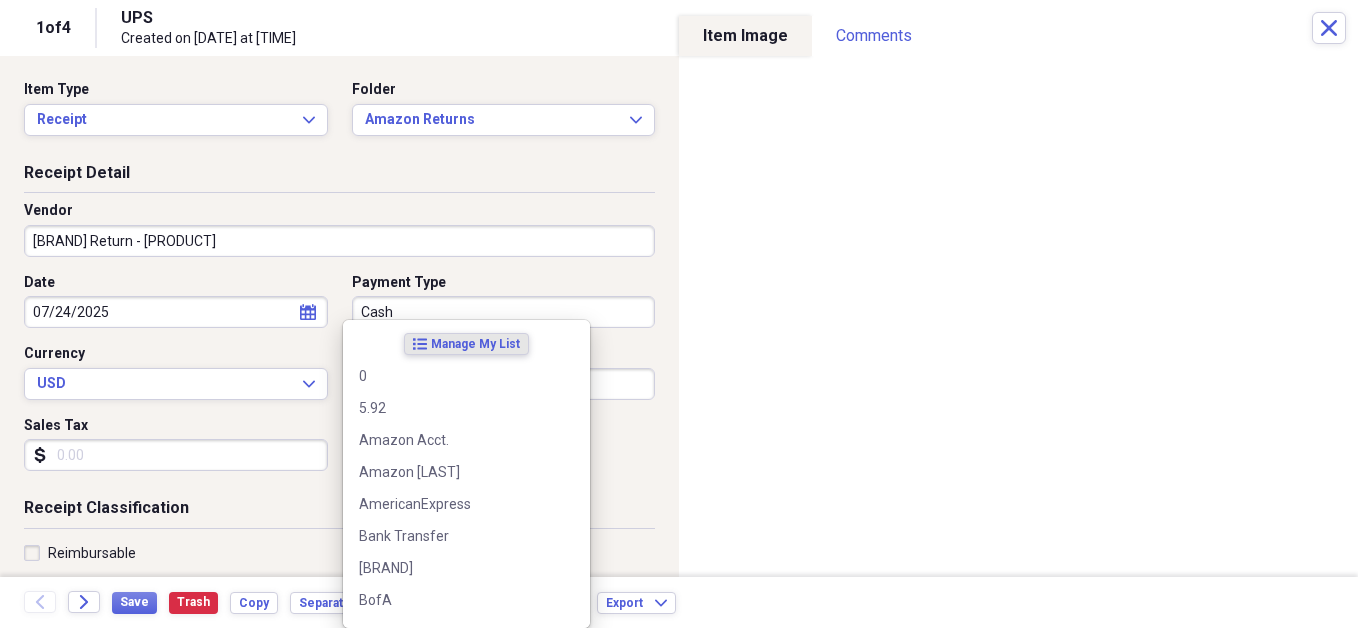 click on "Cash" at bounding box center (504, 312) 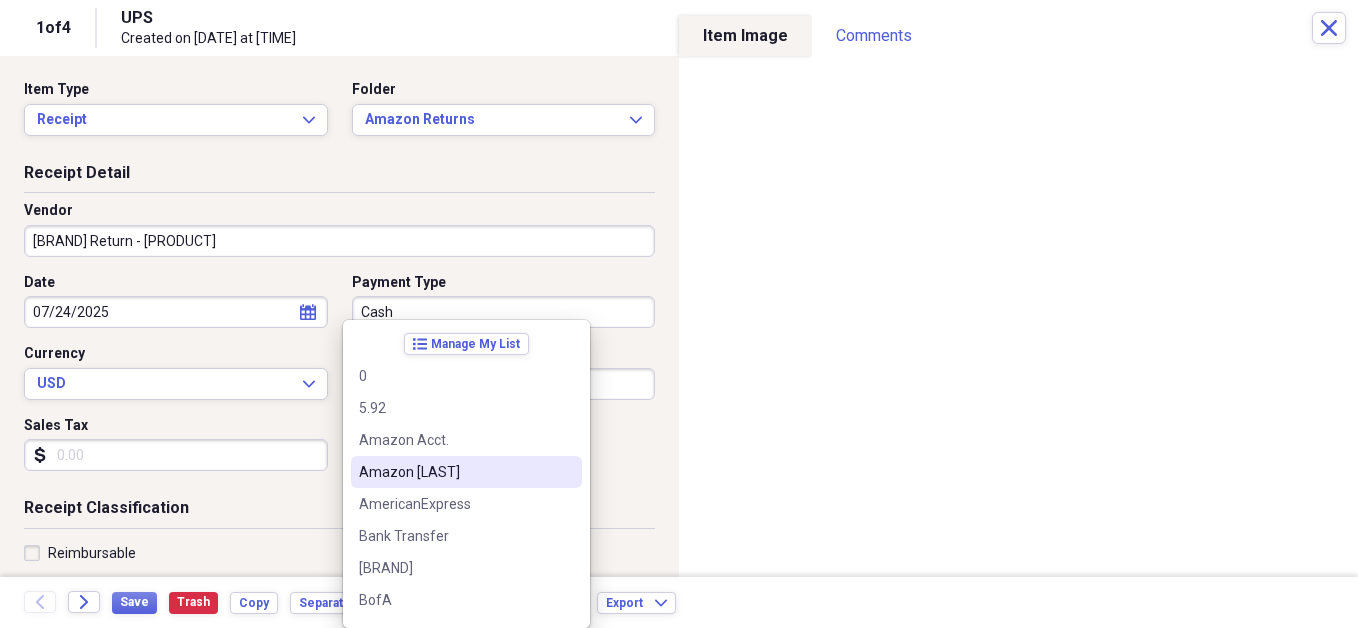 click on "Amazon [LAST]" at bounding box center [454, 472] 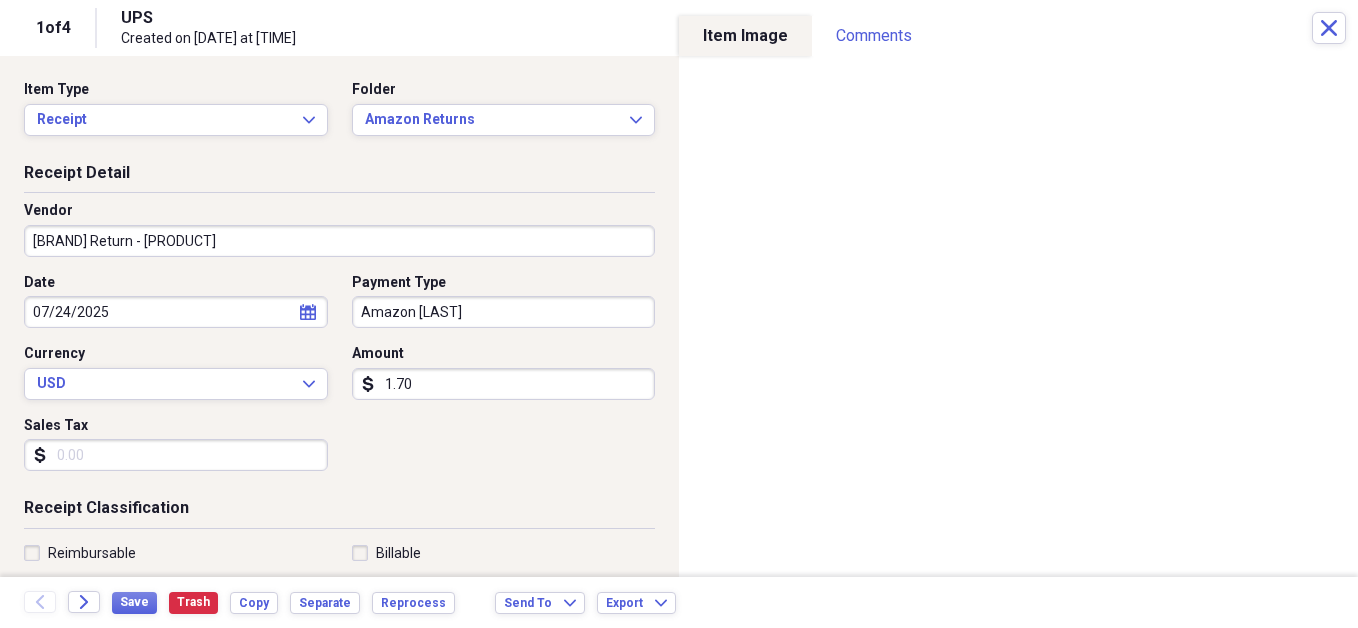 click on "1.70" at bounding box center [504, 384] 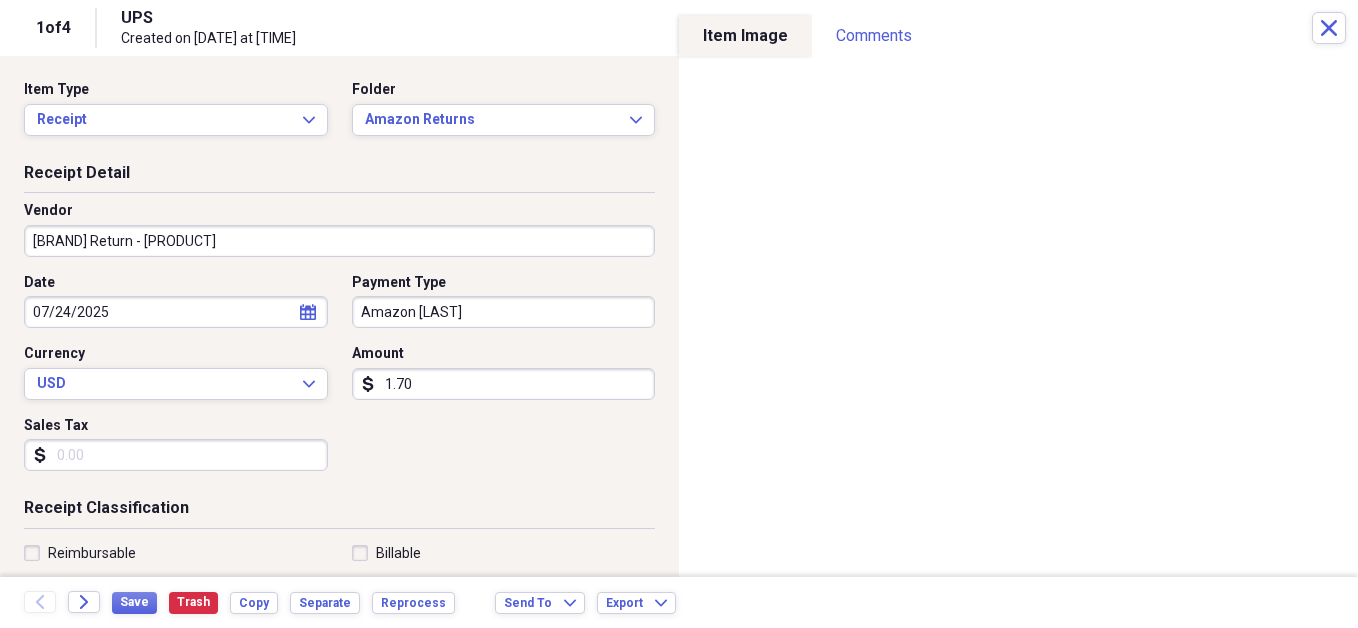 click on "[BRAND] Return - [PRODUCT]" at bounding box center [339, 241] 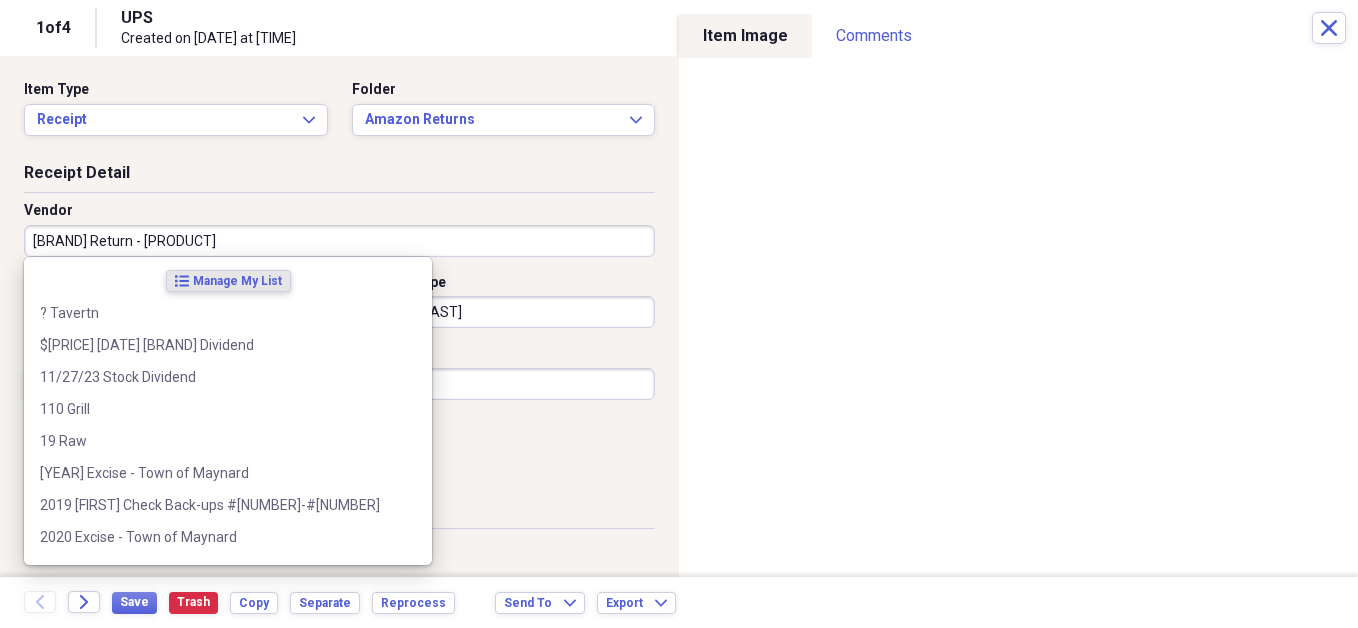 click on "[BRAND] Return - [PRODUCT]" at bounding box center (339, 241) 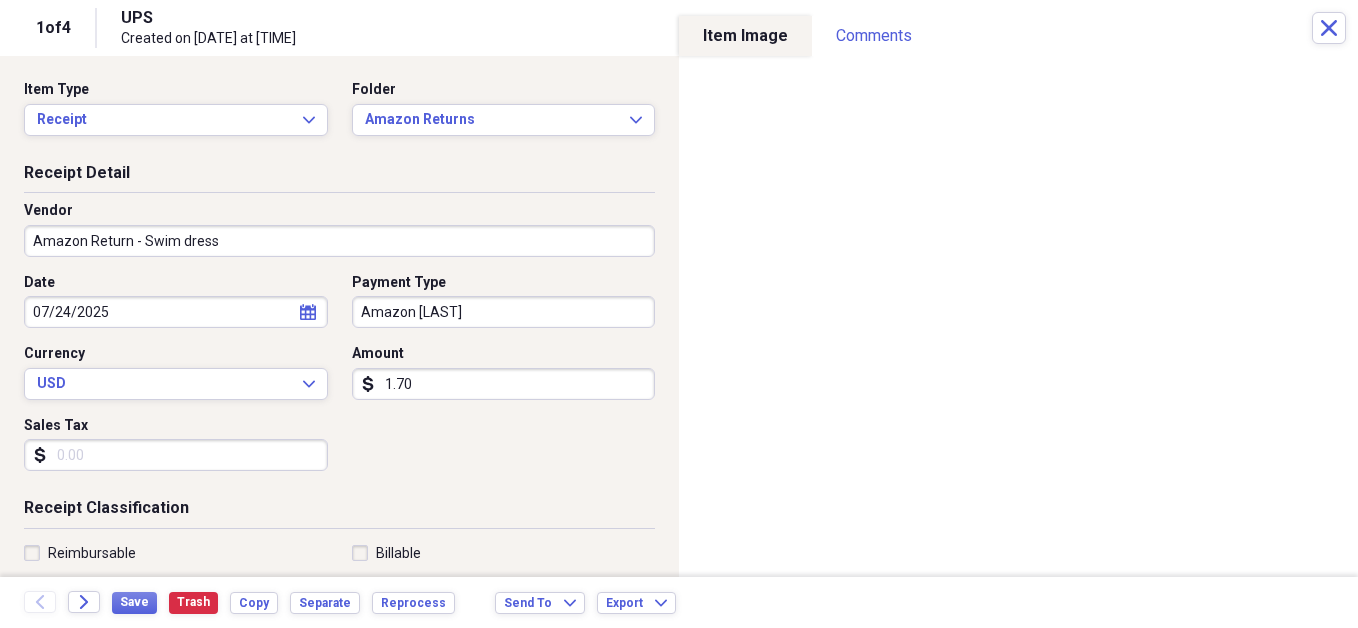 type on "Amazon Return - Swim dress" 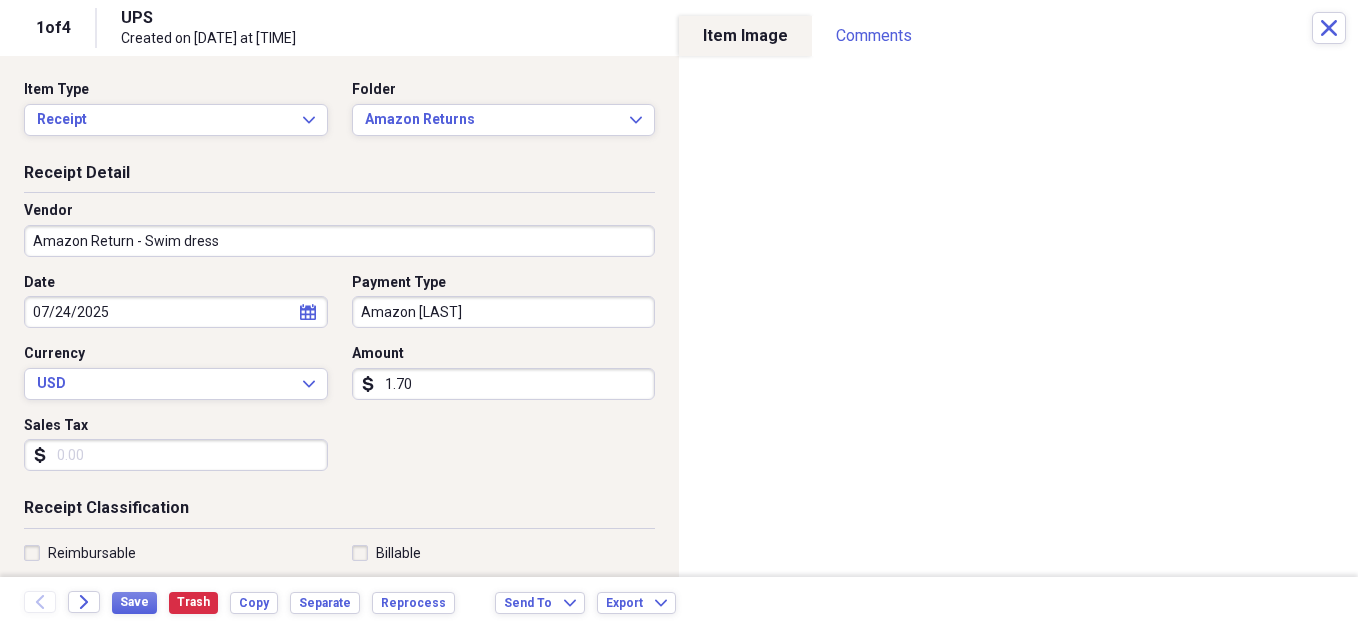 click on "1.70" at bounding box center (504, 384) 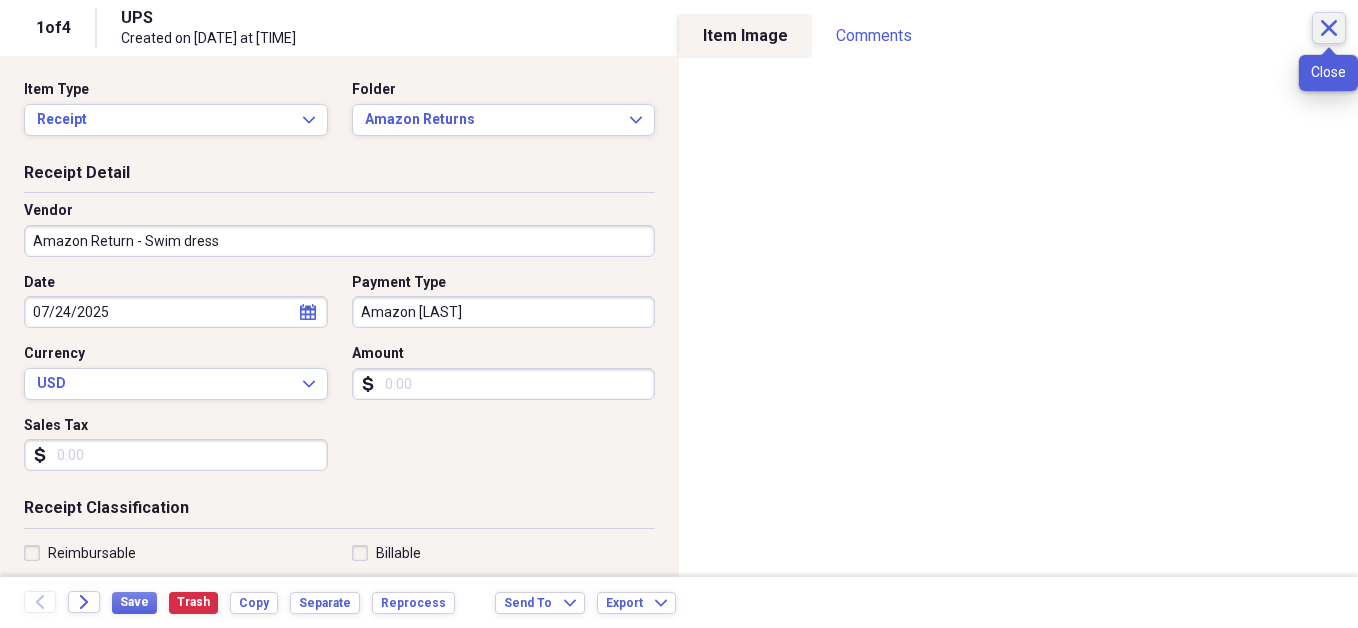 type 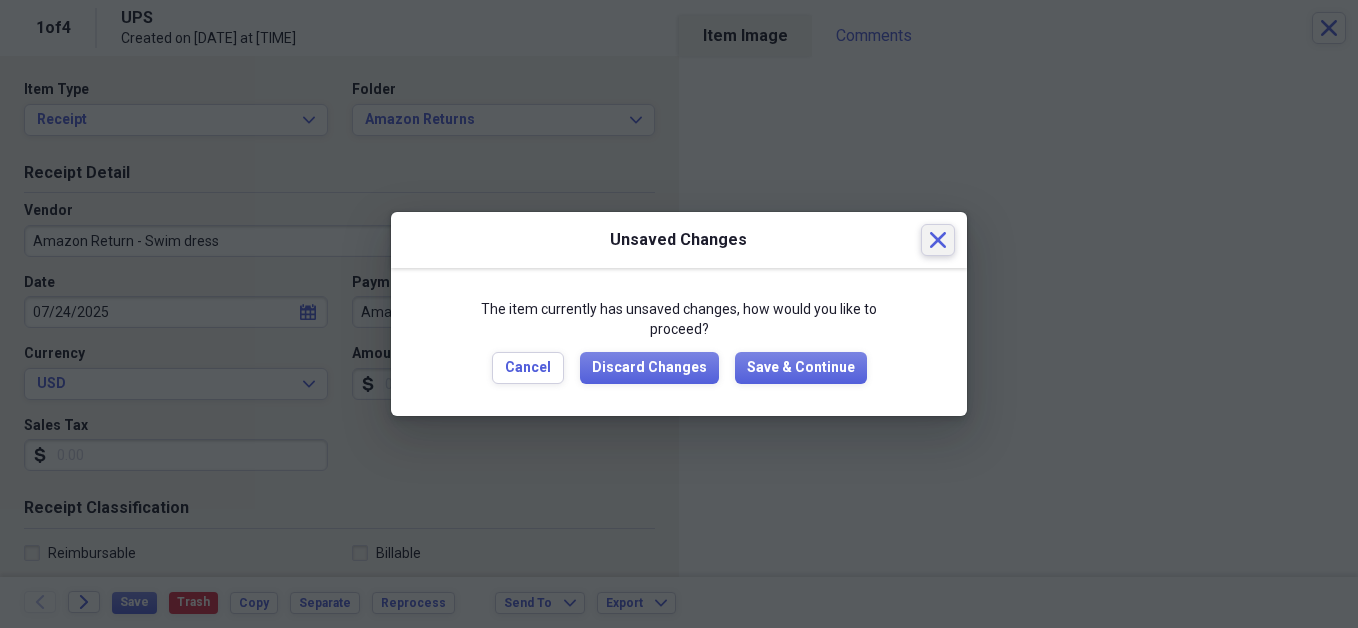 click on "Close" 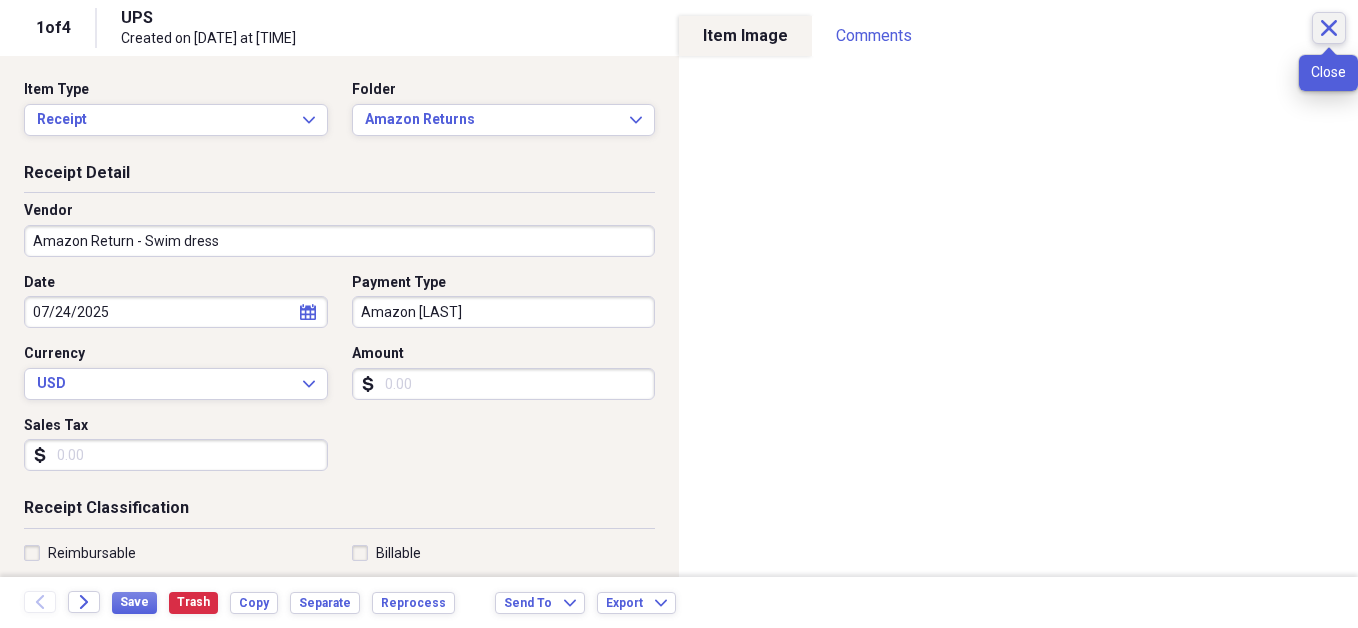 click on "Close" 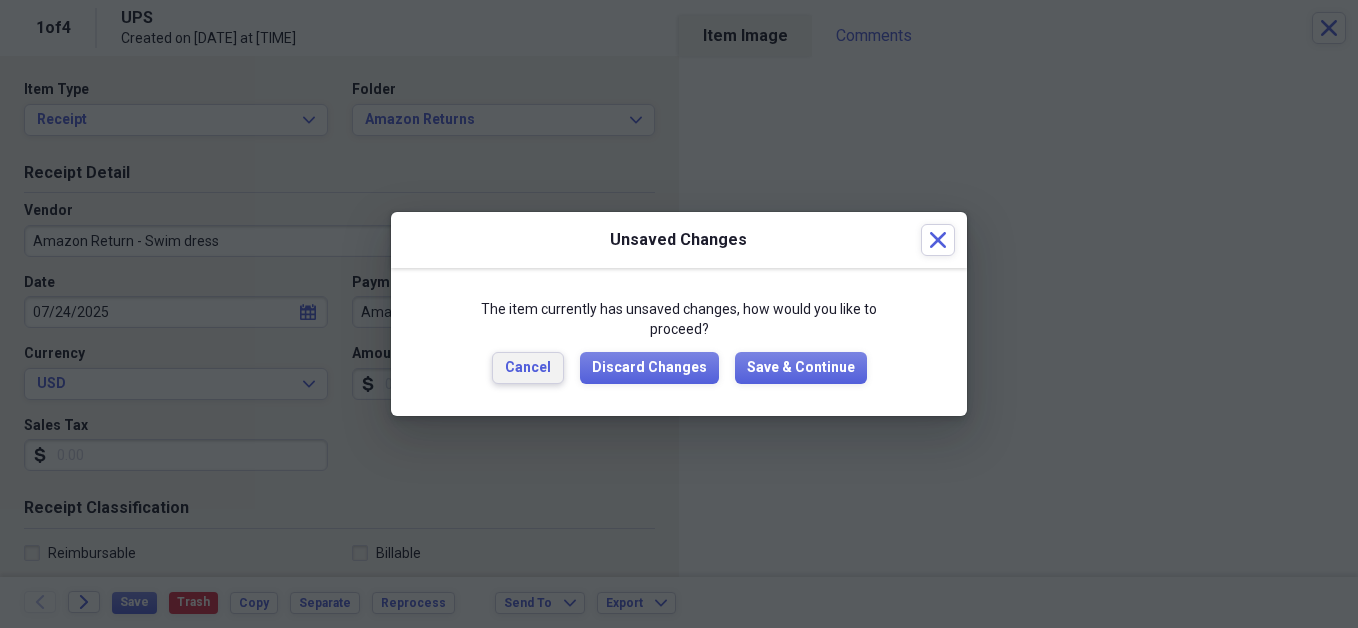 click on "Cancel" at bounding box center [528, 368] 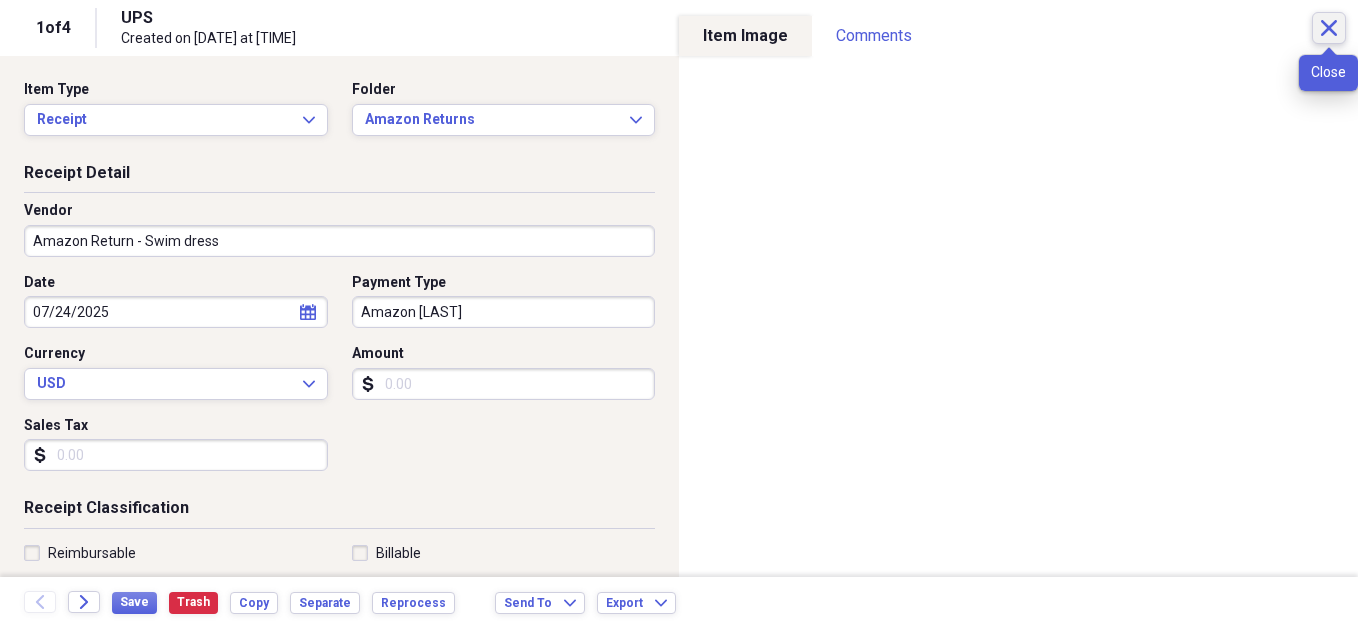 click on "Close" 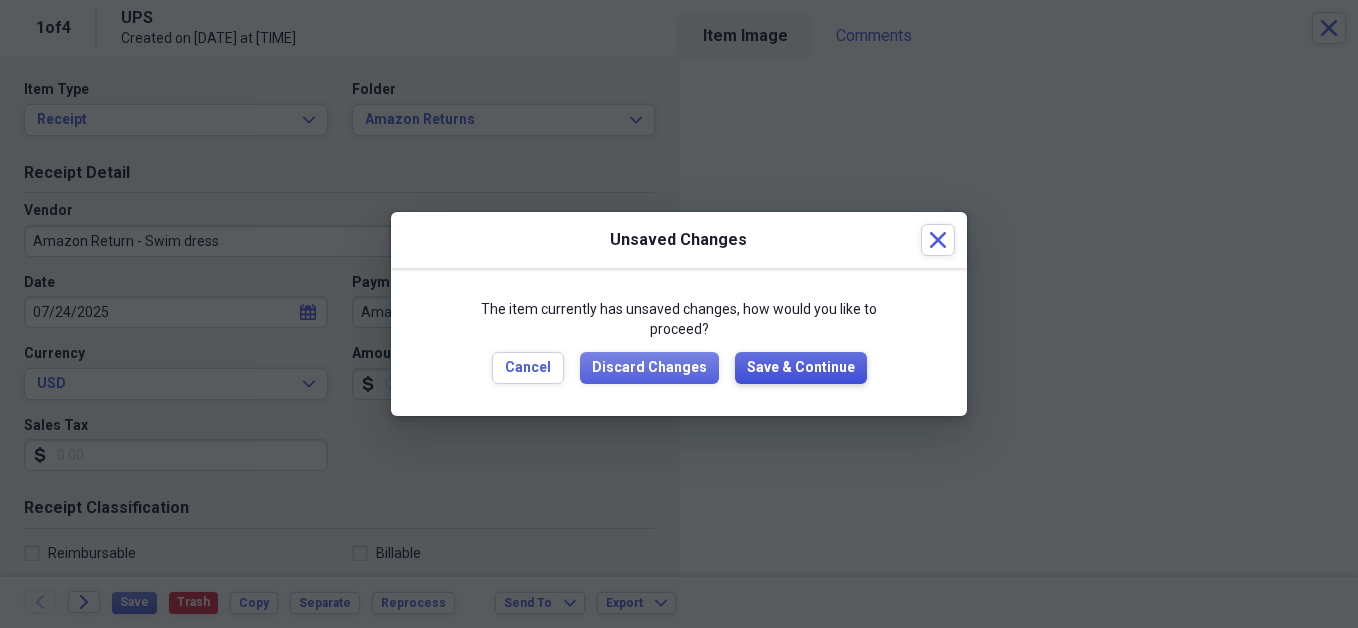 click on "Save & Continue" at bounding box center [801, 368] 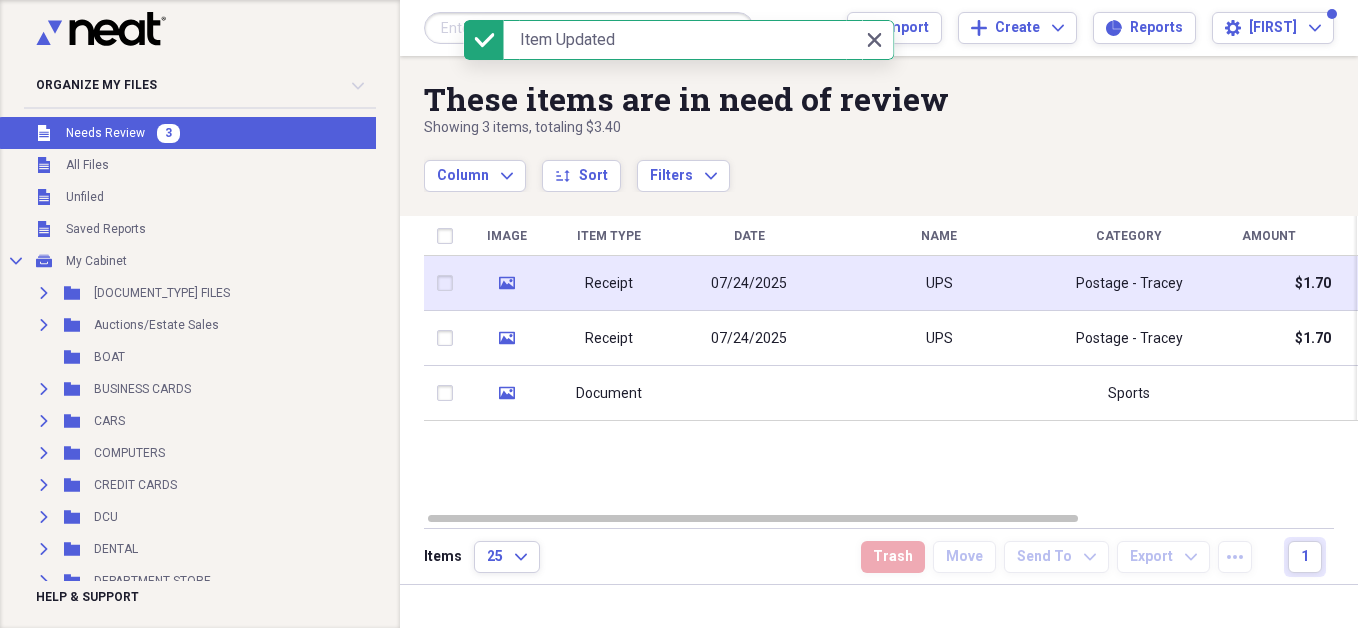 click on "07/24/2025" at bounding box center (749, 284) 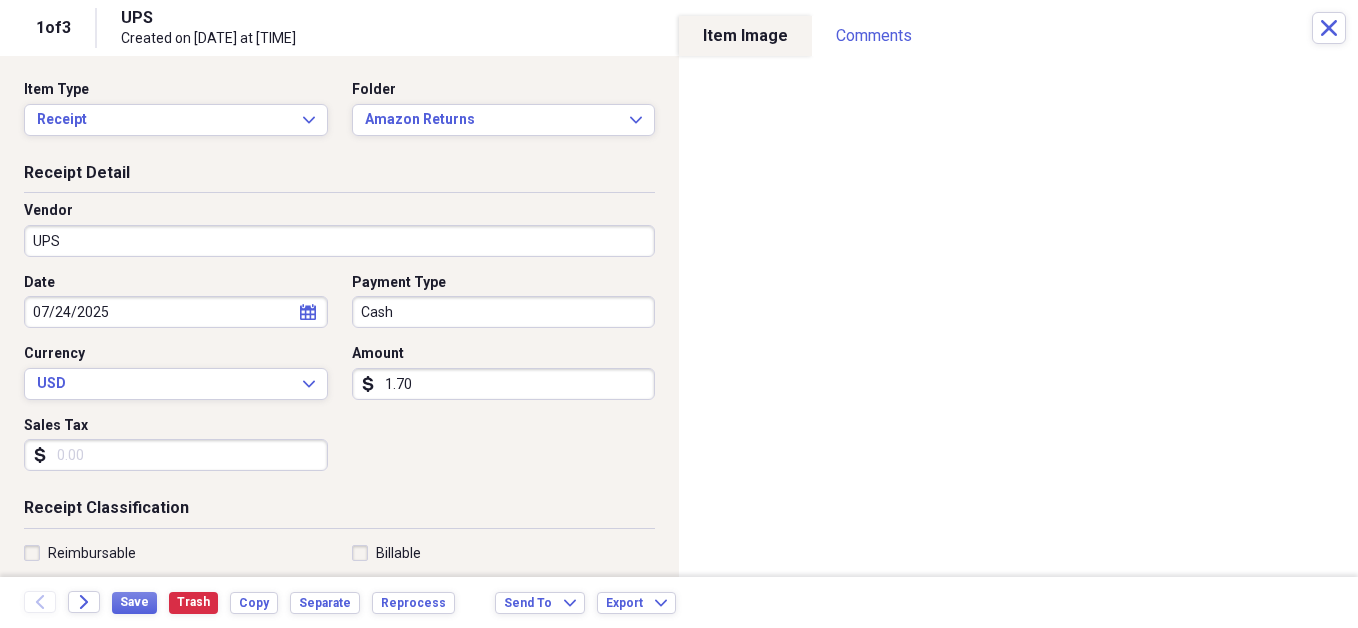 click on "UPS" at bounding box center (339, 241) 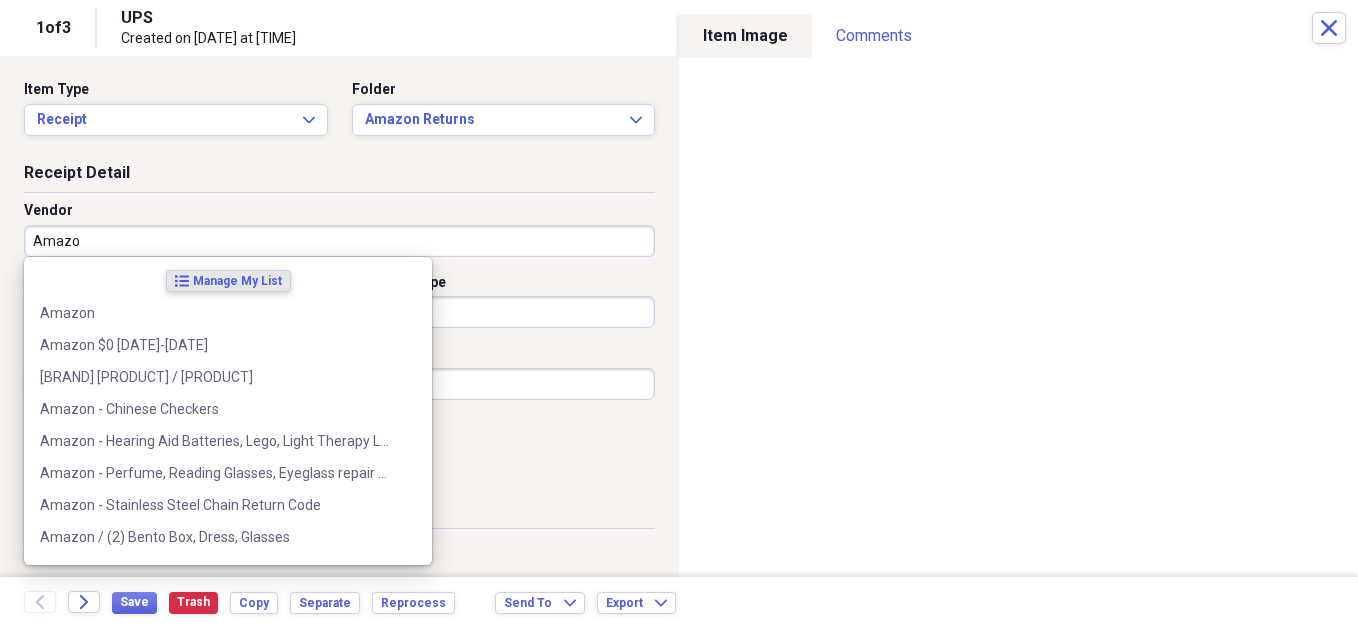 type on "Amazon" 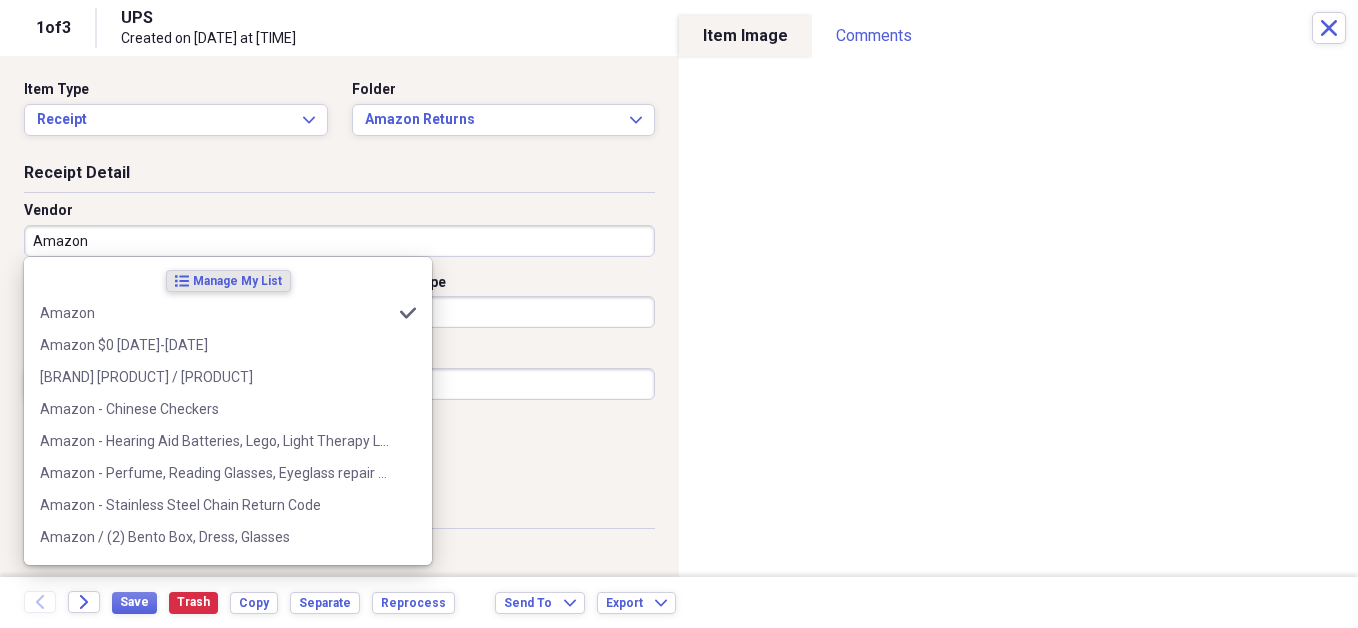type on "$[PRICE]  [PERSON] [PERSON], Shampoo" 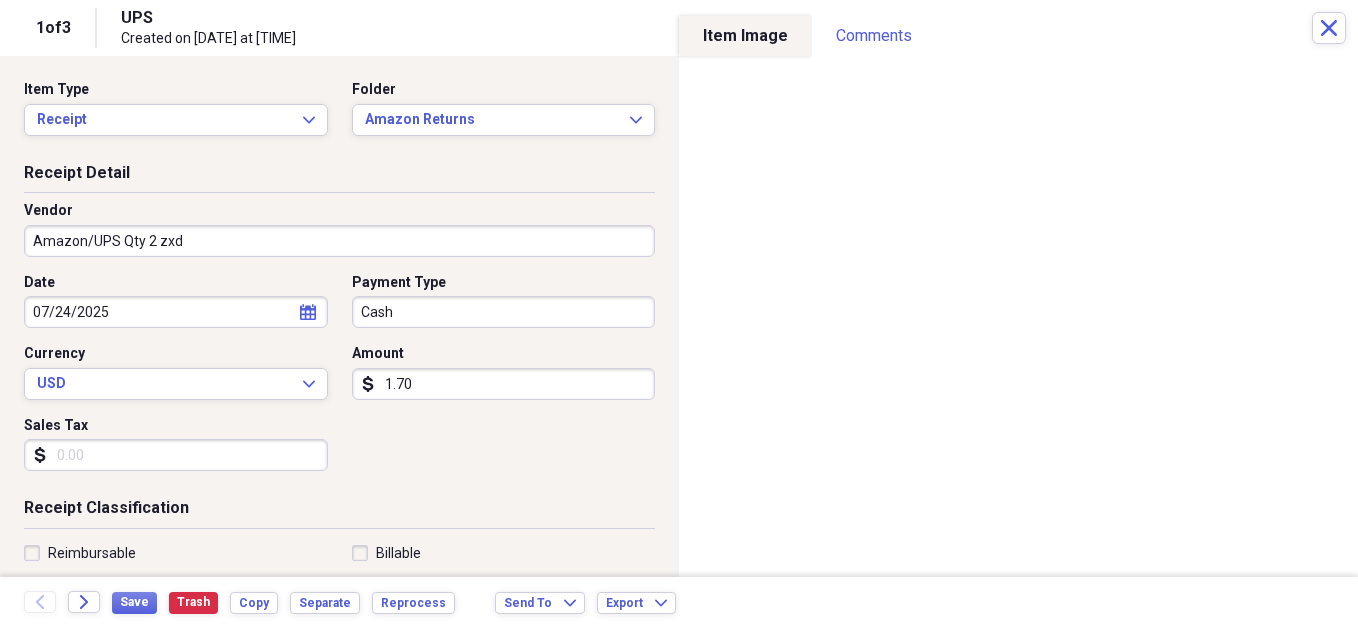 type on "Amazon/UPS Qty 2 zxd" 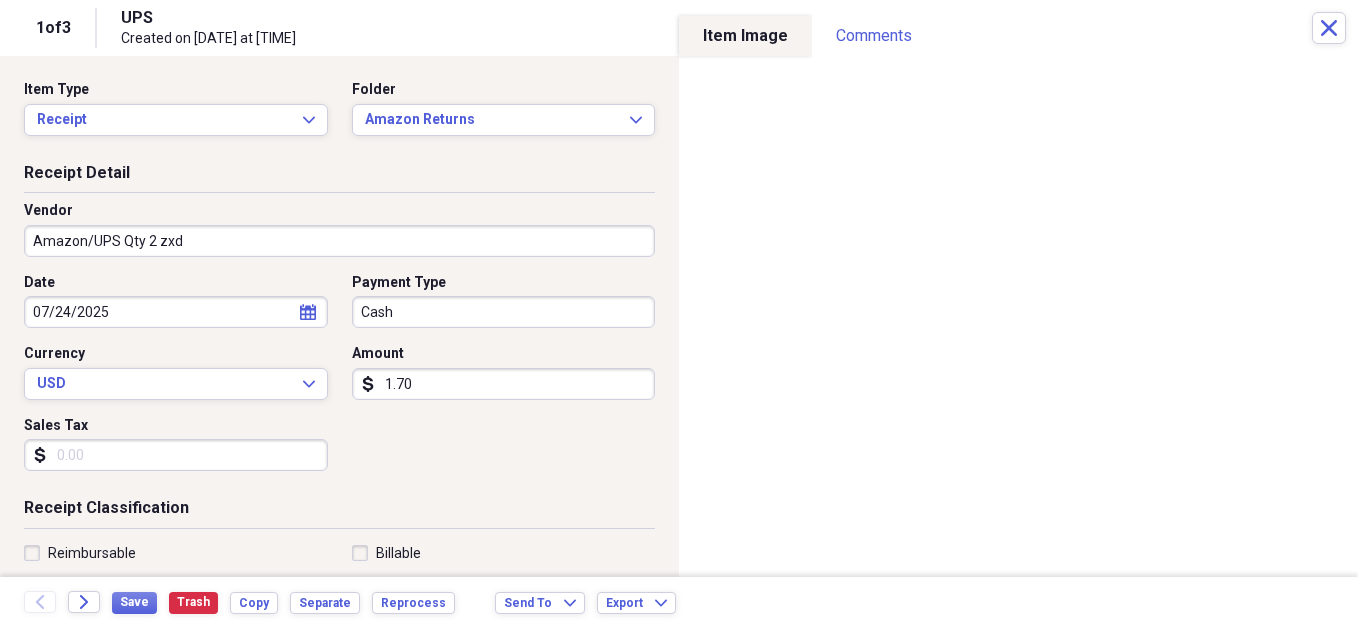 click on "1.70" at bounding box center [504, 384] 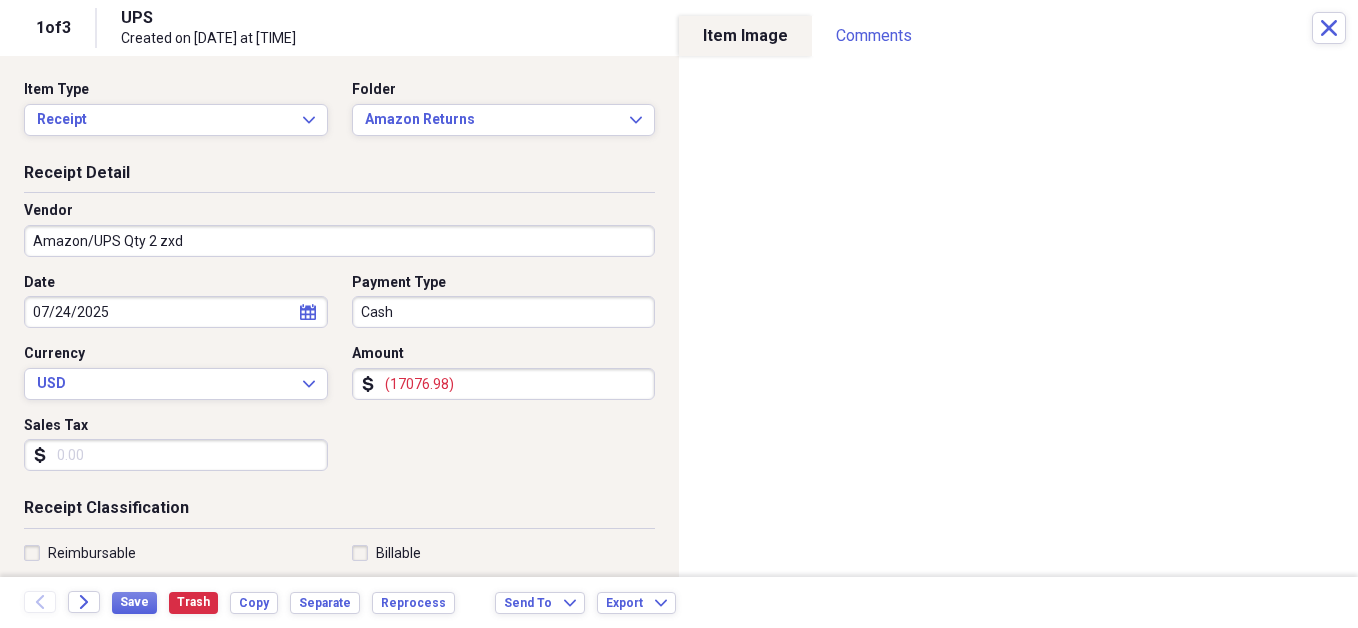 click on "(17076.98)" at bounding box center (504, 384) 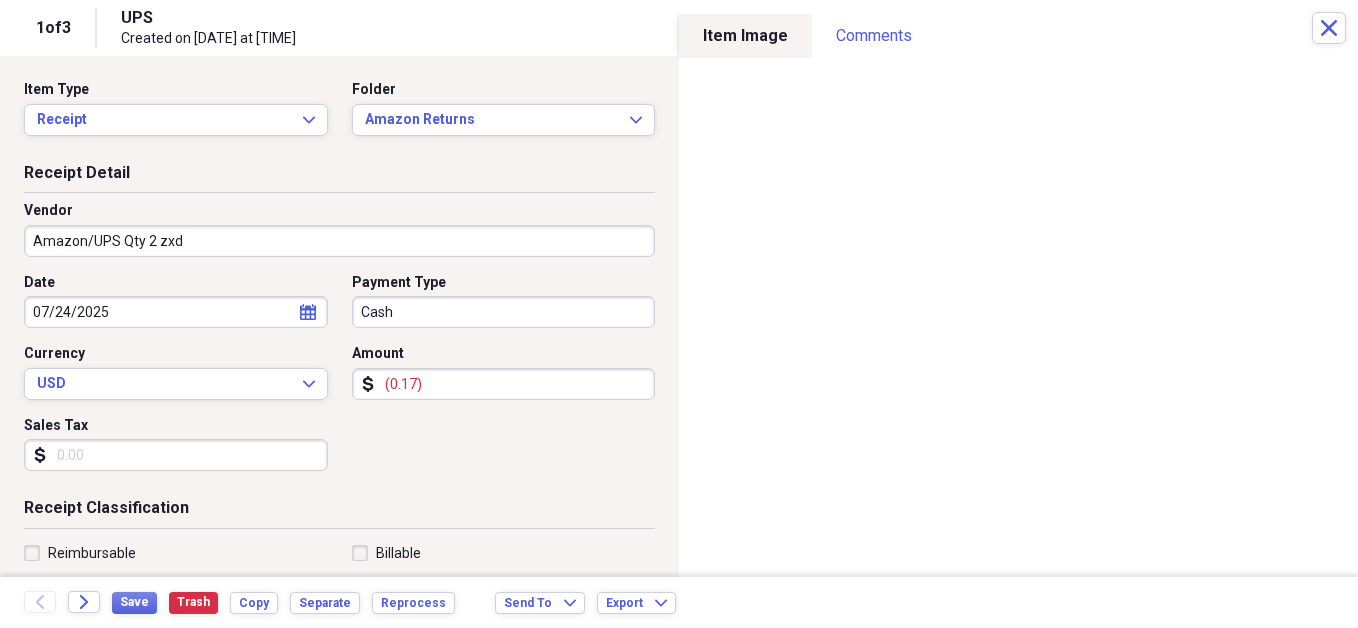 type on "(0.01)" 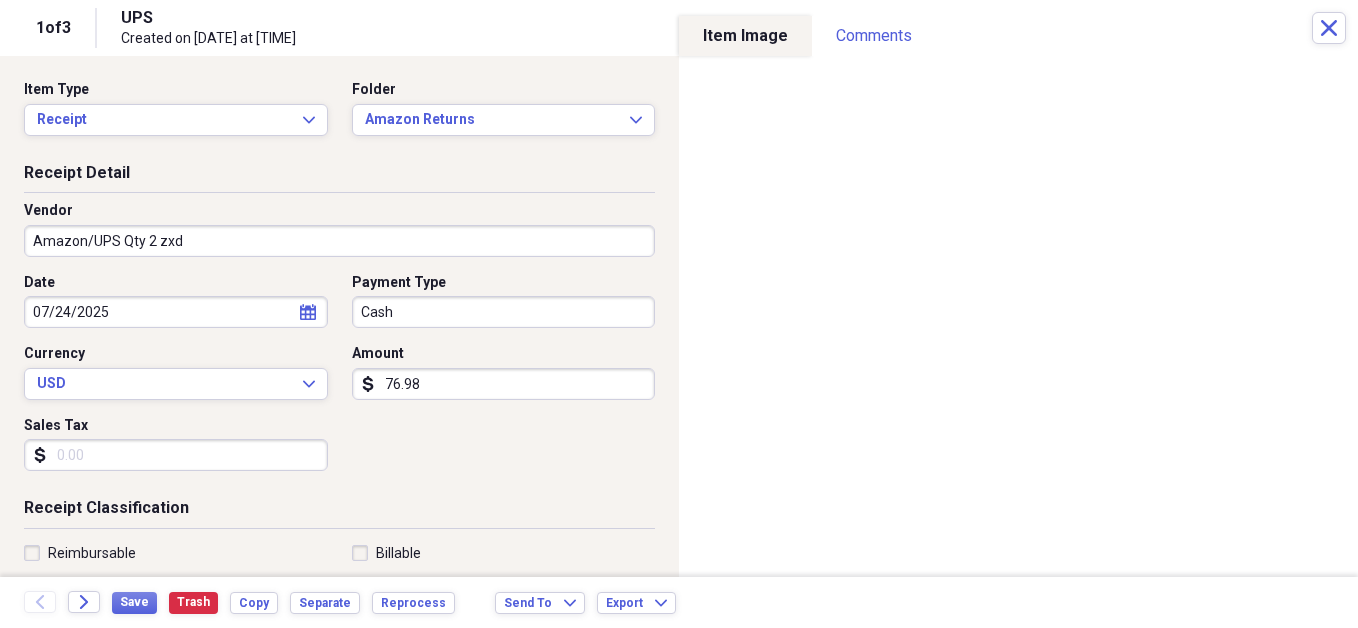 click on "76.98" at bounding box center [504, 384] 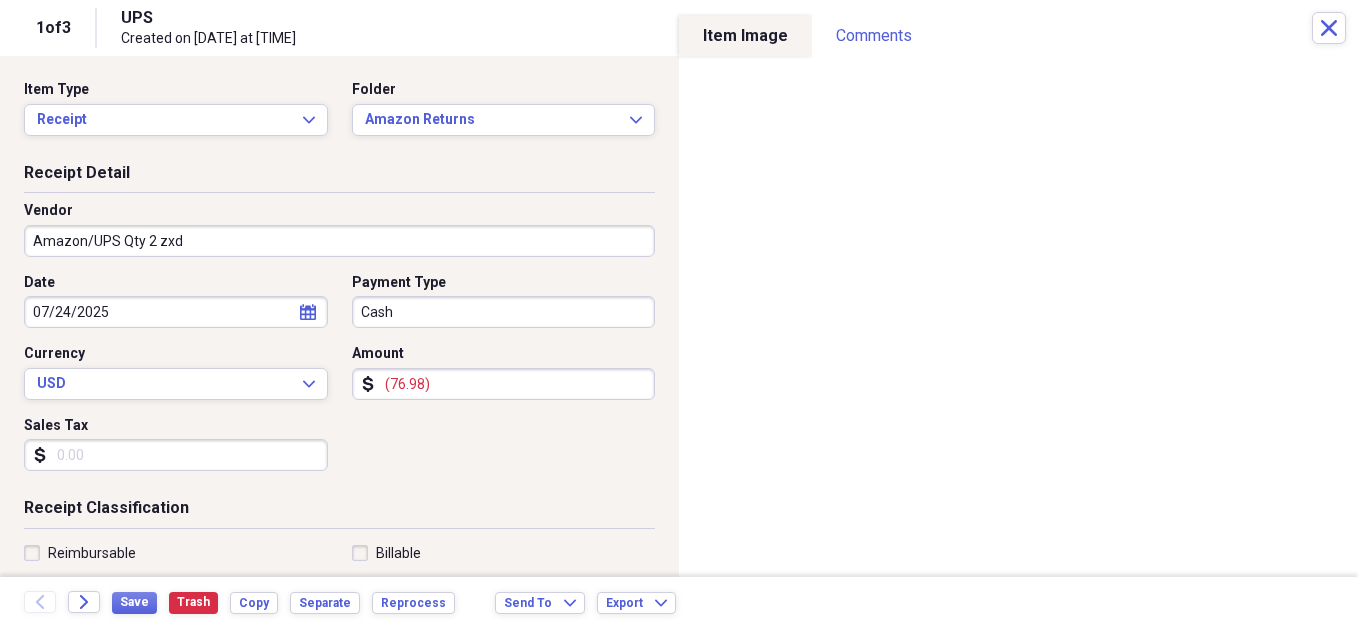 type on "(76.98)" 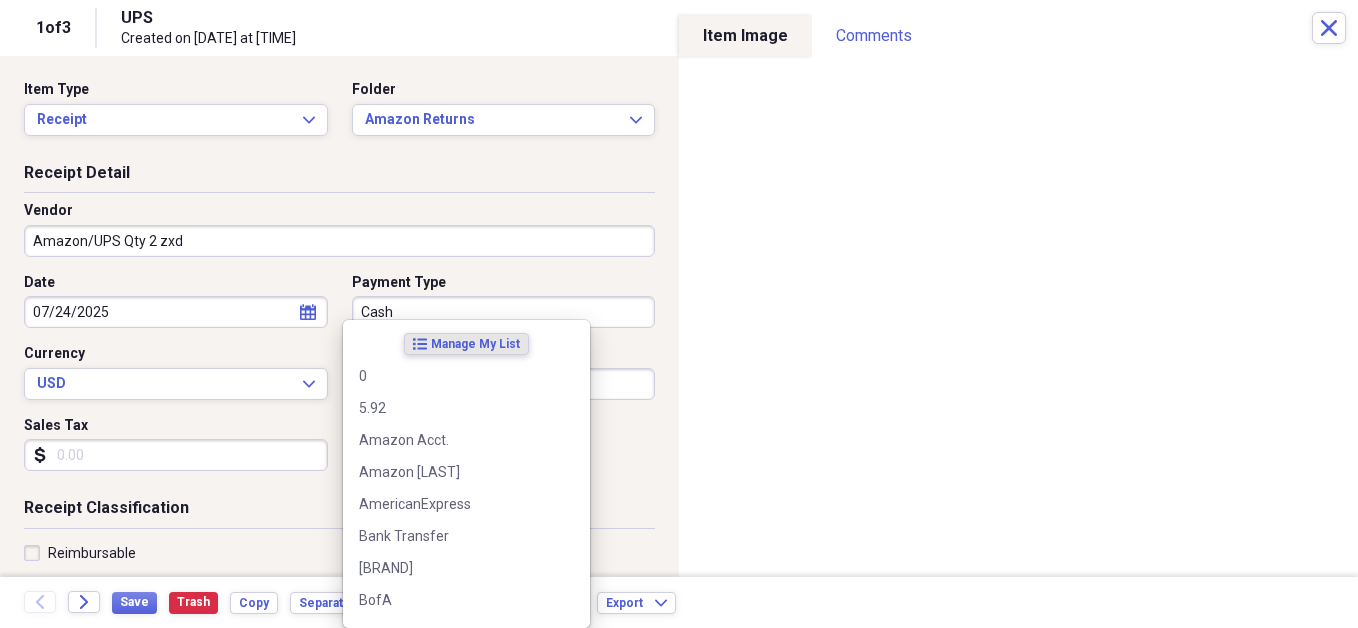 click on "Cash" at bounding box center (504, 312) 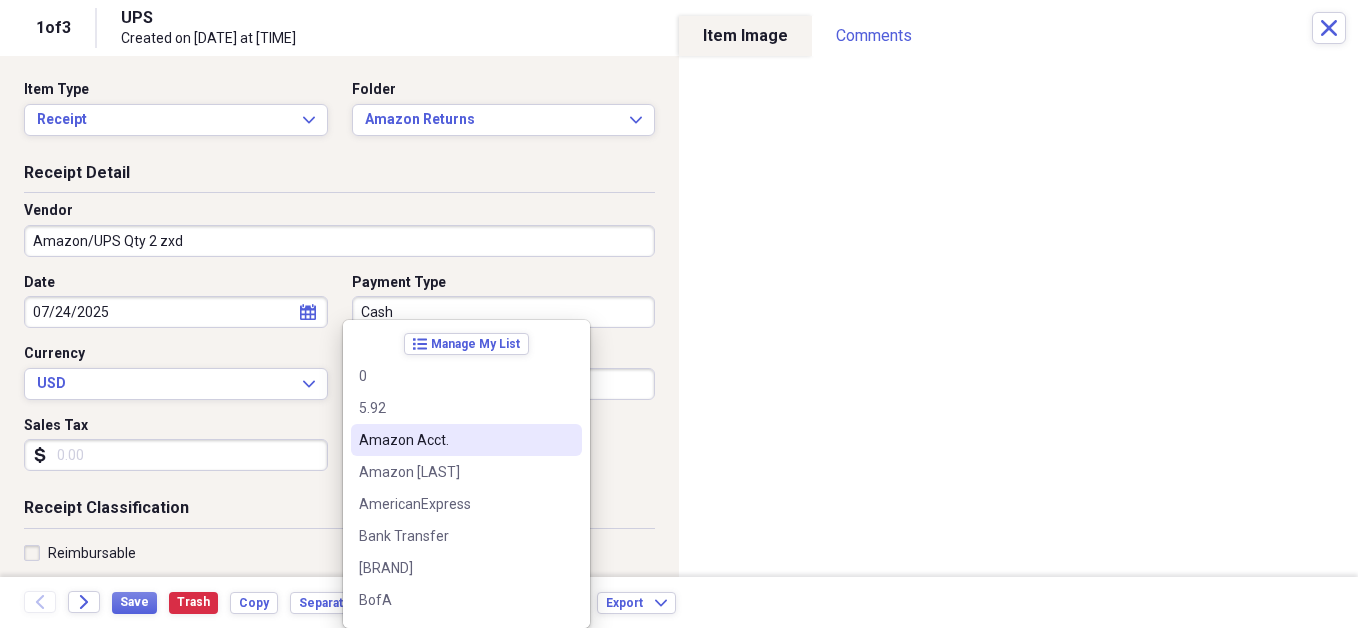 click on "Amazon Acct." at bounding box center [454, 440] 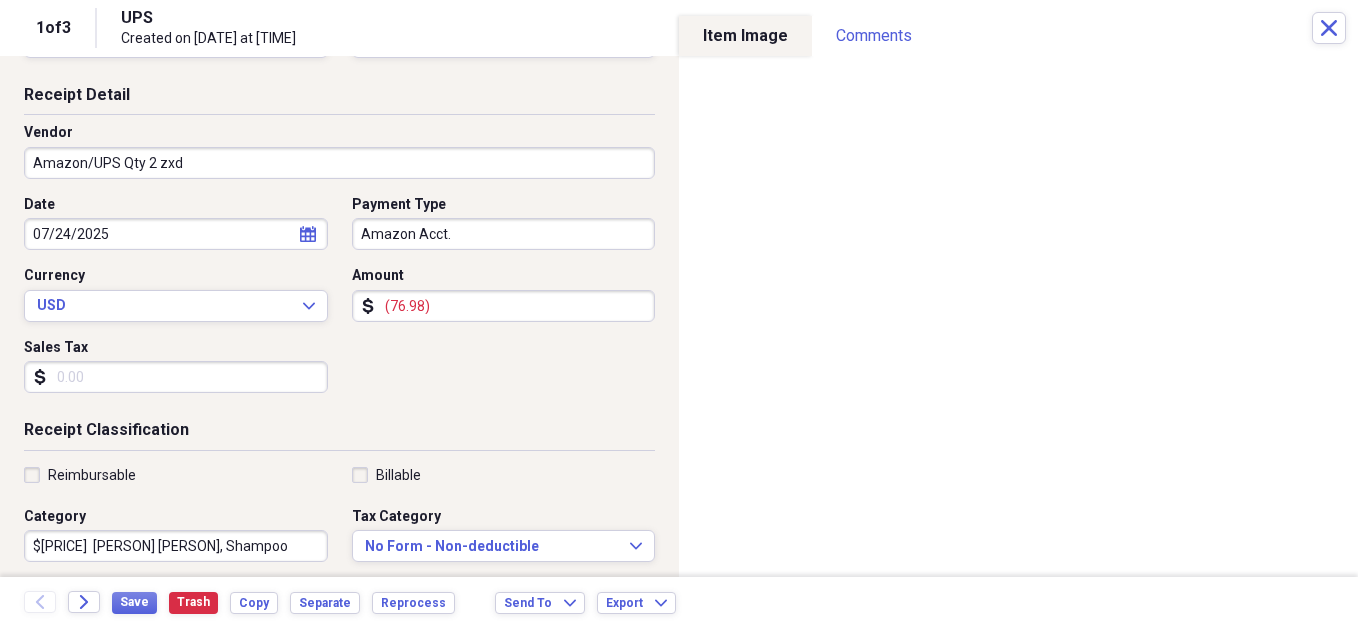 scroll, scrollTop: 96, scrollLeft: 0, axis: vertical 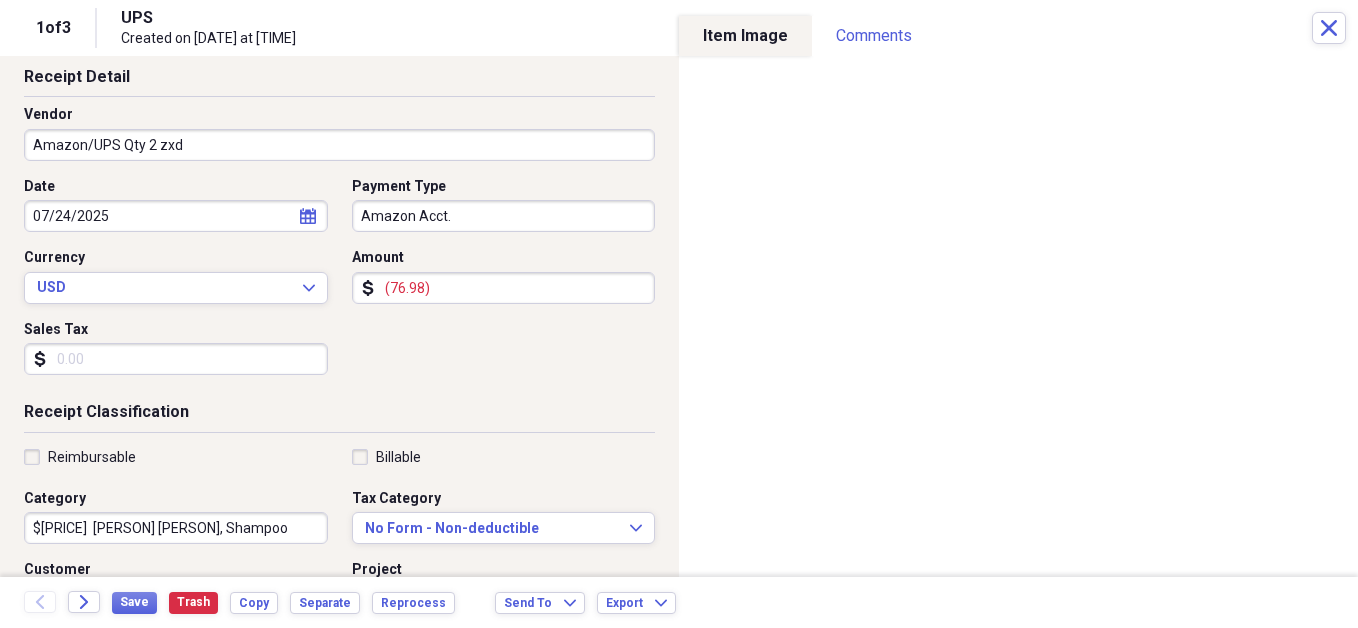 click on "$[PRICE]  [PERSON] [PERSON], Shampoo" at bounding box center [176, 528] 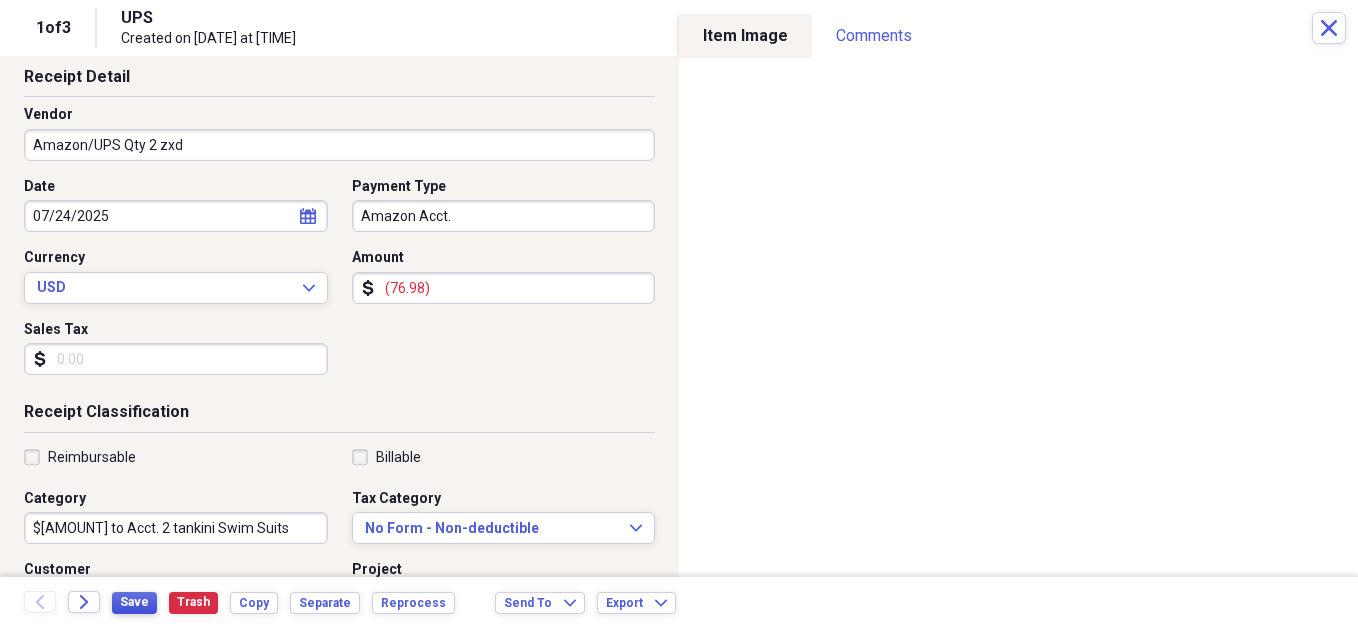 type on "$[AMOUNT] to Acct. 2 tankini Swim Suits" 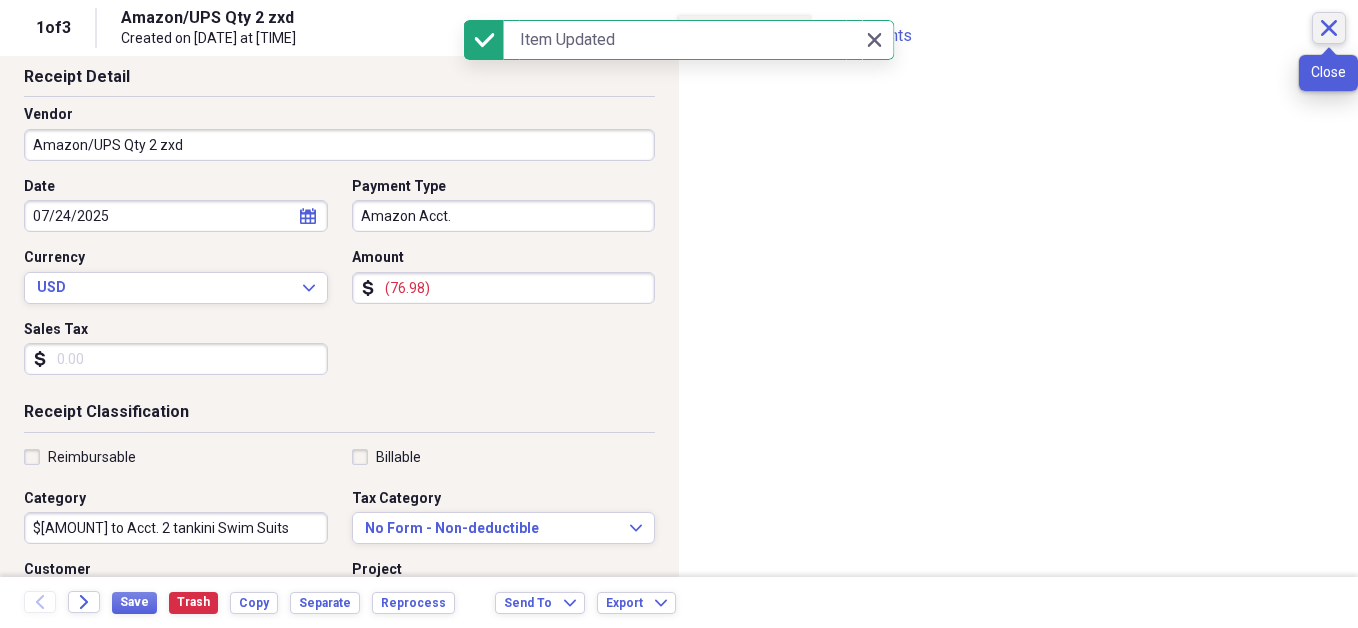 click on "Close" 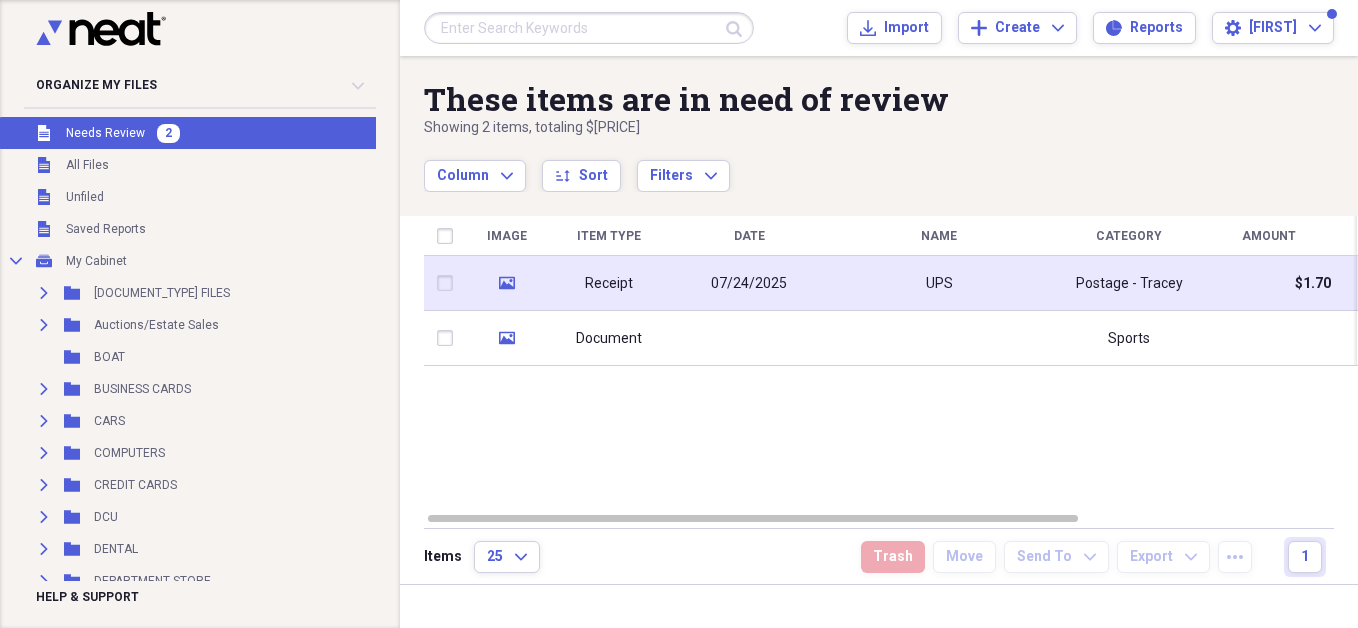 click on "UPS" at bounding box center [939, 284] 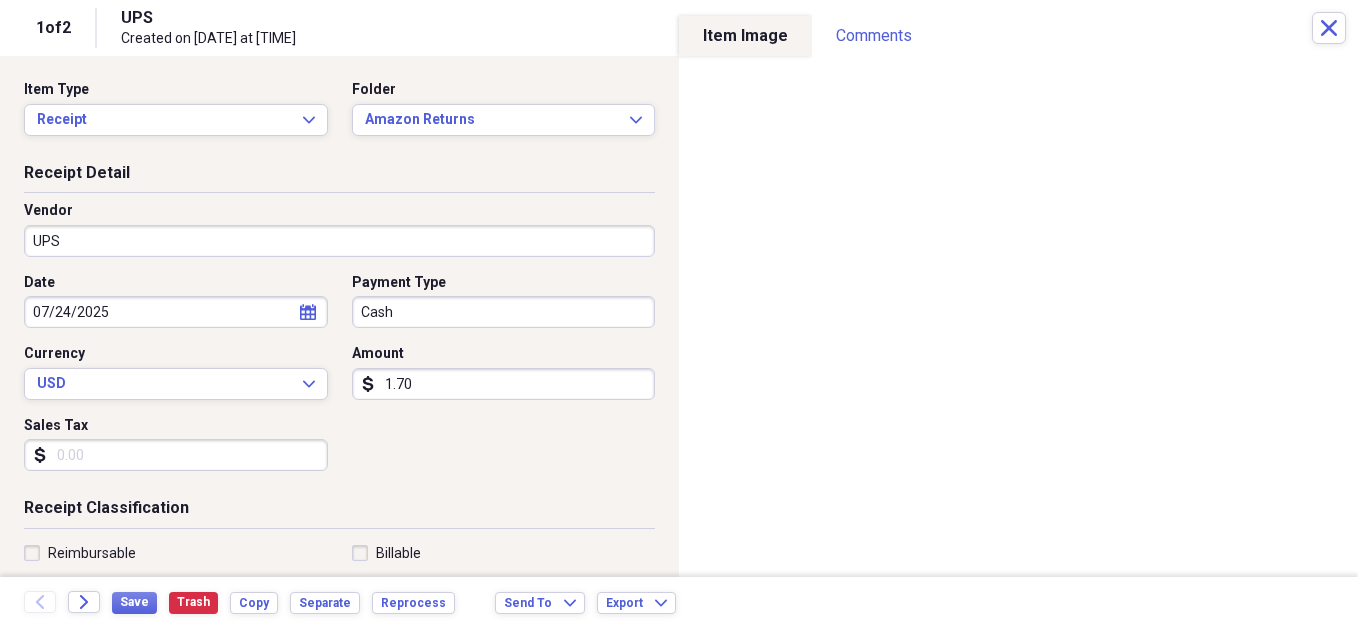 click on "UPS" at bounding box center (339, 241) 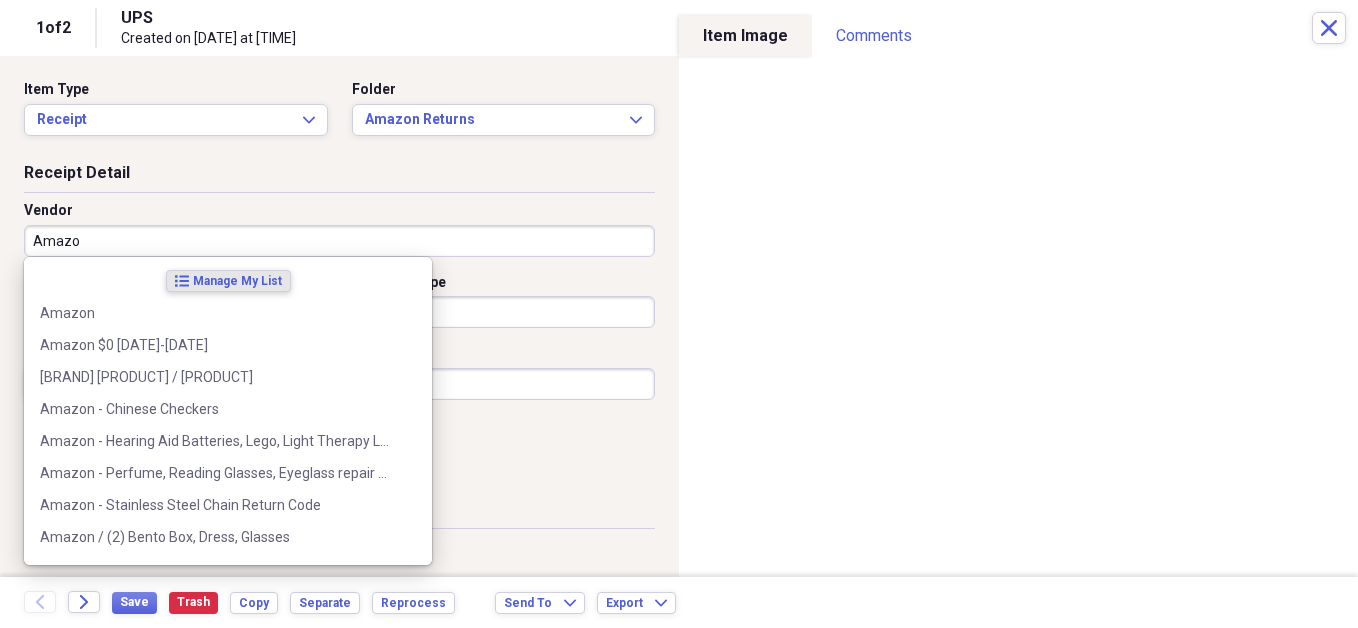 type on "Amazon" 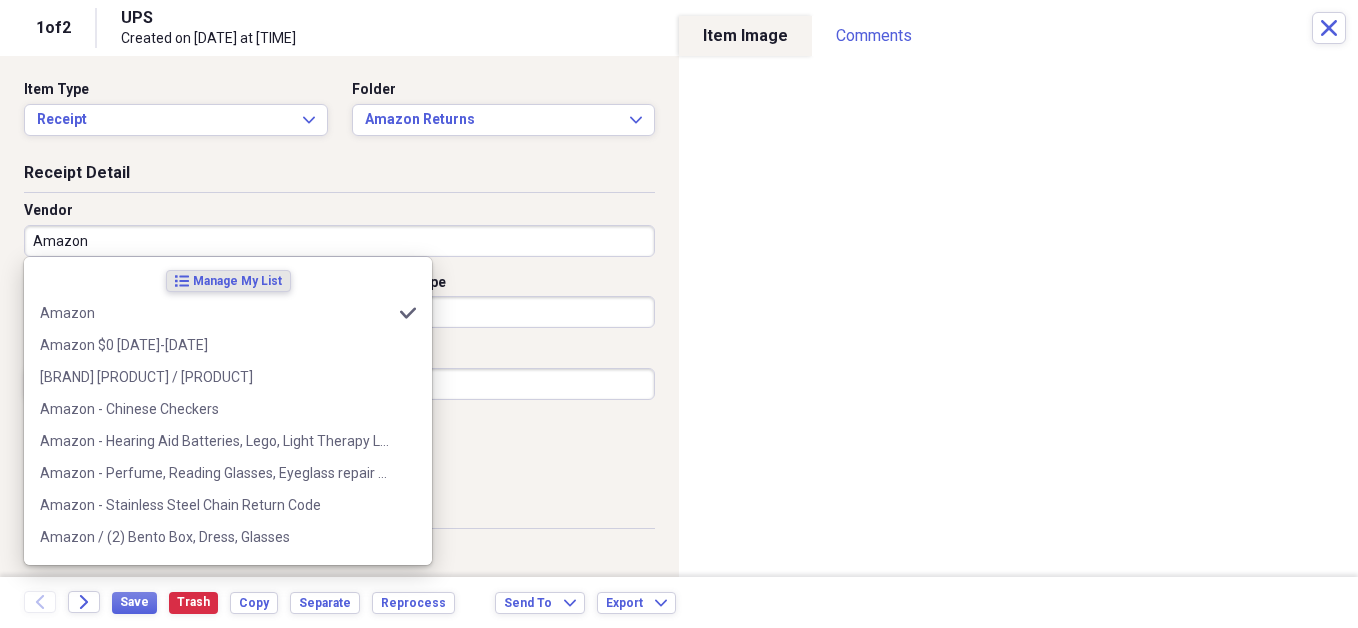 type on "$[PRICE]  [PERSON] [PERSON], Shampoo" 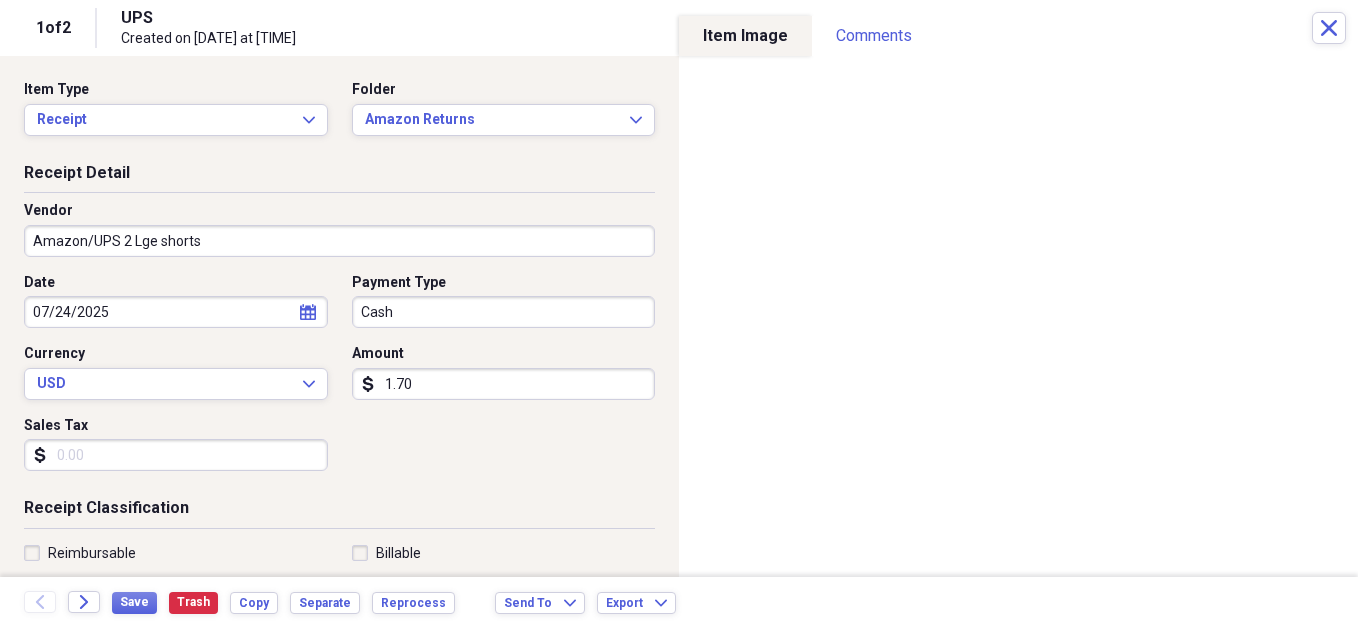 type on "Amazon/UPS 2 Lge shorts" 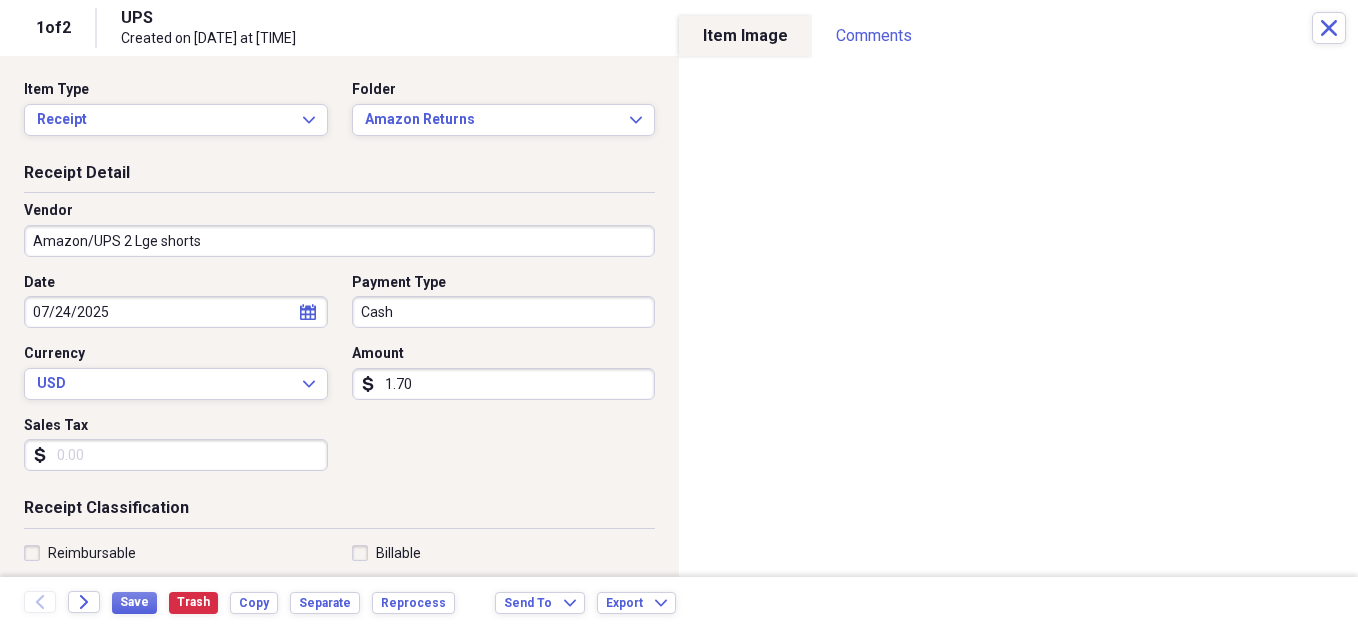 click on "1.70" at bounding box center [504, 384] 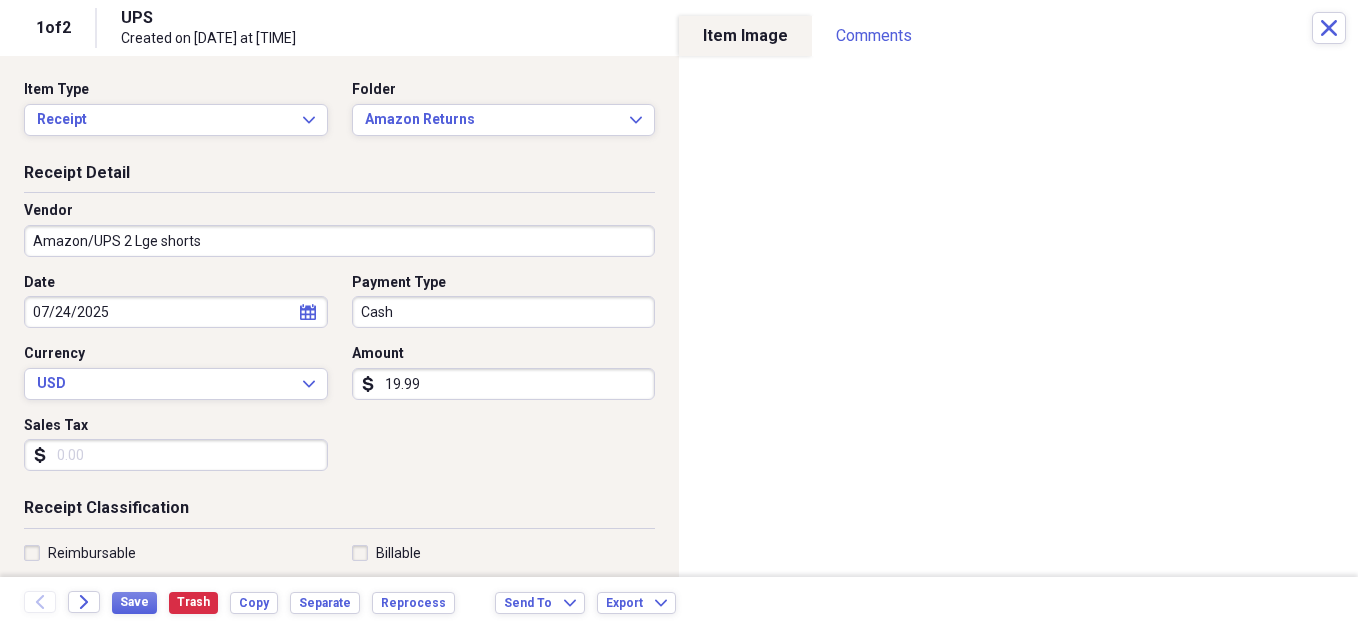 click on "19.99" at bounding box center [504, 384] 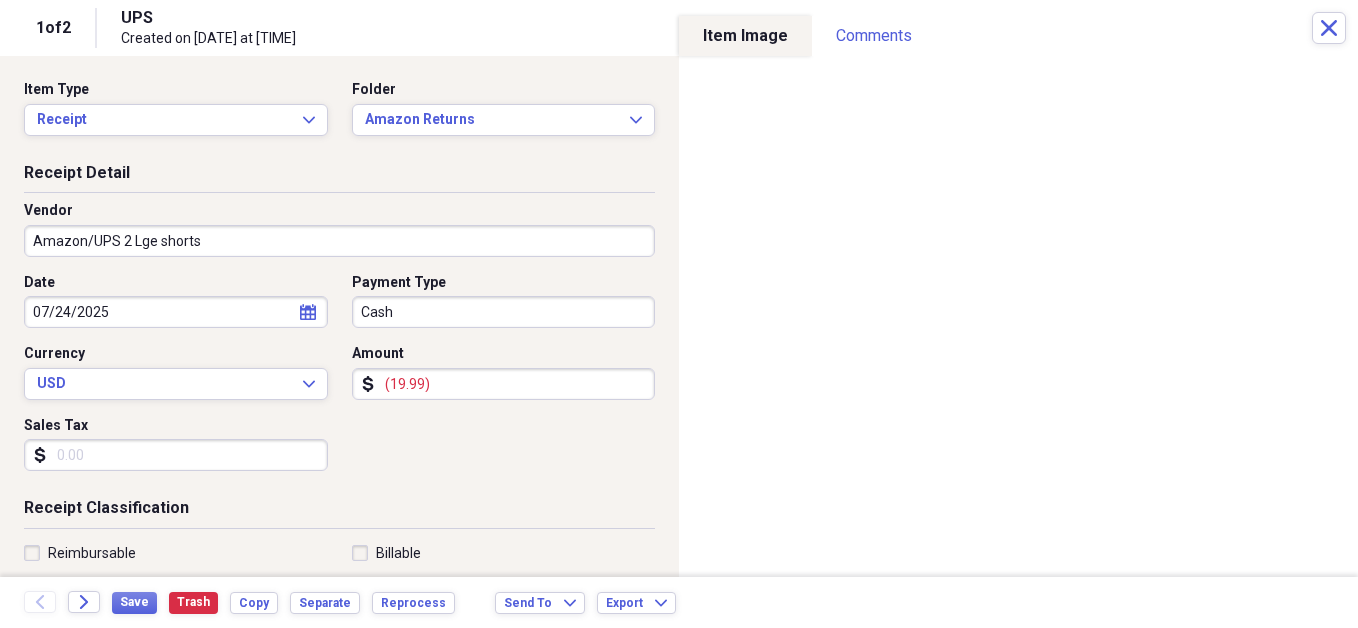 type on "(19.99)" 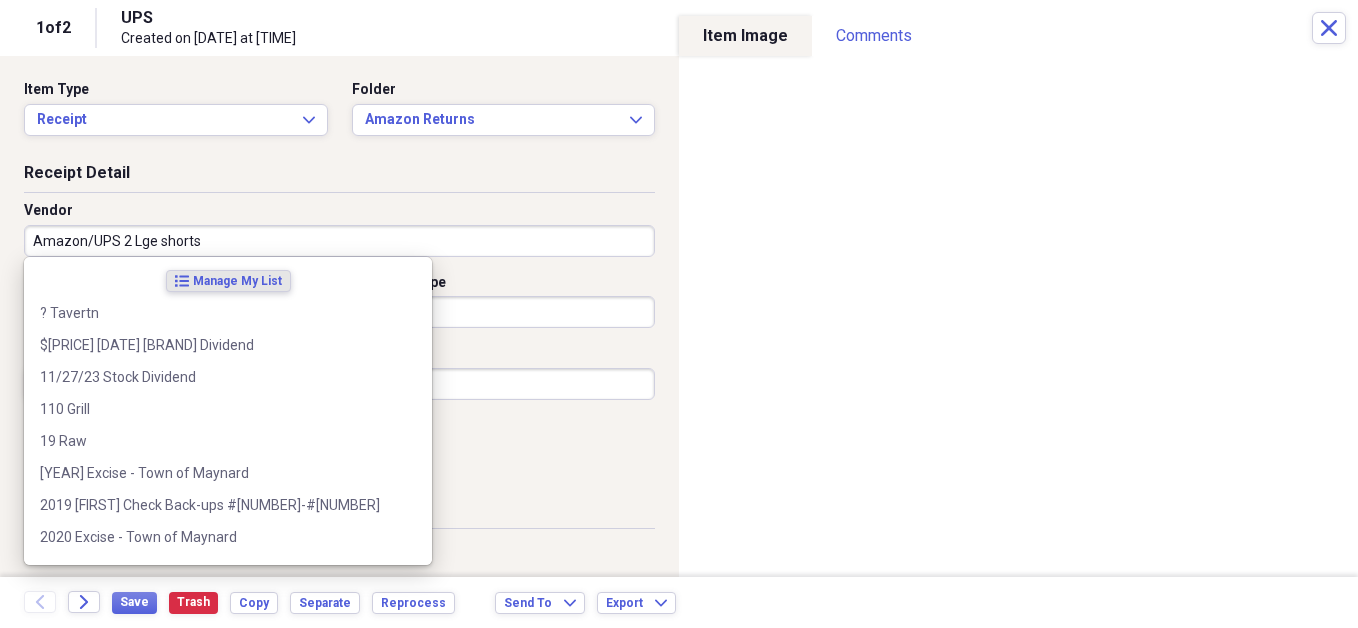 click on "Amazon/UPS 2 Lge shorts" at bounding box center (339, 241) 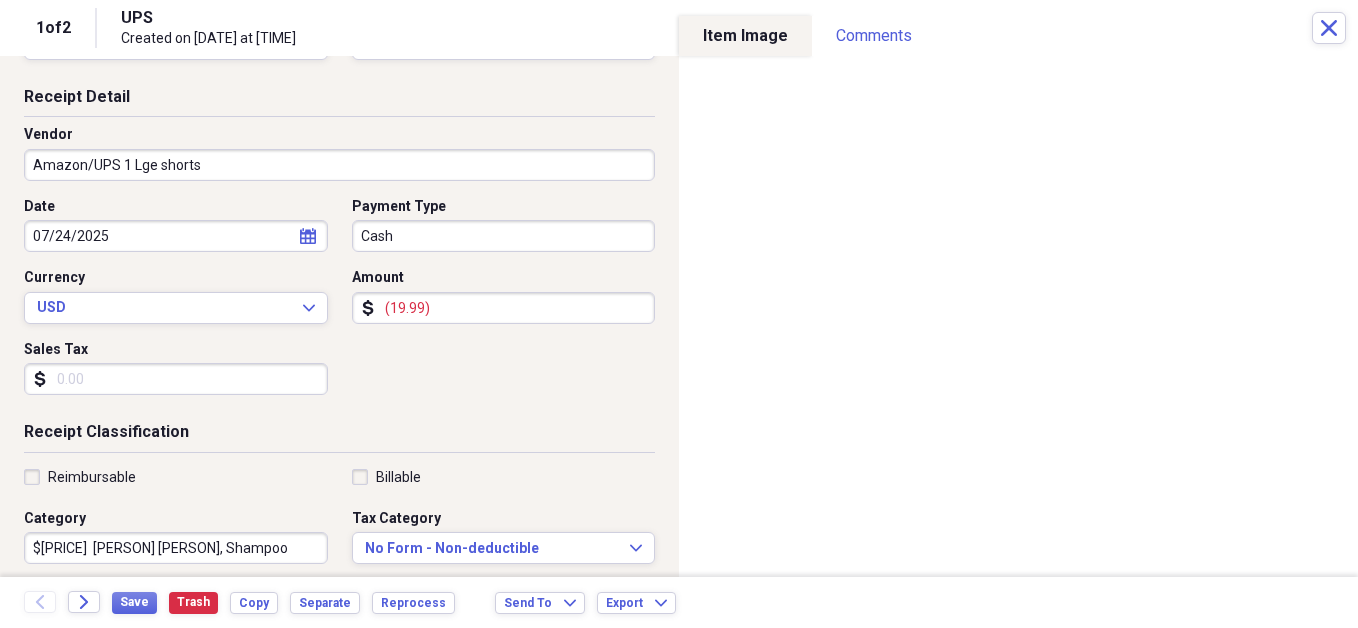 scroll, scrollTop: 86, scrollLeft: 0, axis: vertical 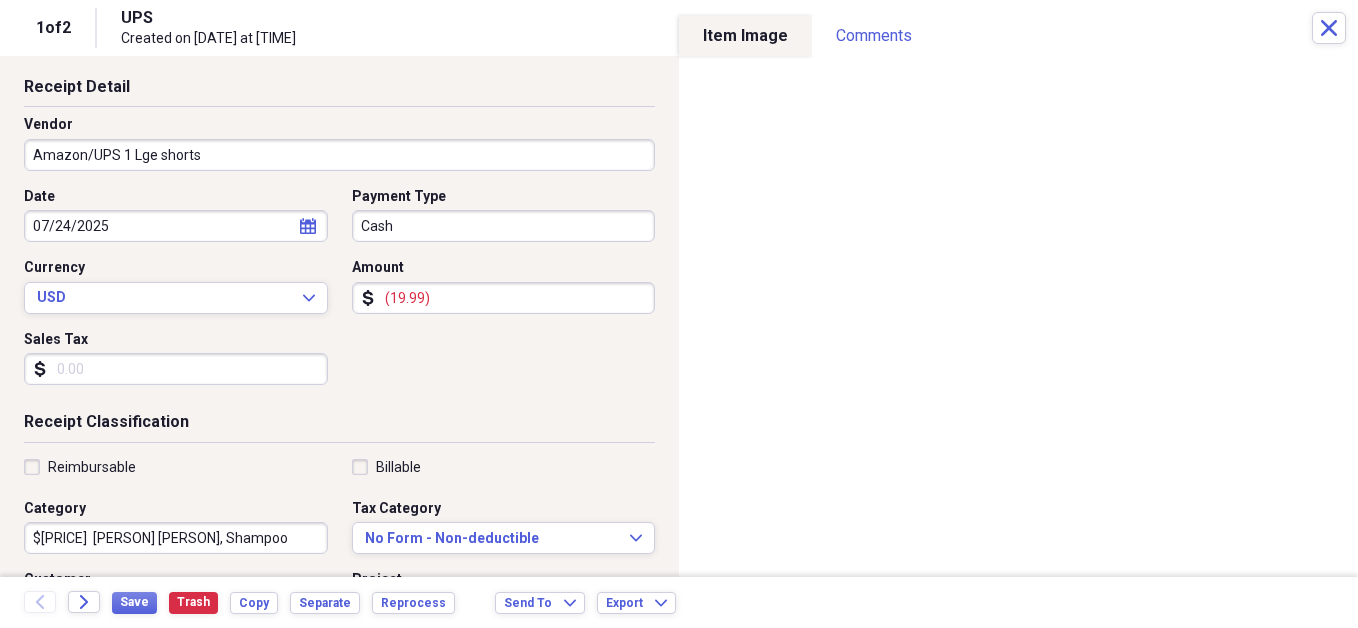 type on "Amazon/UPS 1 Lge shorts" 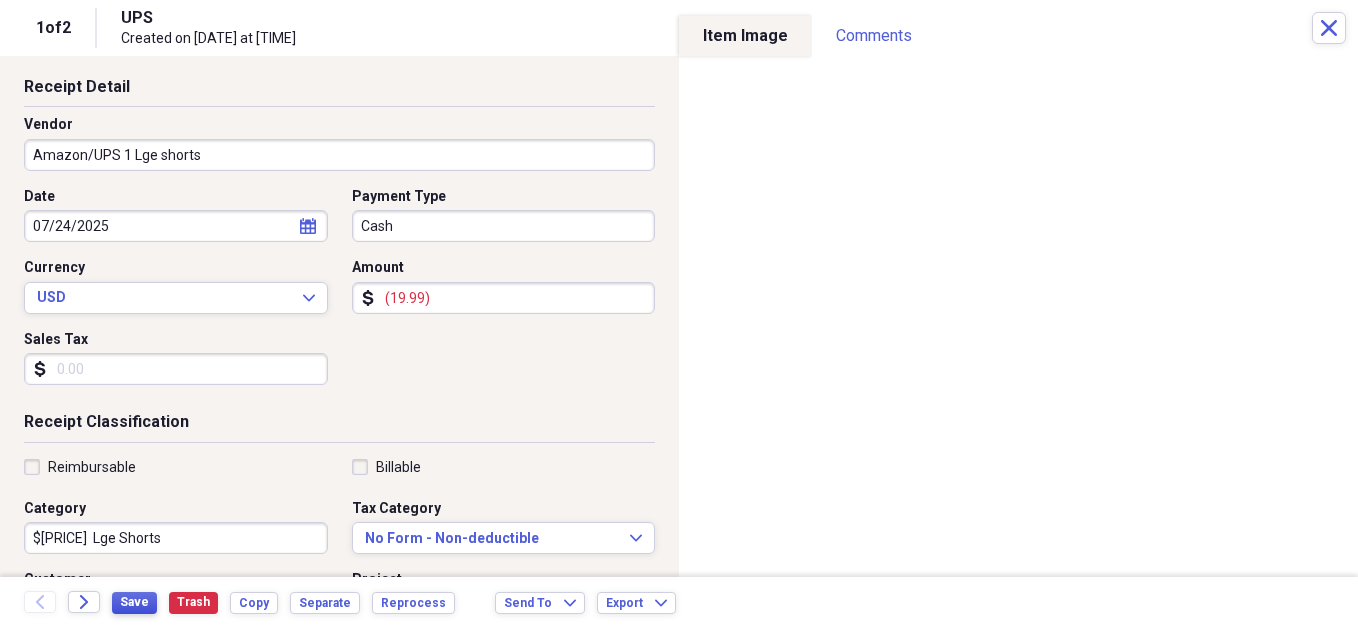 type on "$[PRICE]  Lge Shorts" 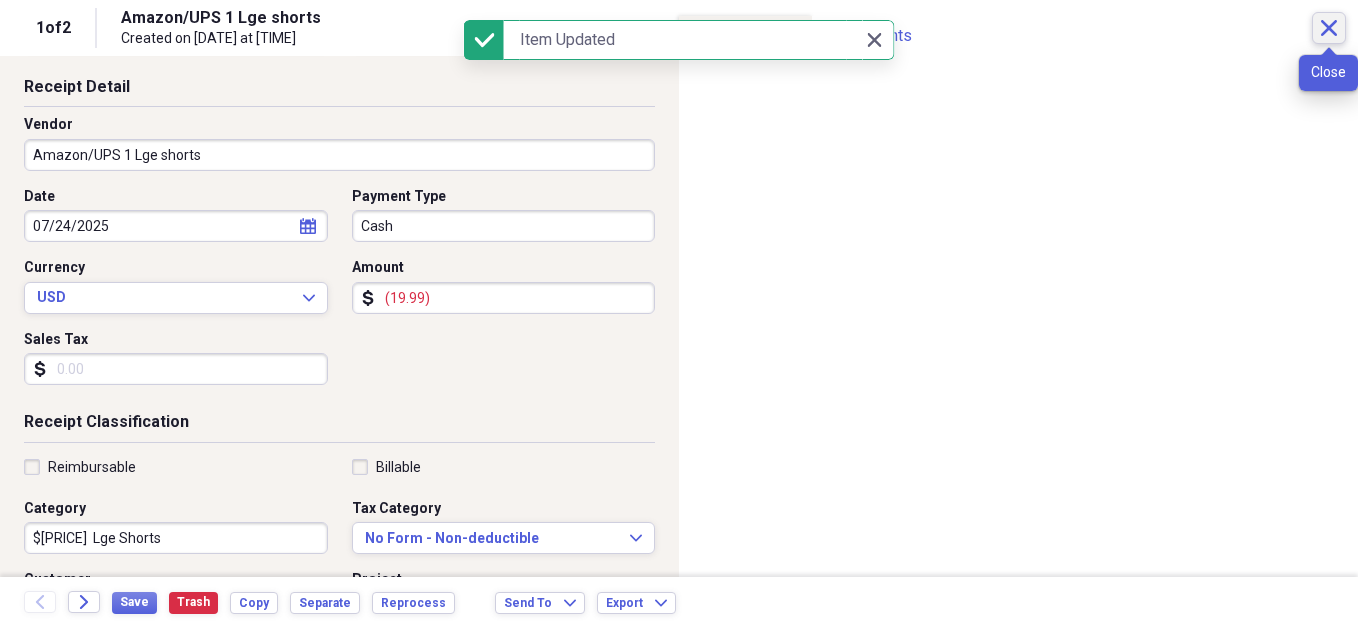 click on "Close" 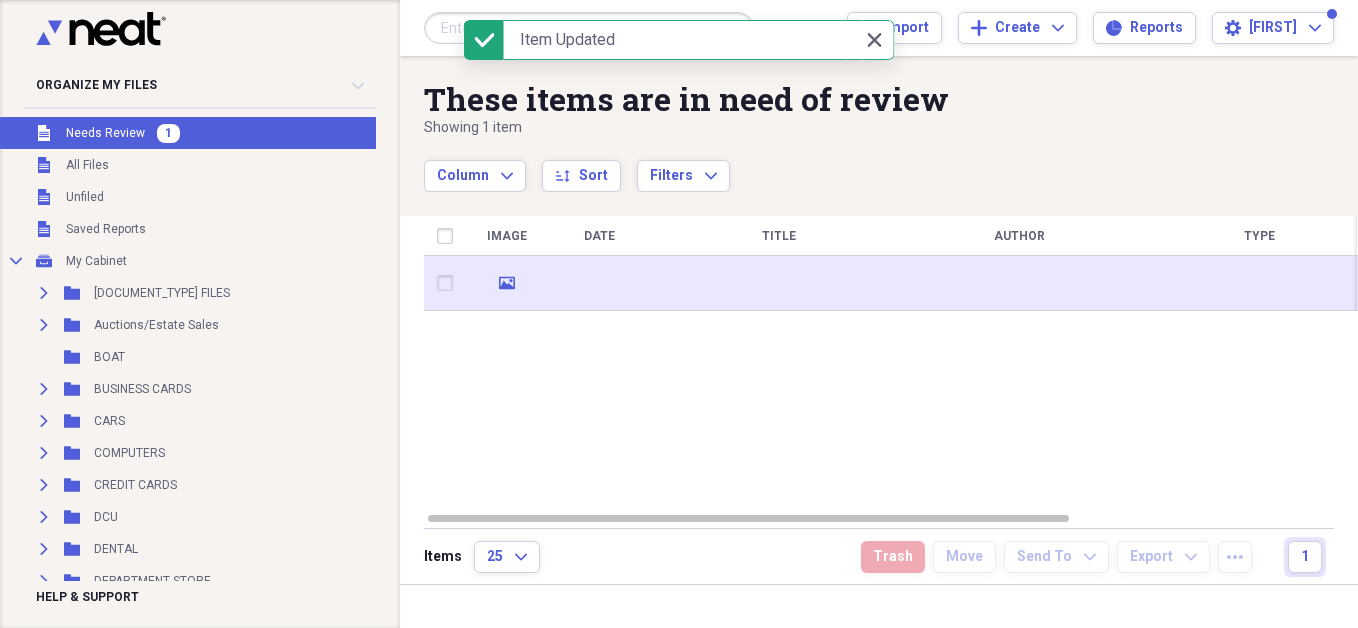 click on "media" at bounding box center [507, 283] 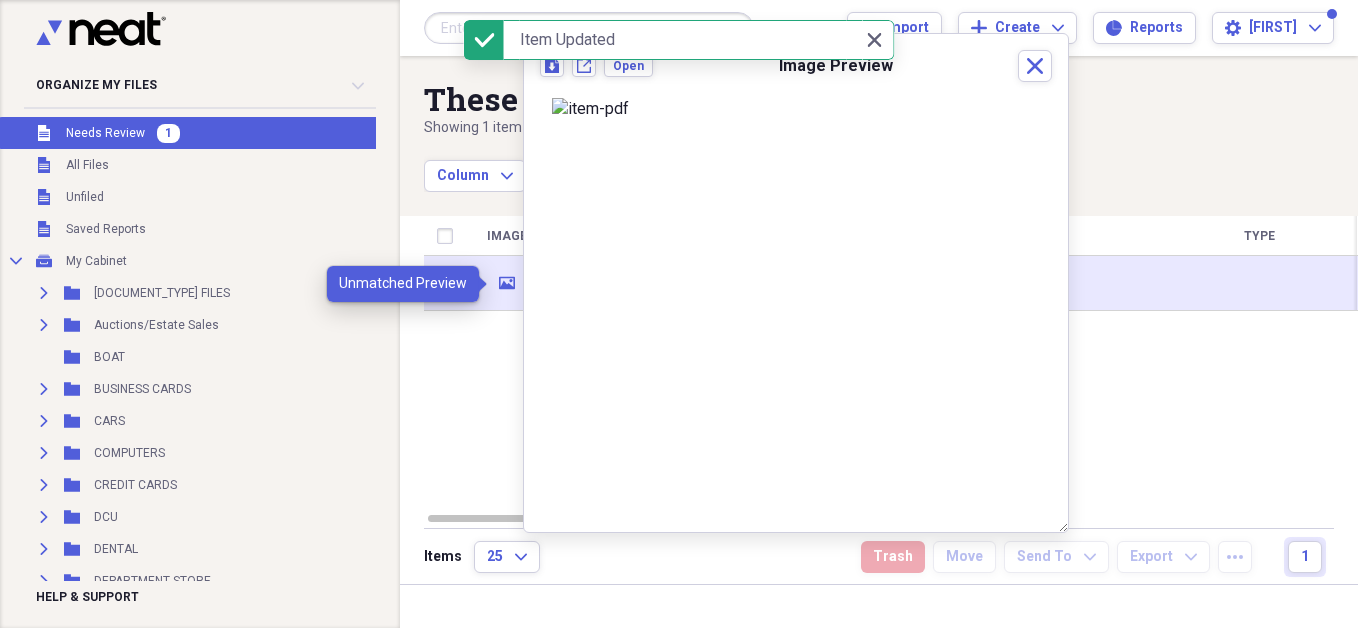 click on "media" at bounding box center [507, 283] 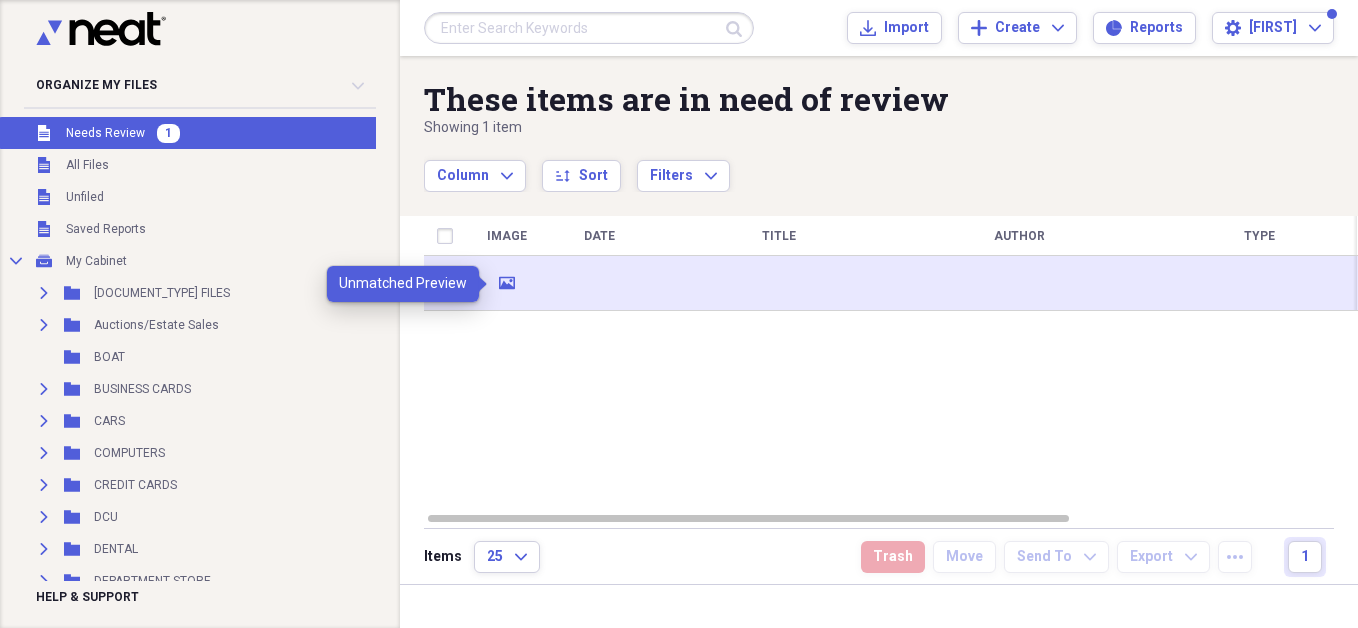 click on "media" 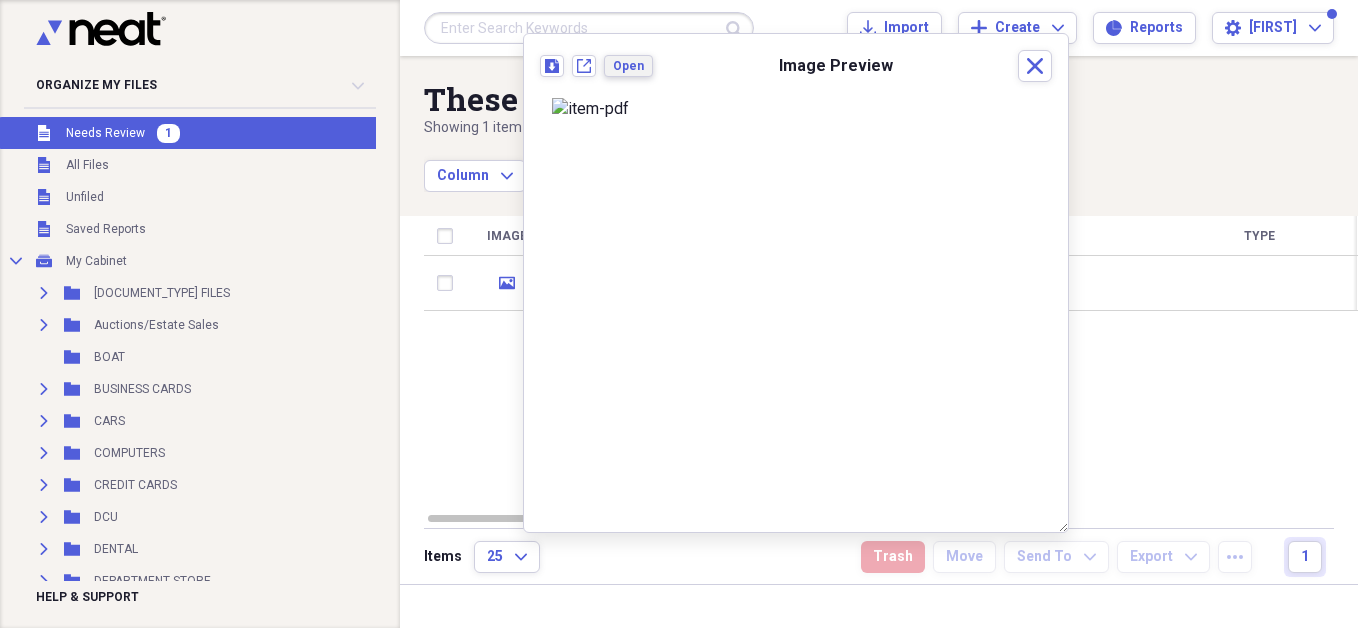 click on "Open" at bounding box center (628, 66) 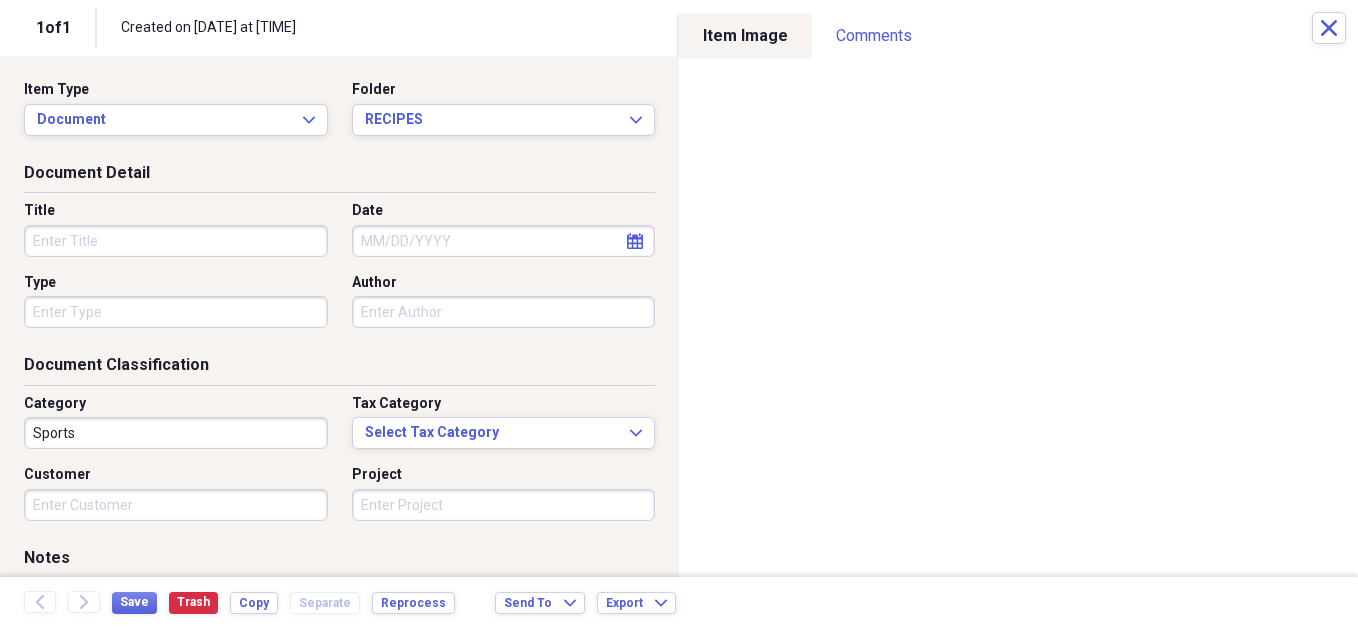 click on "Title" at bounding box center (176, 241) 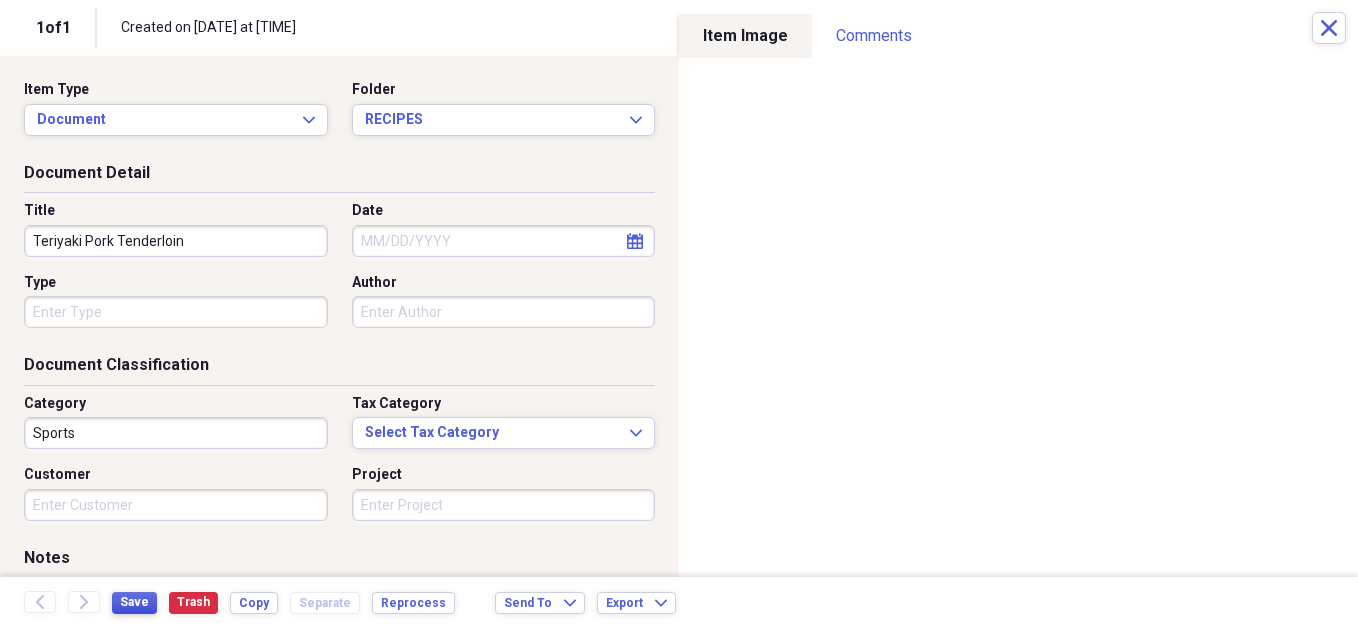 type on "Teriyaki Pork Tenderloin" 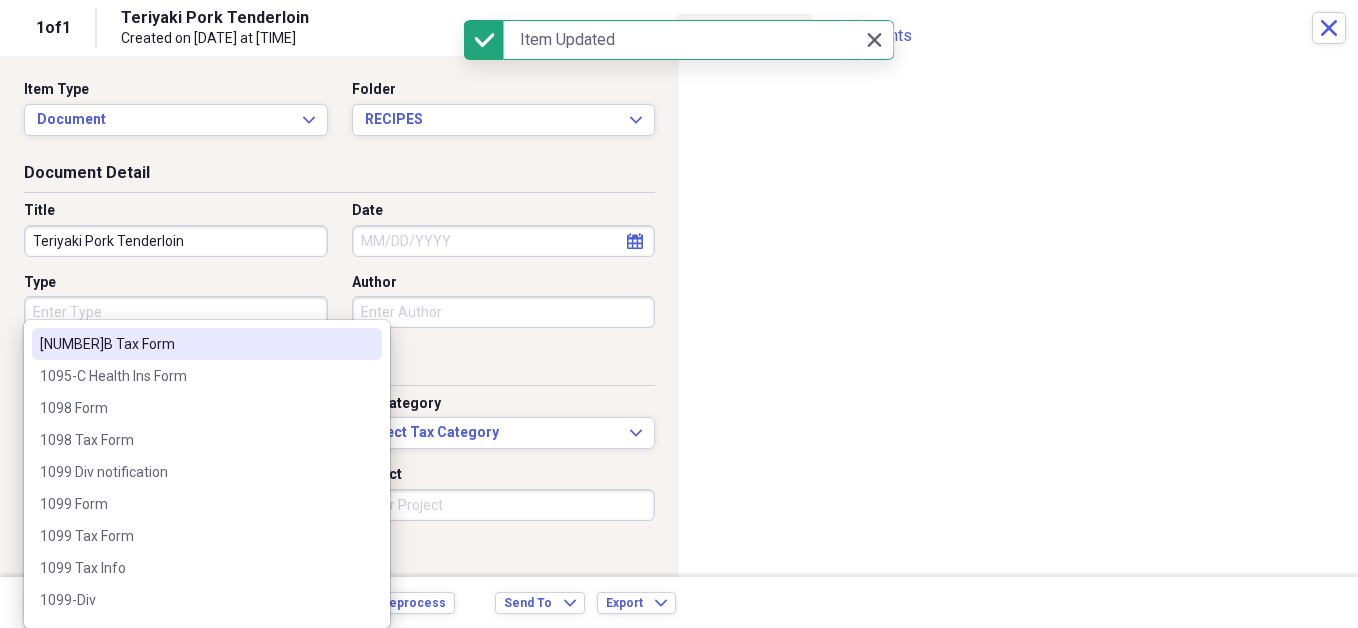 click on "Type" at bounding box center (176, 312) 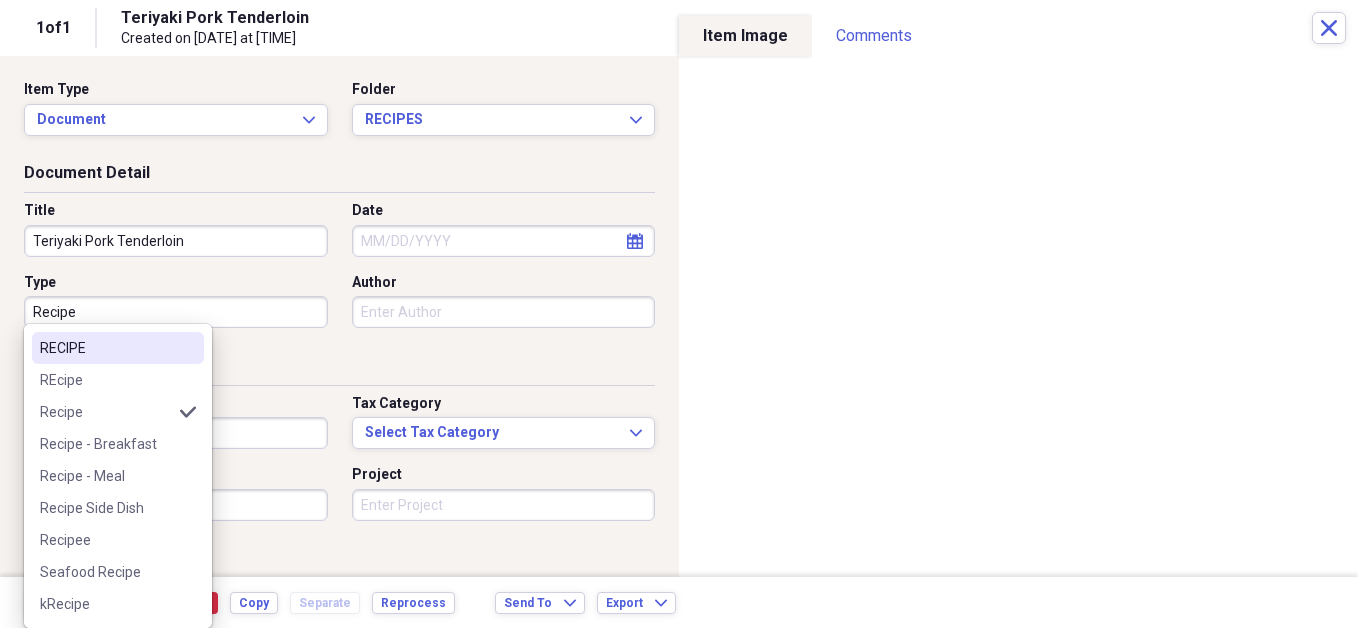 type on "Recipe" 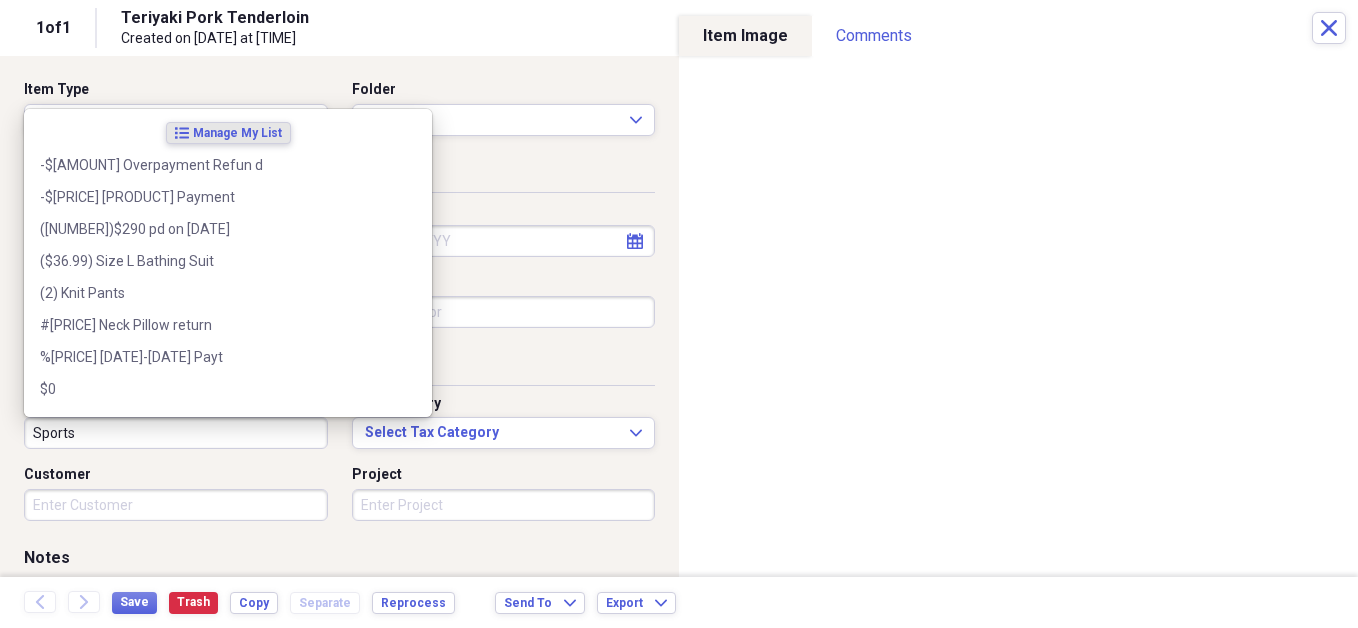click on "Sports" at bounding box center [176, 433] 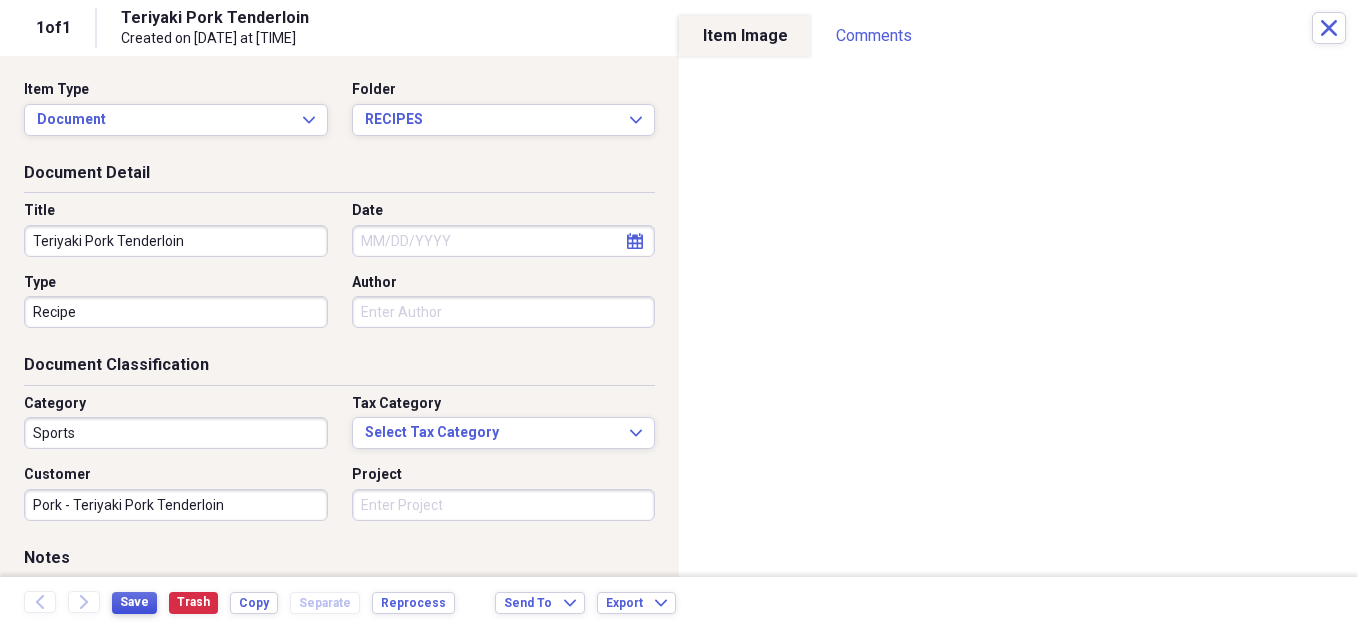 type on "Pork - Teriyaki Pork Tenderloin" 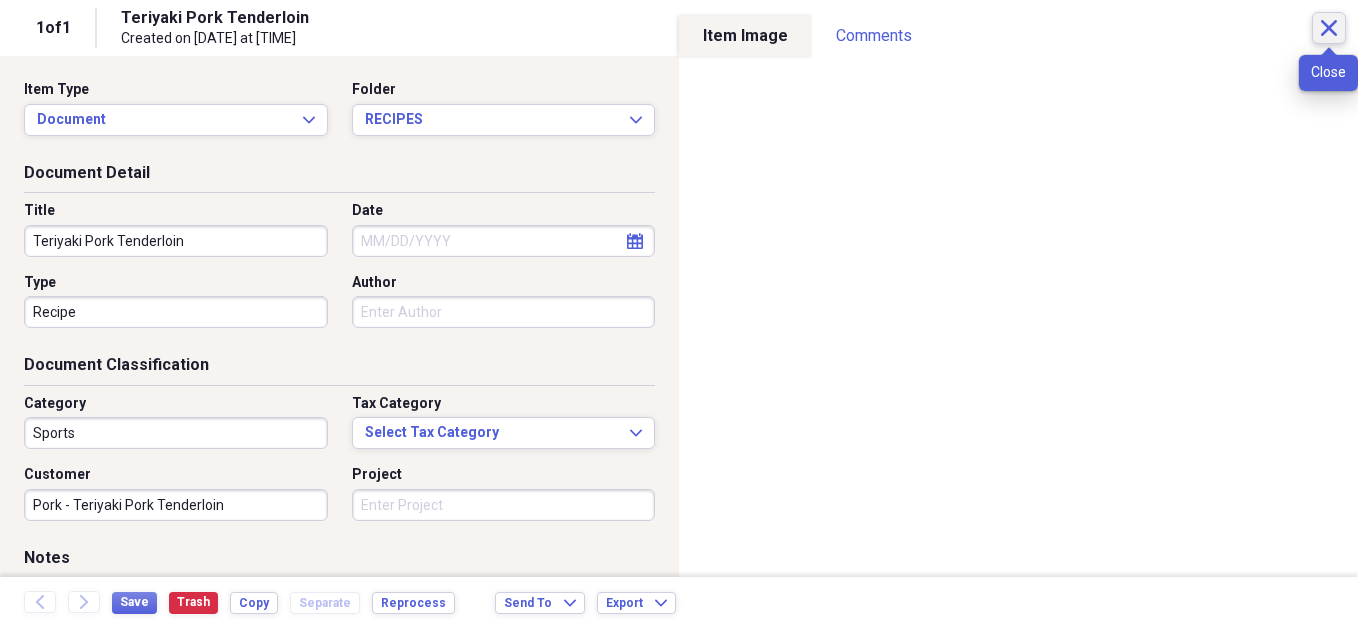 click on "Close" 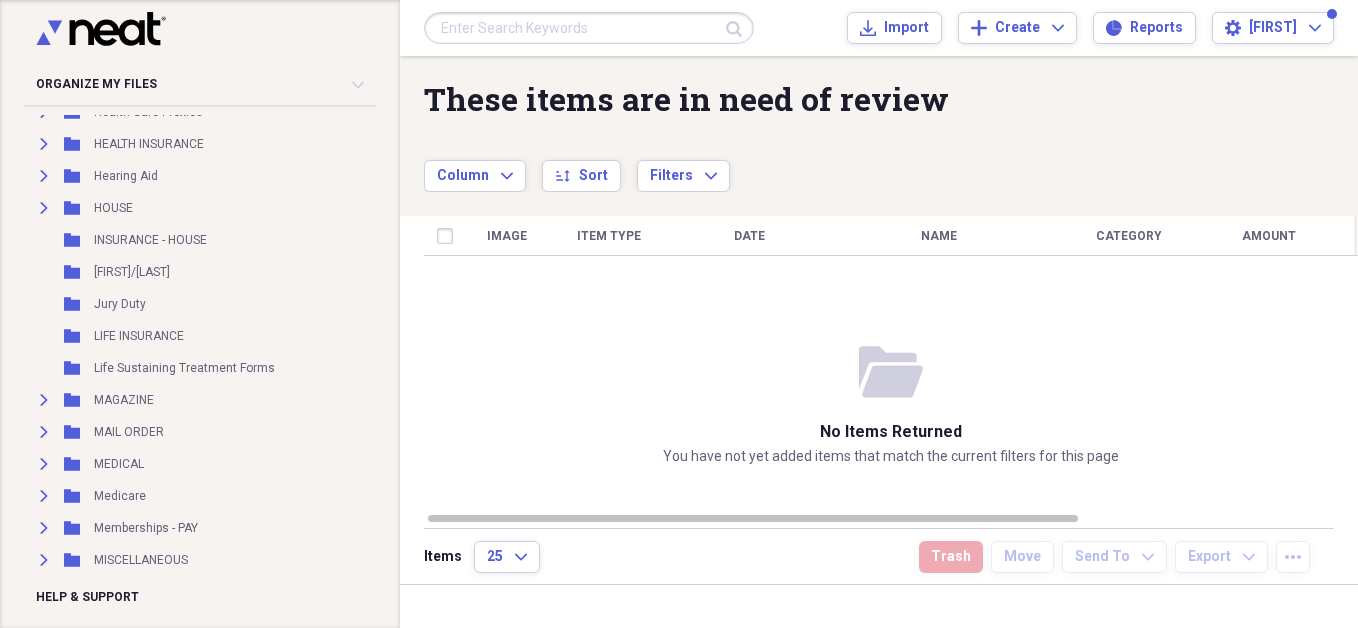 scroll, scrollTop: 794, scrollLeft: 0, axis: vertical 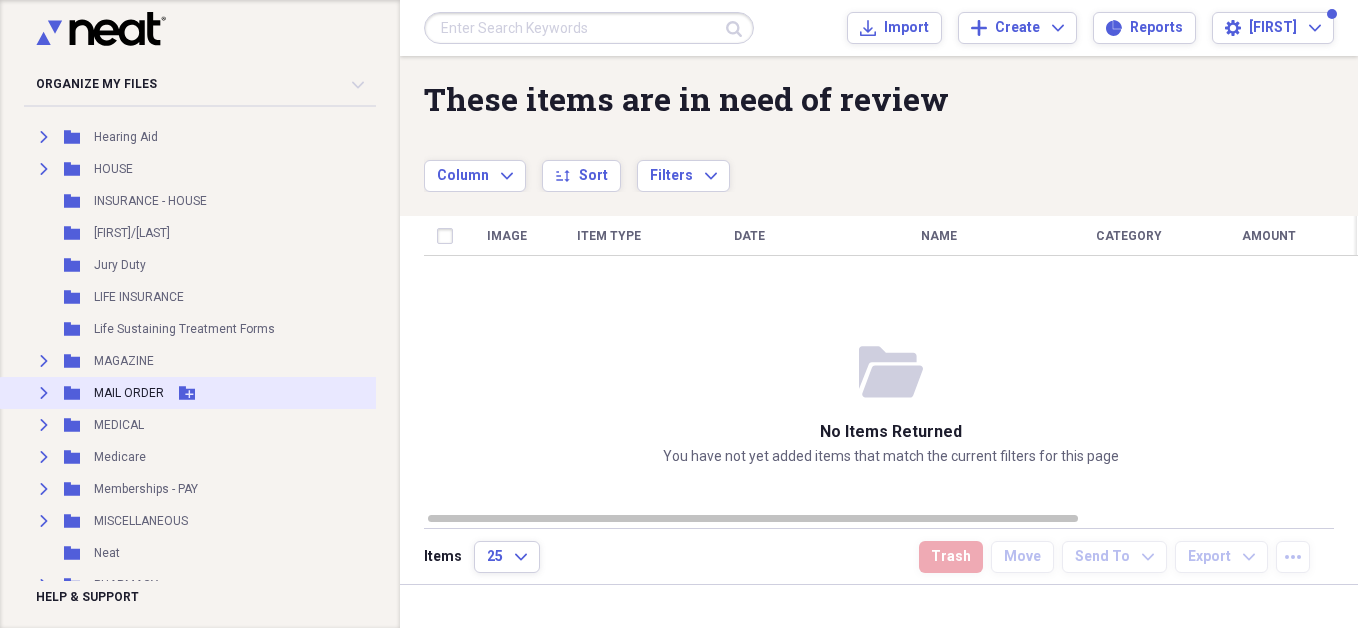 click 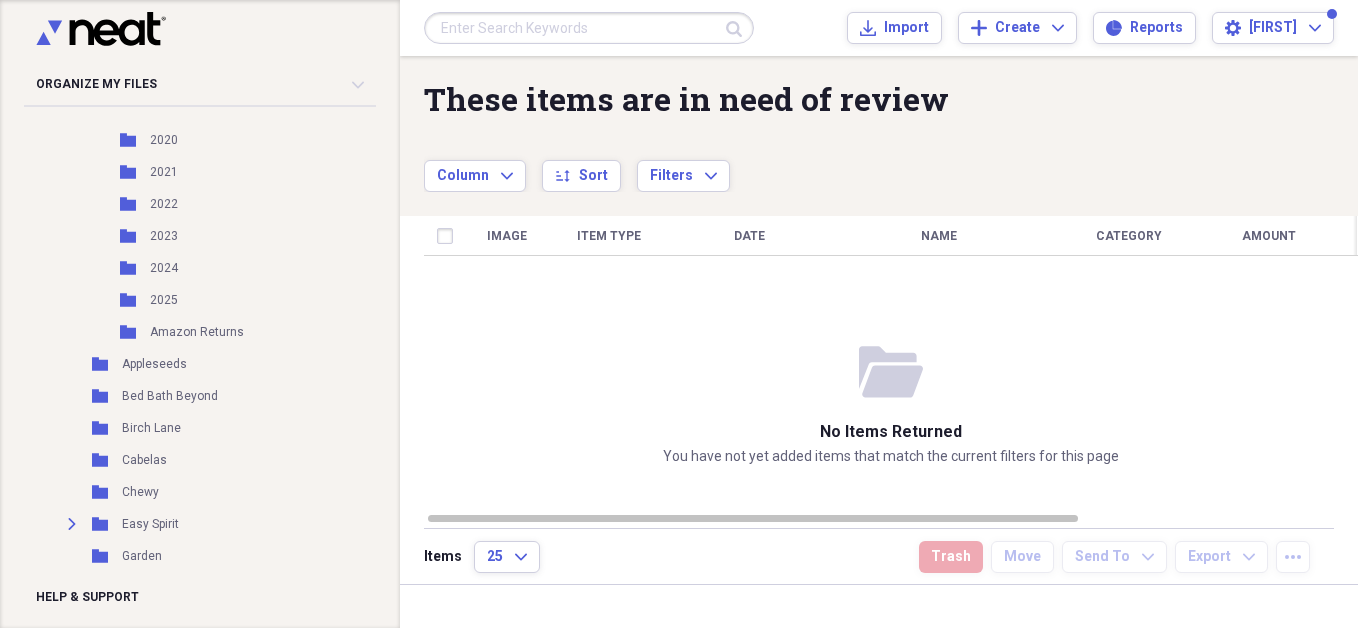 scroll, scrollTop: 1160, scrollLeft: 0, axis: vertical 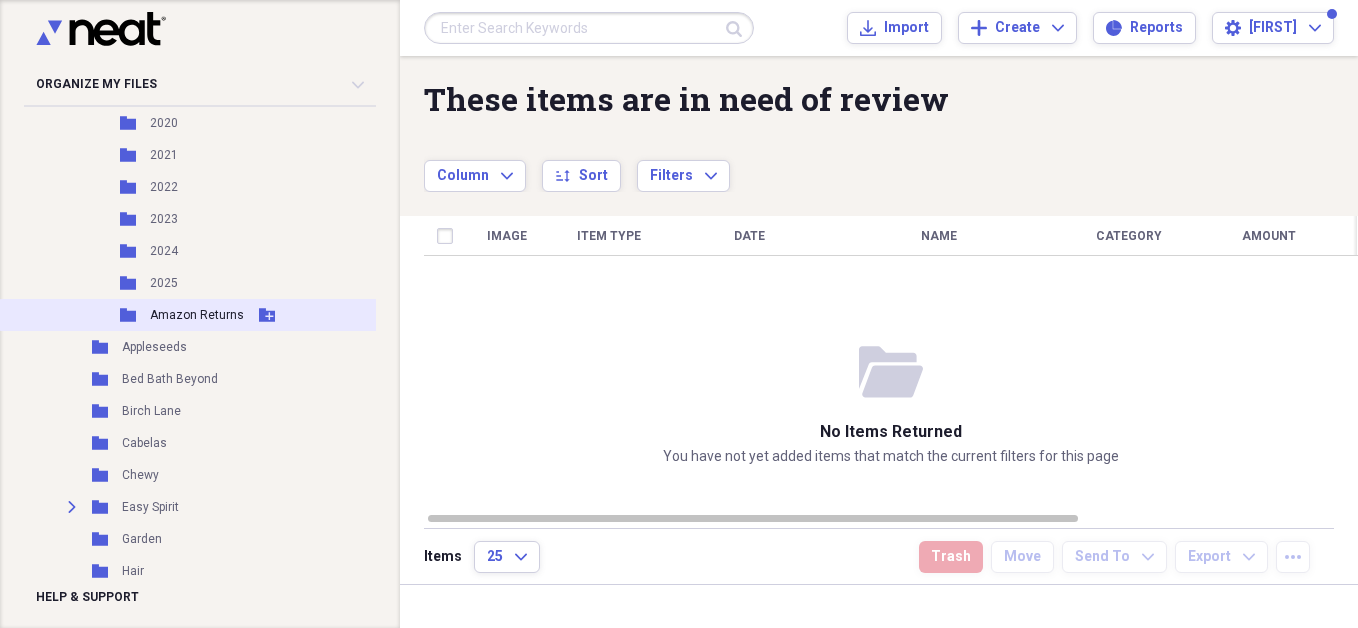 click on "Amazon Returns" at bounding box center [197, 315] 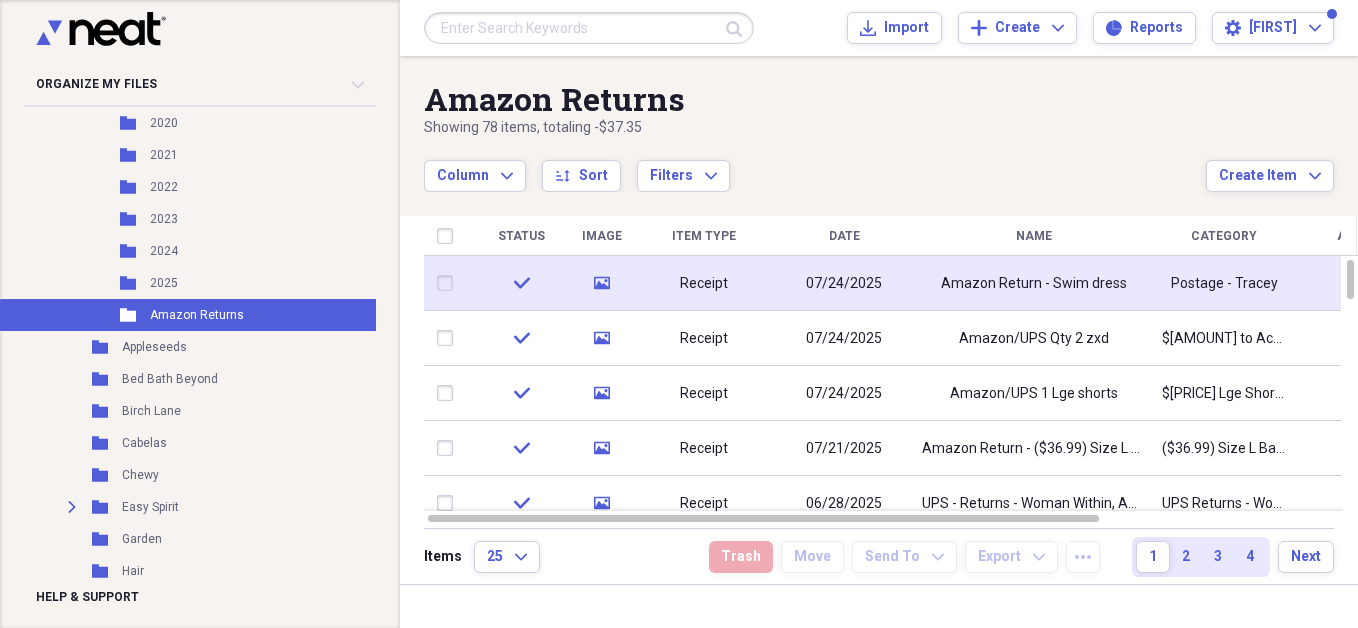 click on "Postage - Tracey" at bounding box center [1224, 284] 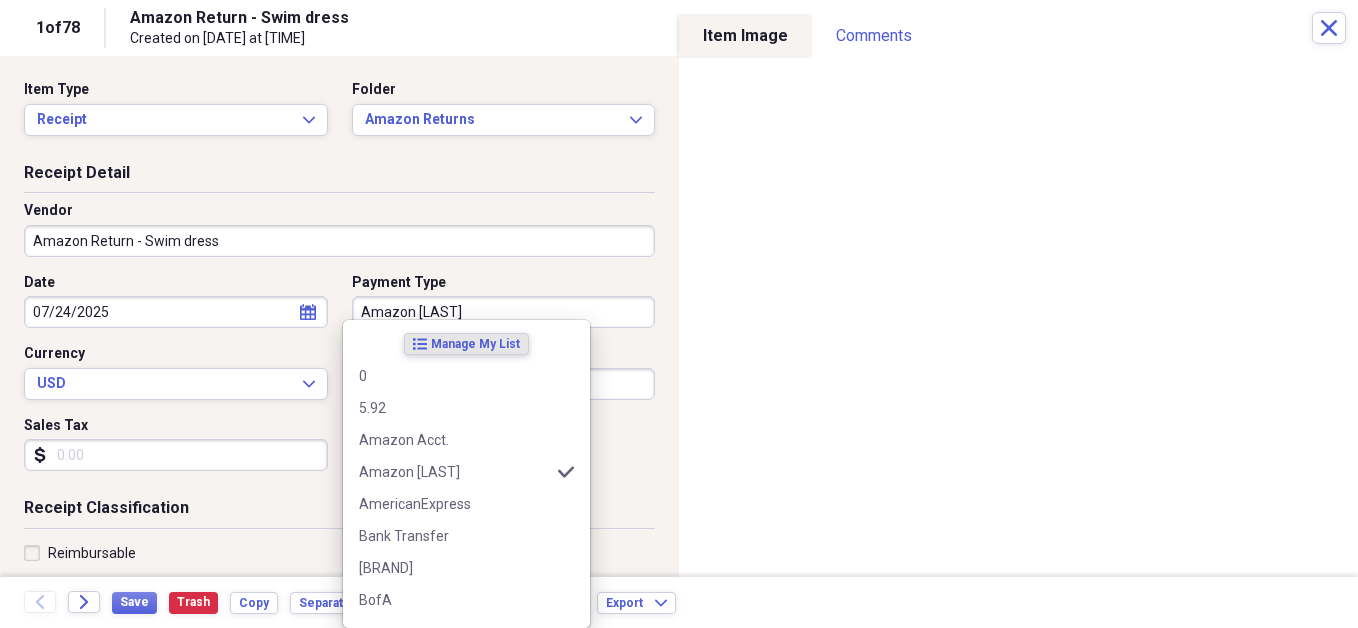 click on "Amazon [LAST]" at bounding box center [504, 312] 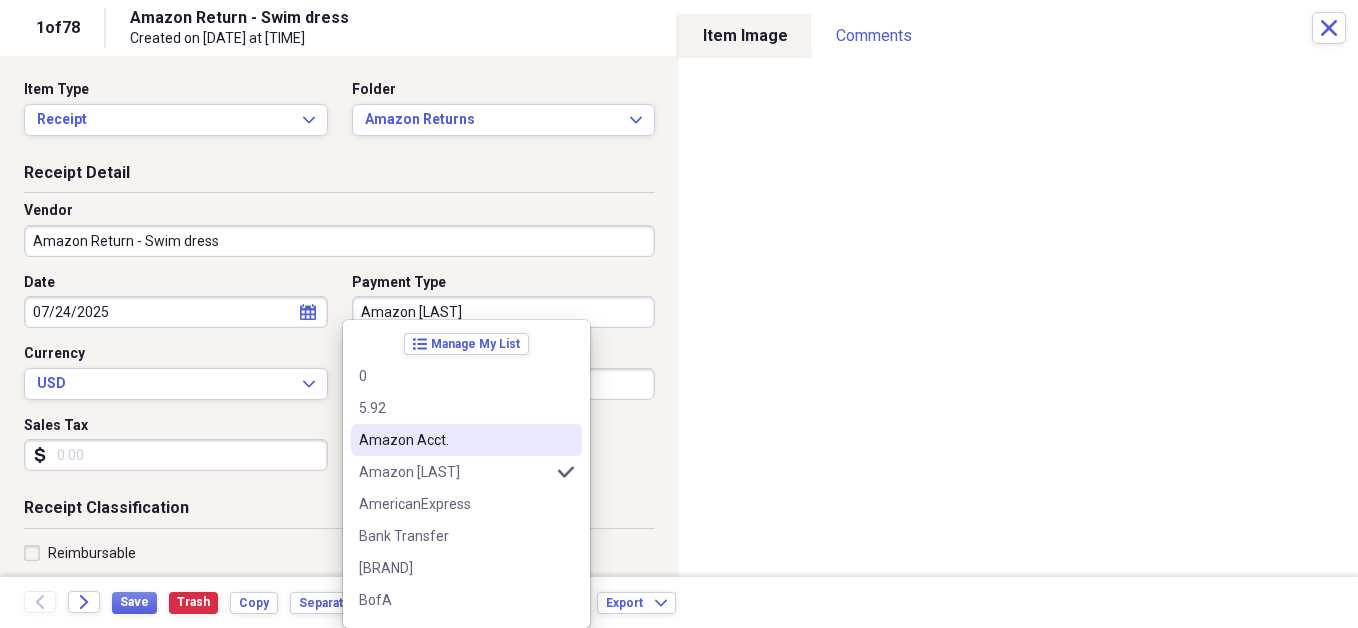 click on "Amazon Acct." at bounding box center (454, 440) 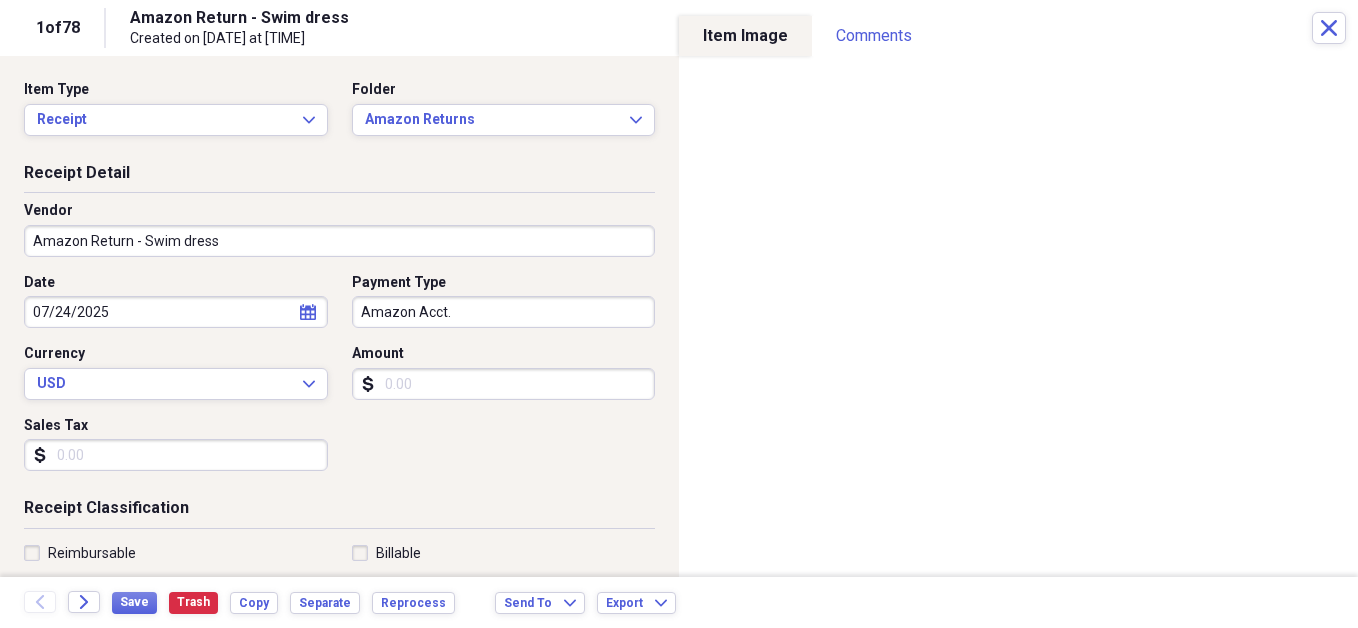 click on "Amount" at bounding box center (504, 384) 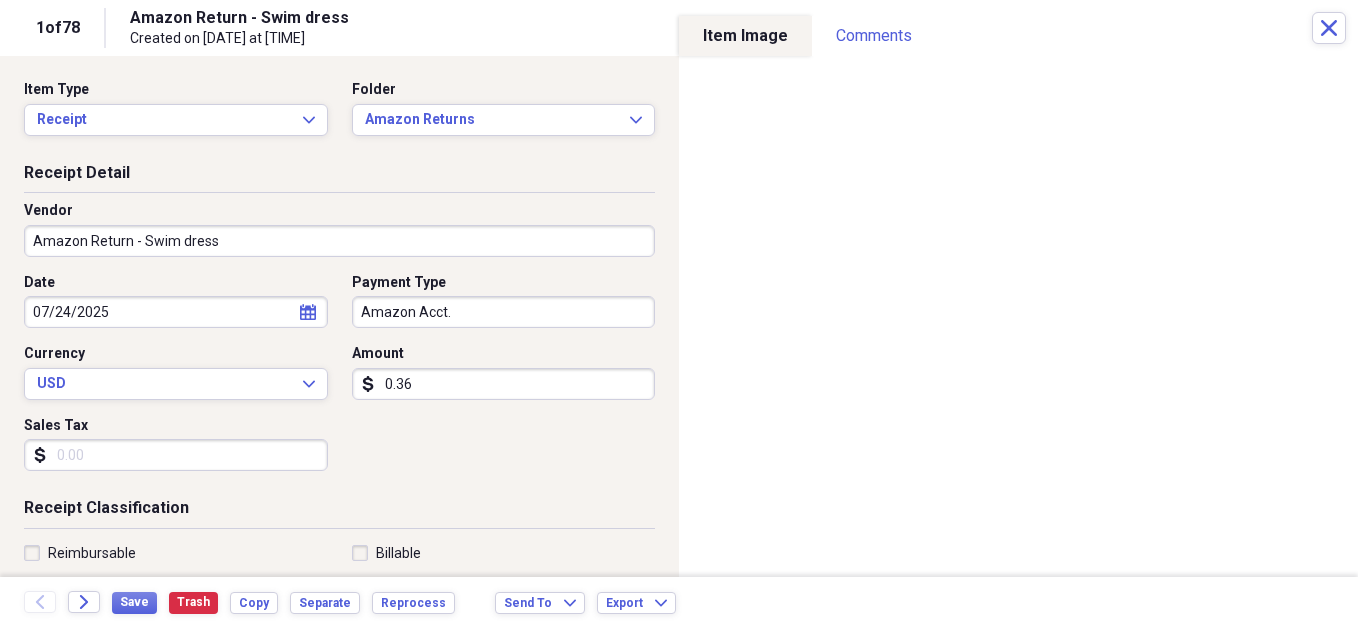 type on "0.03" 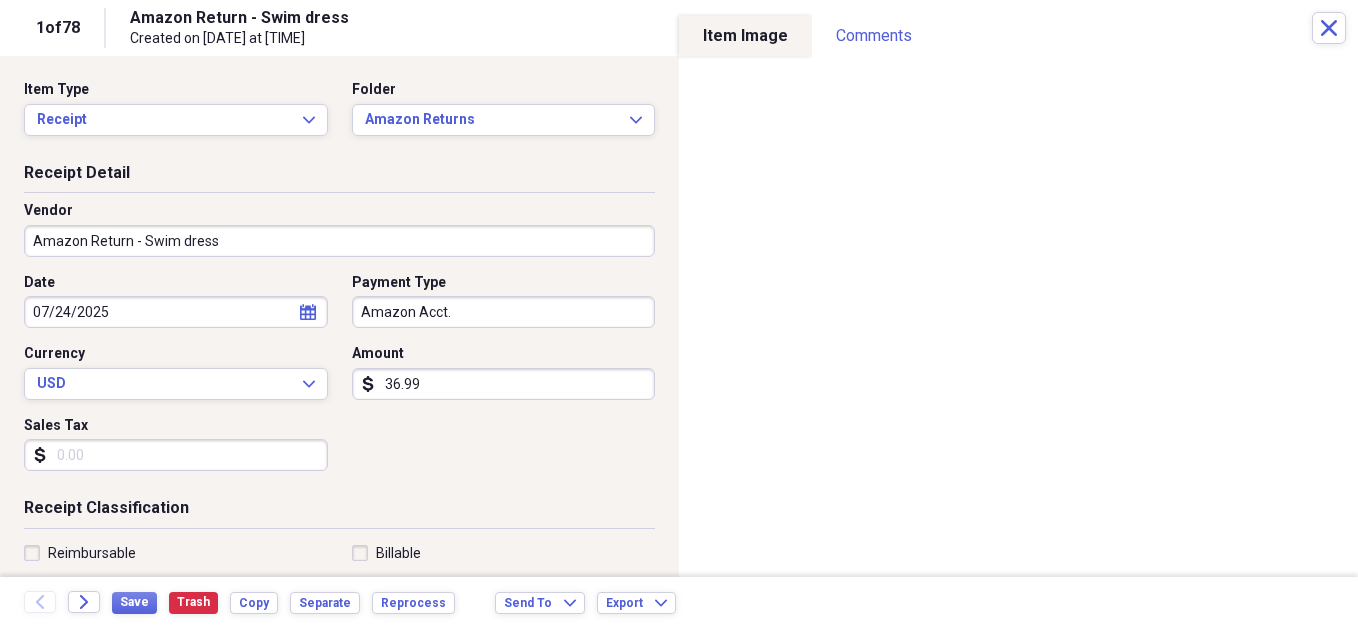 click on "36.99" at bounding box center (504, 384) 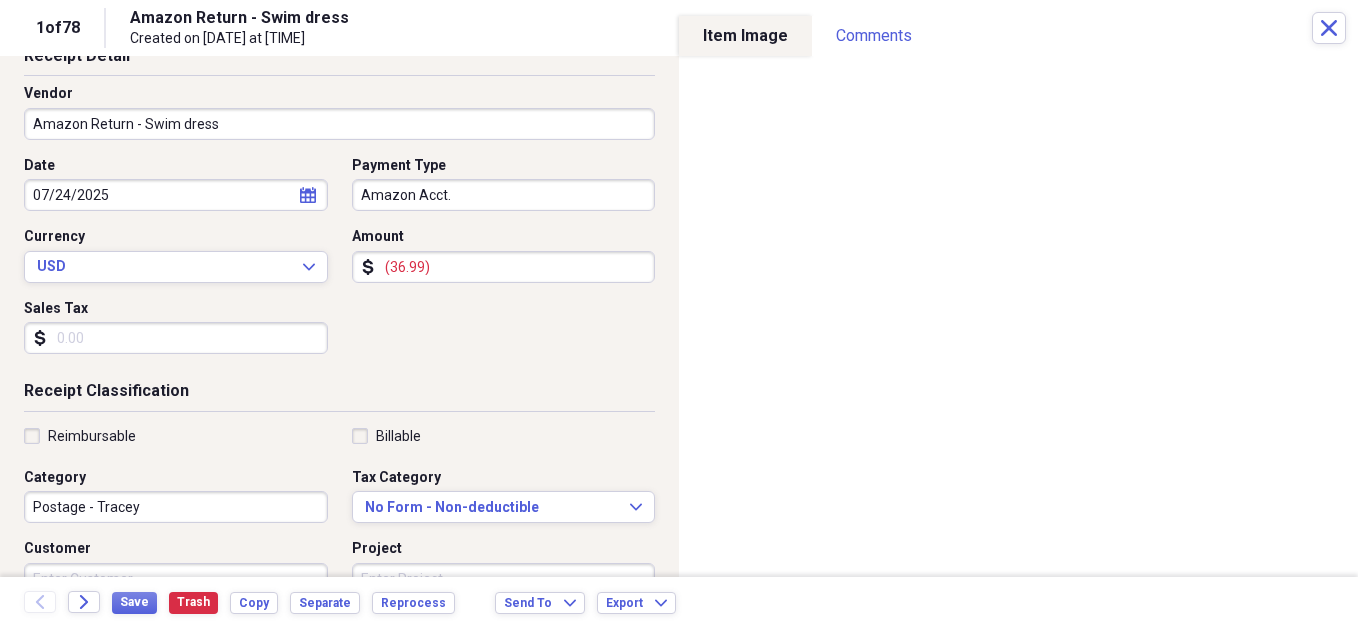 scroll, scrollTop: 204, scrollLeft: 0, axis: vertical 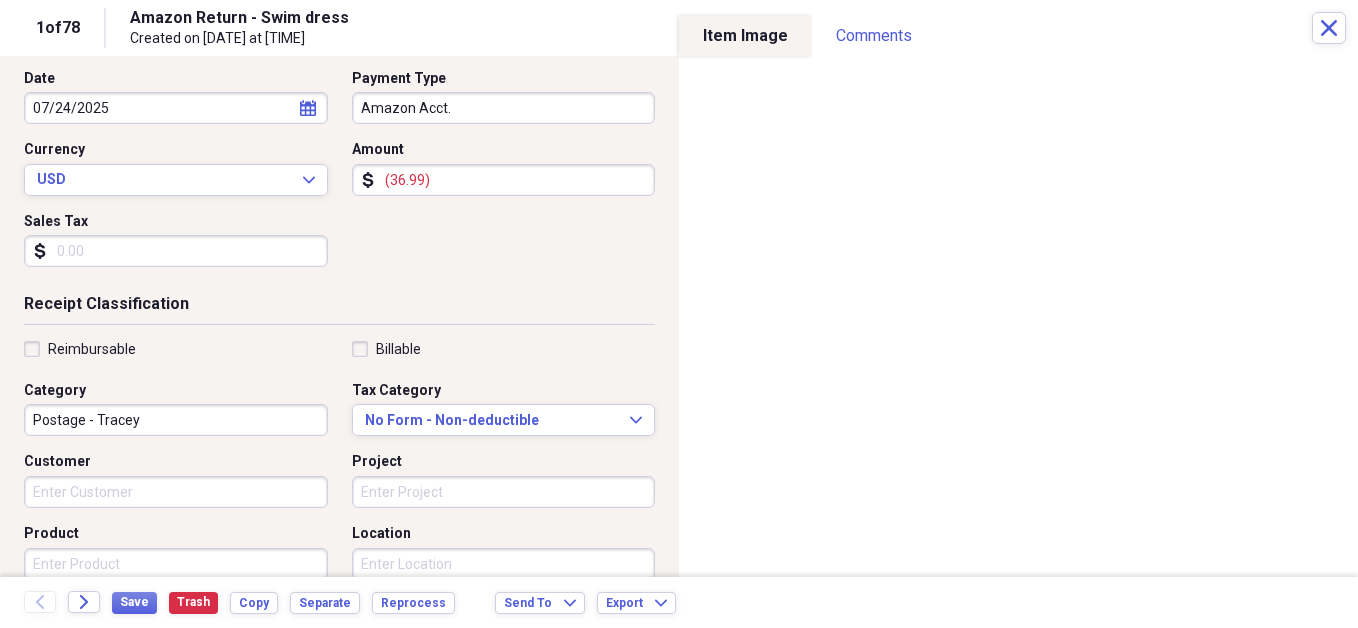 type on "(36.99)" 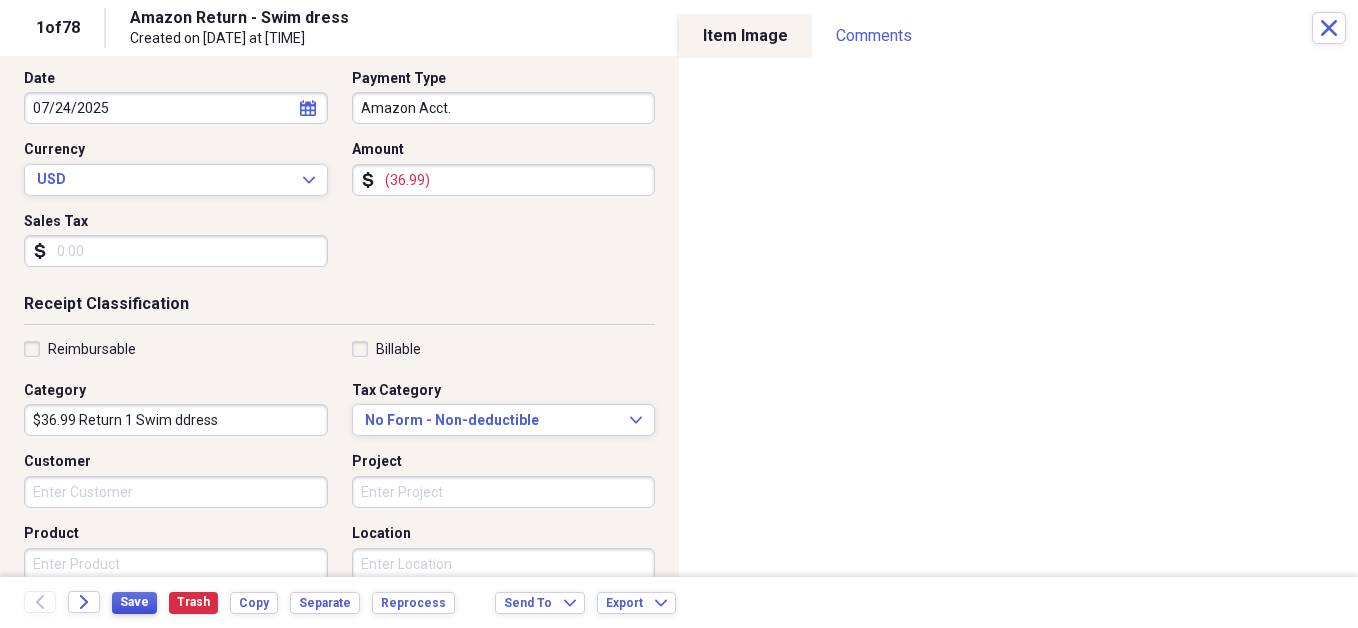 type on "$36.99 Return 1 Swim ddress" 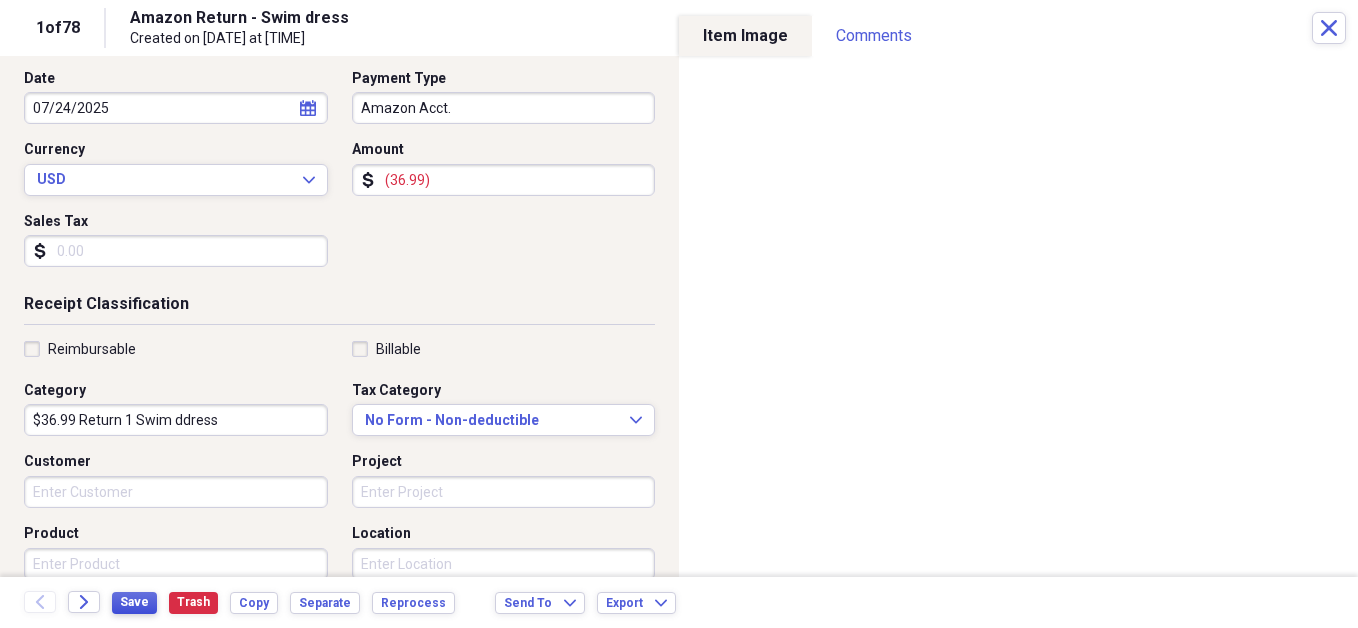 click on "Save" at bounding box center (134, 603) 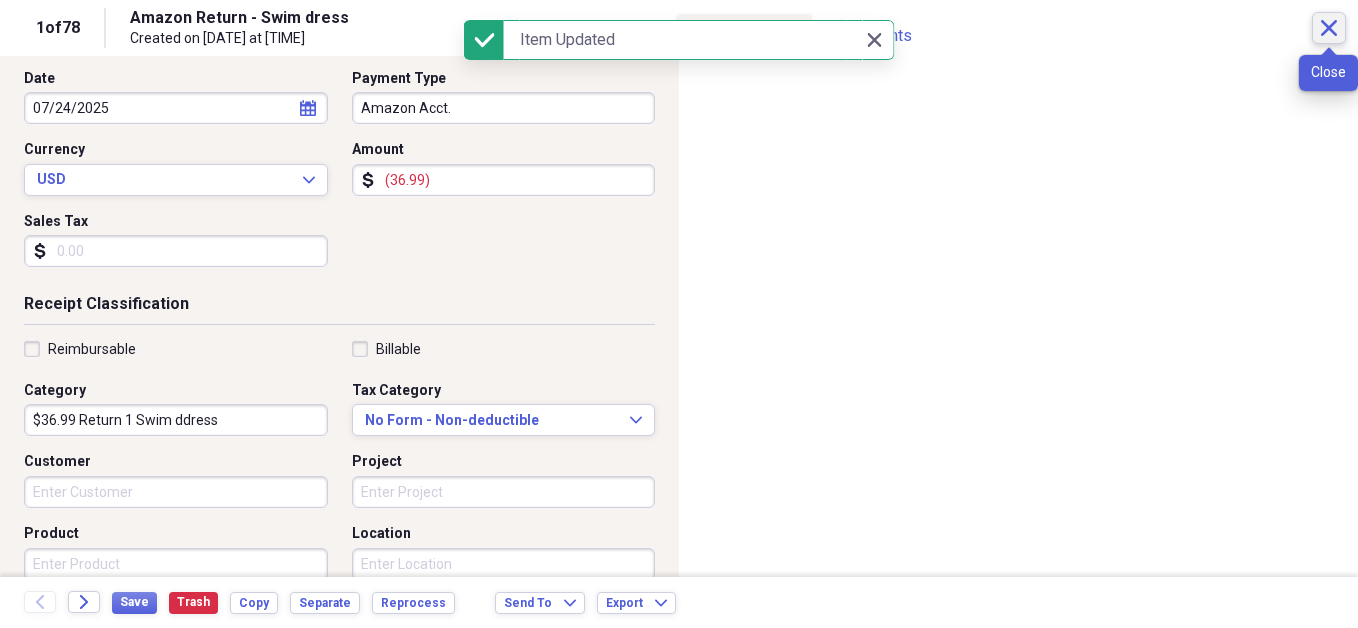click on "Close" 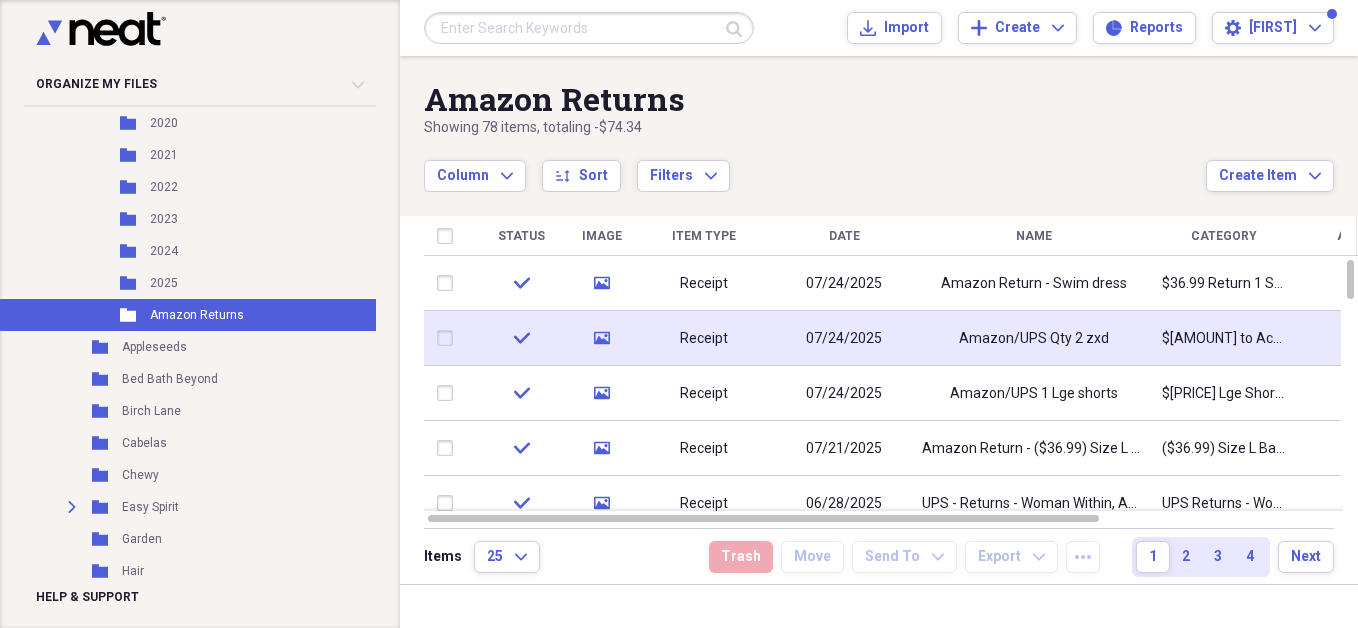 click on "Amazon/UPS Qty 2 zxd" at bounding box center (1034, 339) 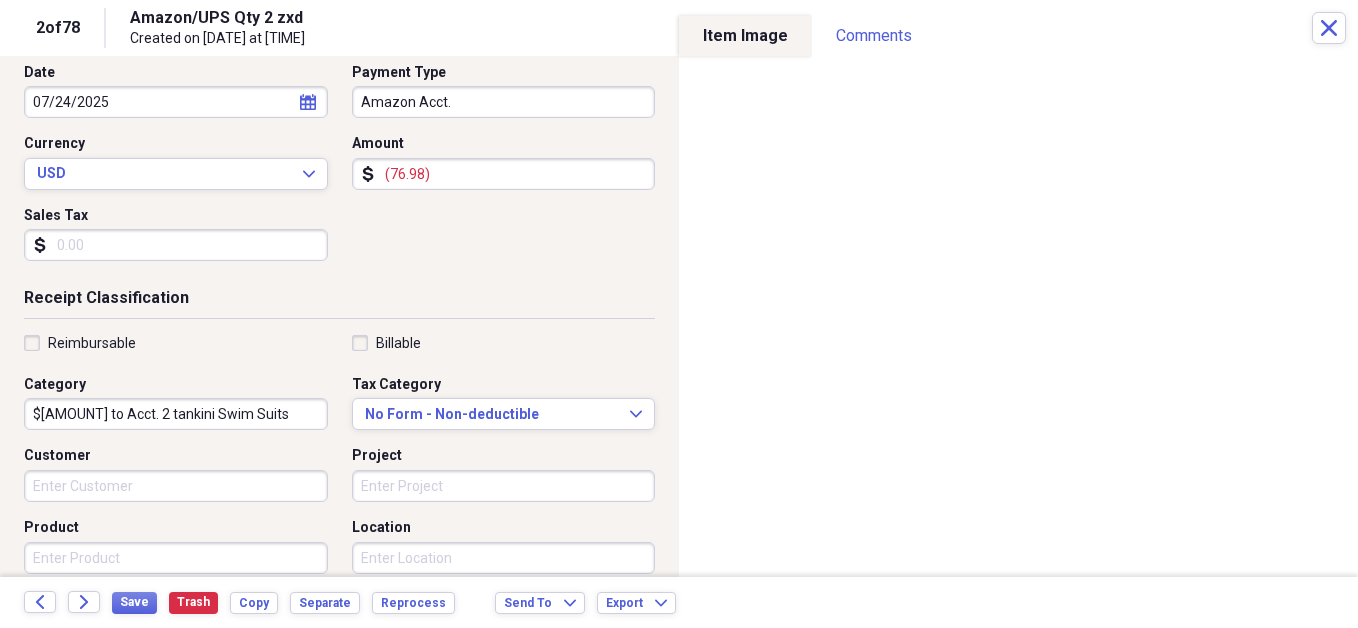 scroll, scrollTop: 212, scrollLeft: 0, axis: vertical 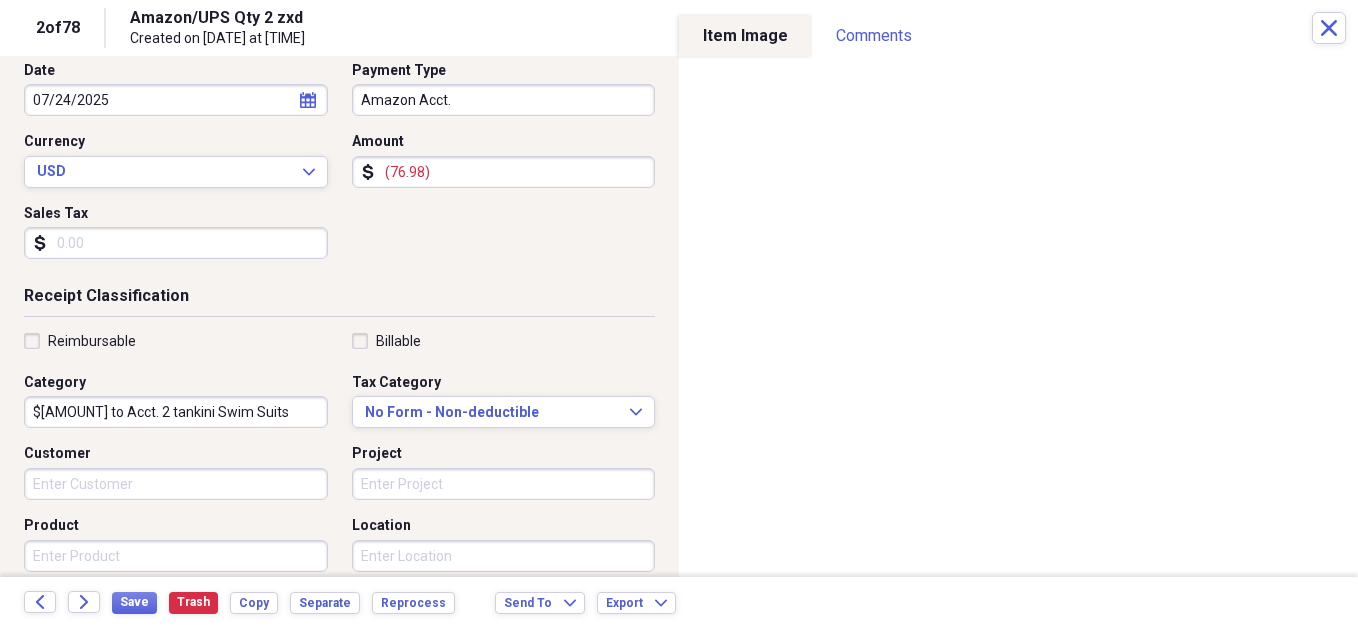 click on "$[AMOUNT] to Acct. 2 tankini Swim Suits" at bounding box center (176, 412) 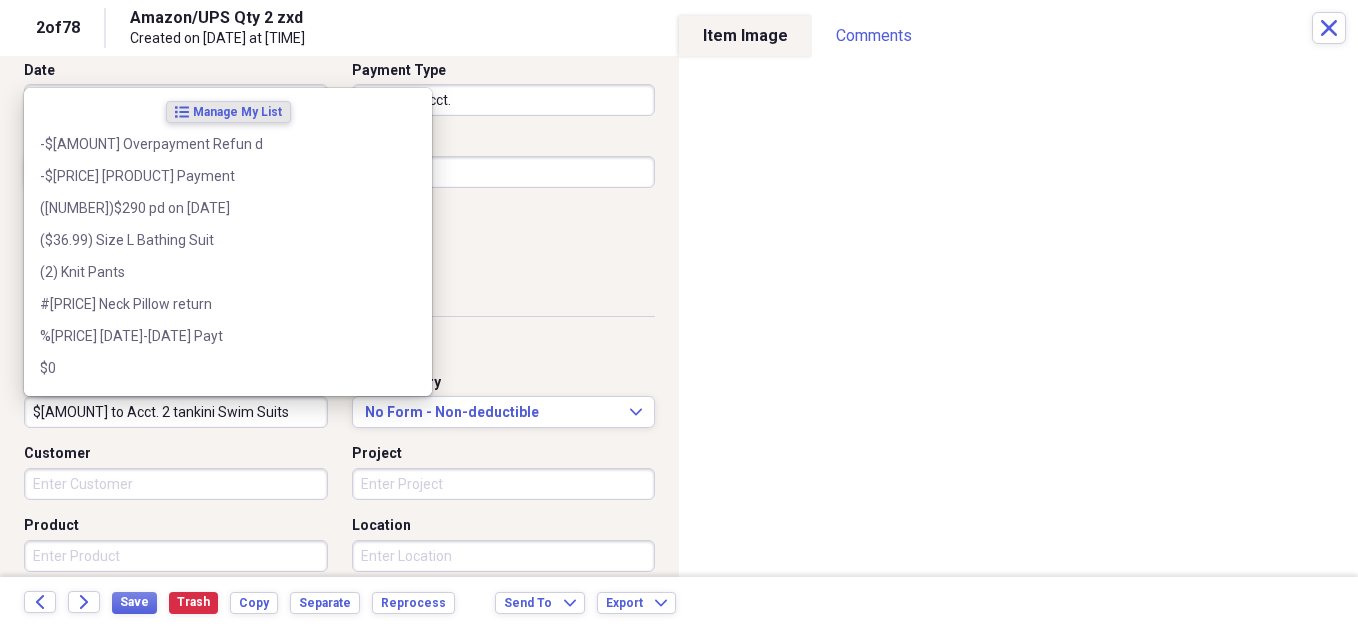click on "$[AMOUNT] to Acct. 2 tankini Swim Suits" at bounding box center [176, 412] 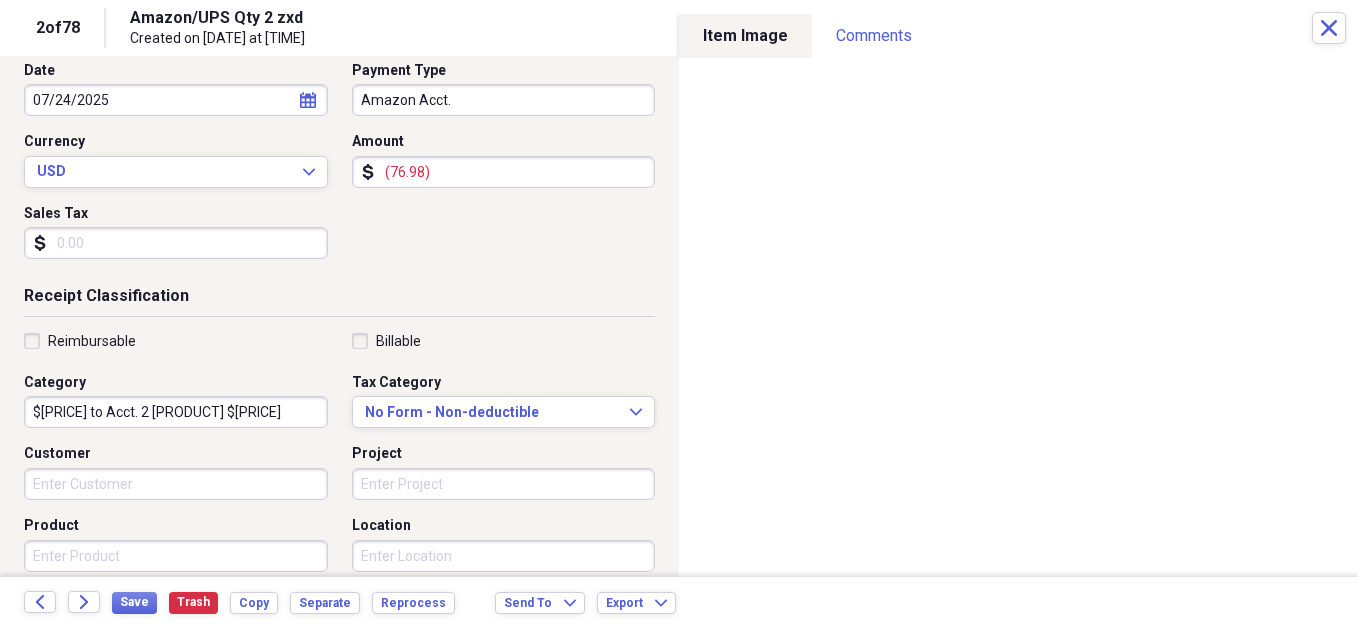 click on "$[PRICE] to Acct. 2 [PRODUCT] $[PRICE]" at bounding box center [176, 412] 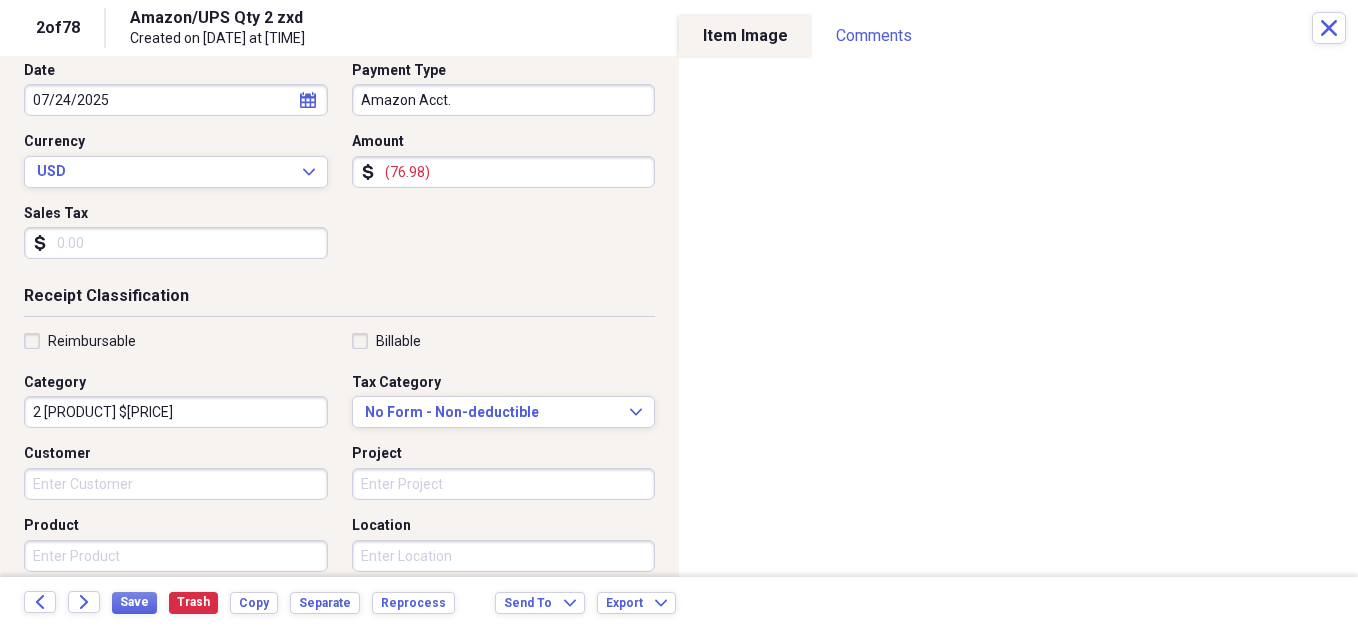 click on "2 [PRODUCT] $[PRICE]" at bounding box center [176, 412] 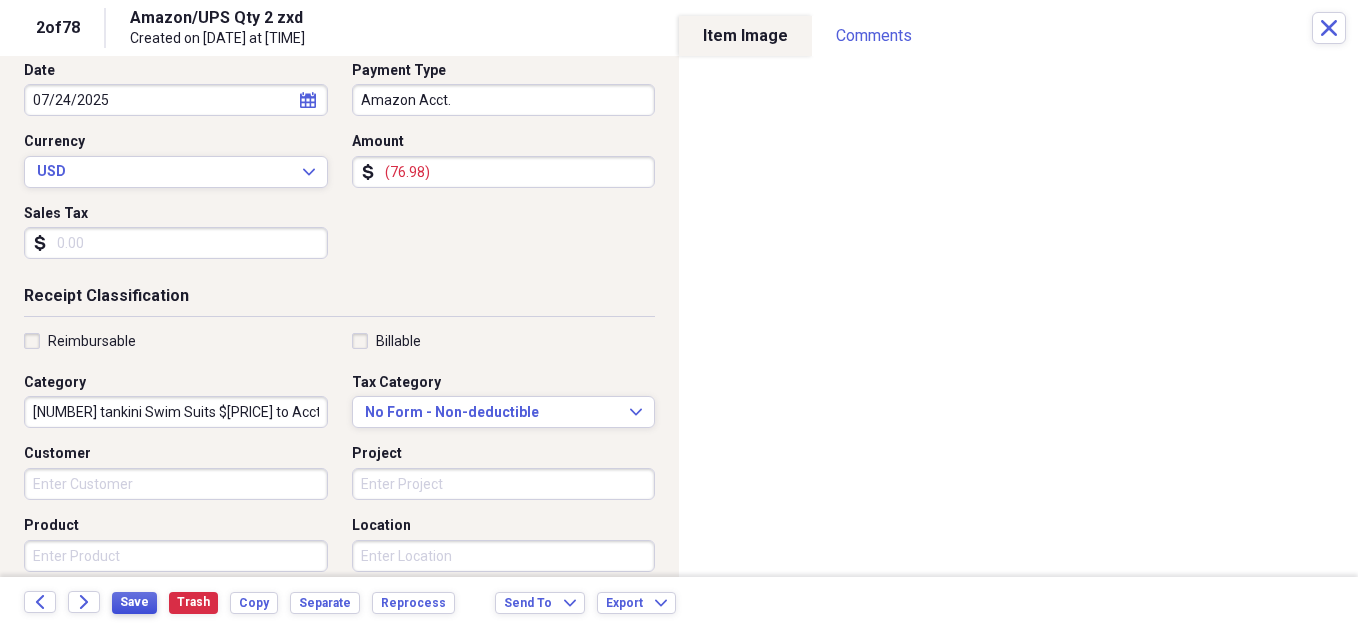 type on "[NUMBER] tankini Swim Suits $[PRICE] to Acct." 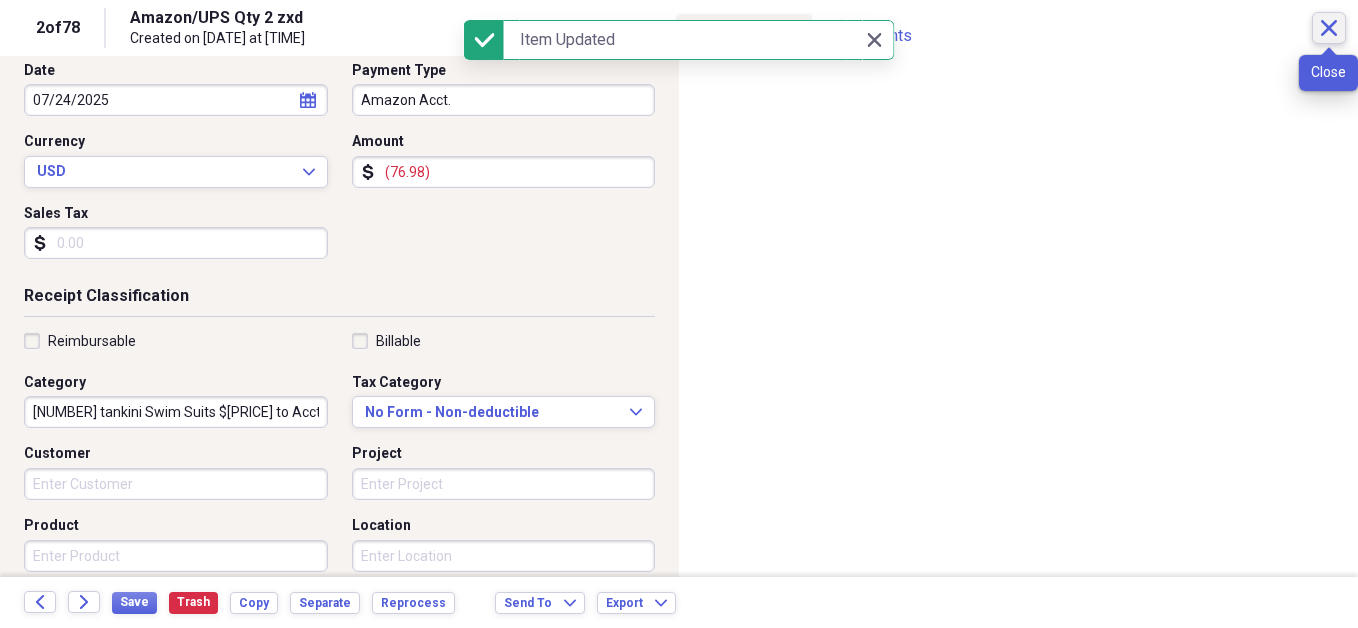 click on "Close" at bounding box center [1329, 28] 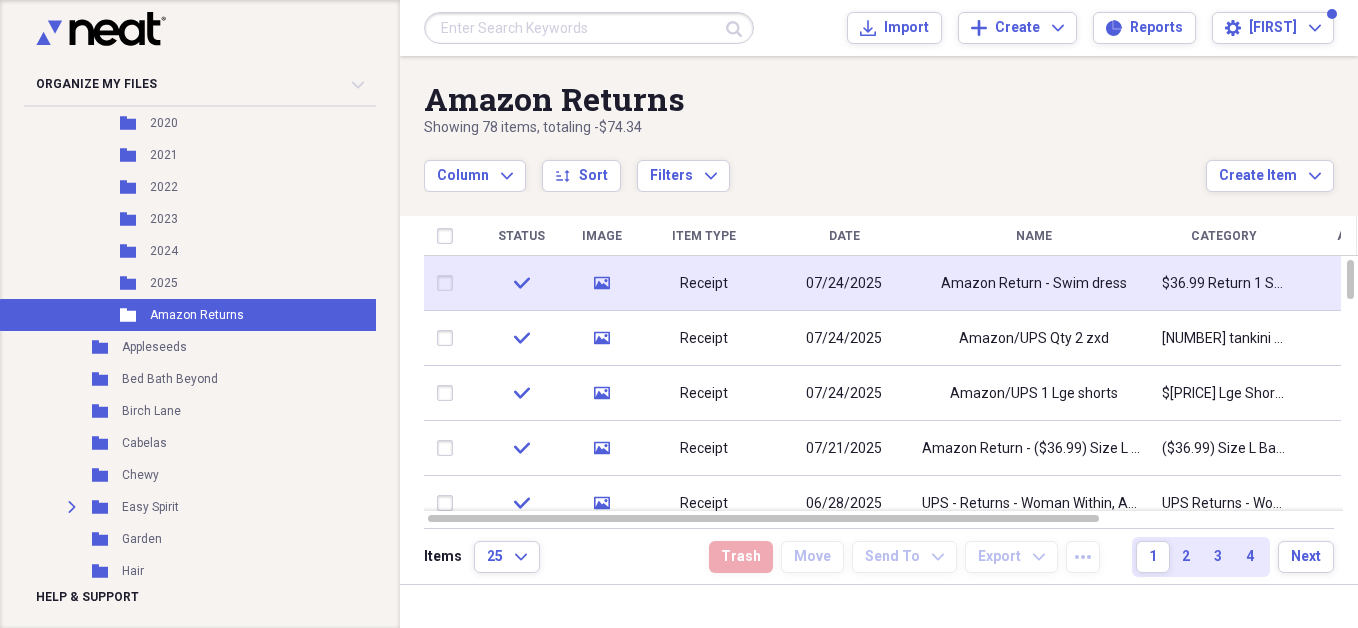 click on "$36.99 Return 1 Swim ddress" at bounding box center [1224, 284] 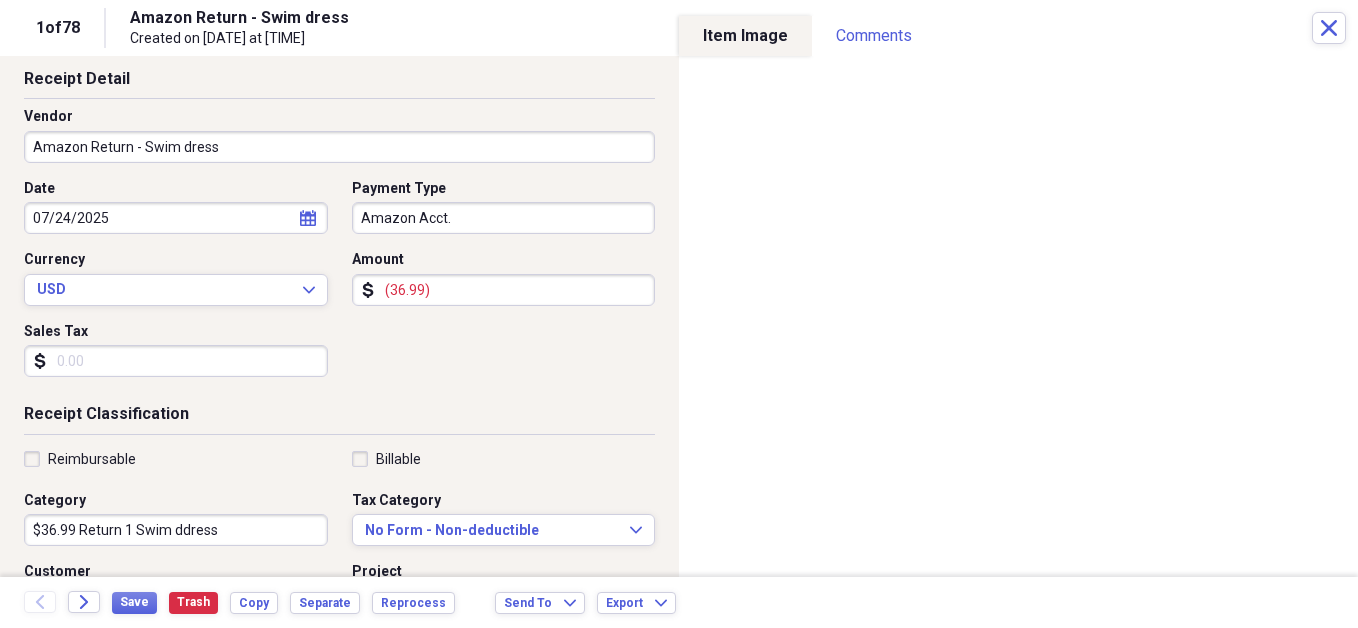 scroll, scrollTop: 152, scrollLeft: 0, axis: vertical 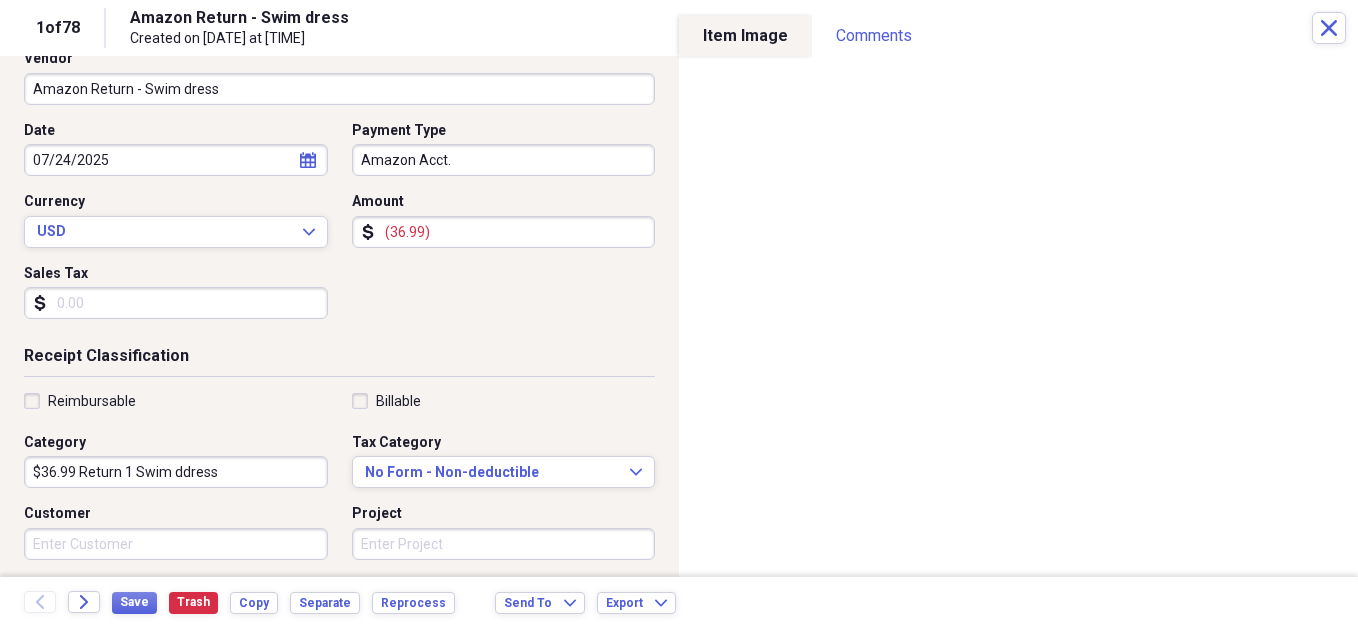 click on "$36.99 Return 1 Swim ddress" at bounding box center (176, 472) 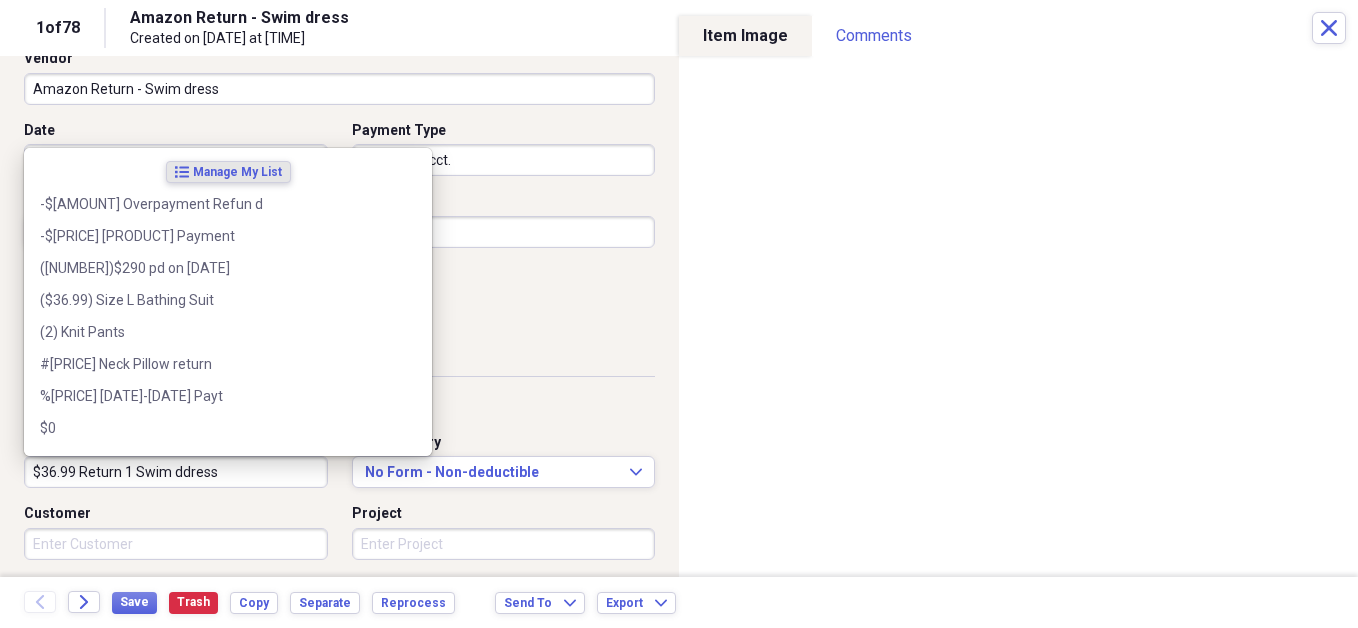 click on "$36.99 Return 1 Swim ddress" at bounding box center [176, 472] 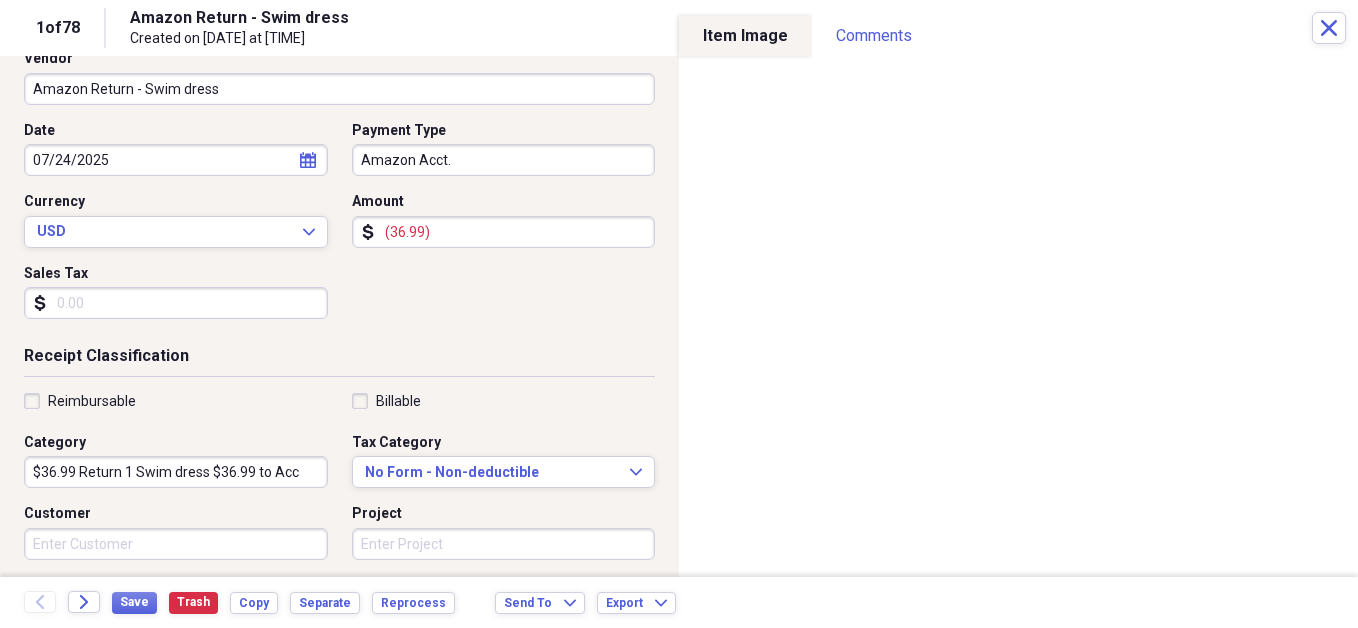 click on "$36.99 Return 1 Swim dress $36.99 to Acc" at bounding box center [176, 472] 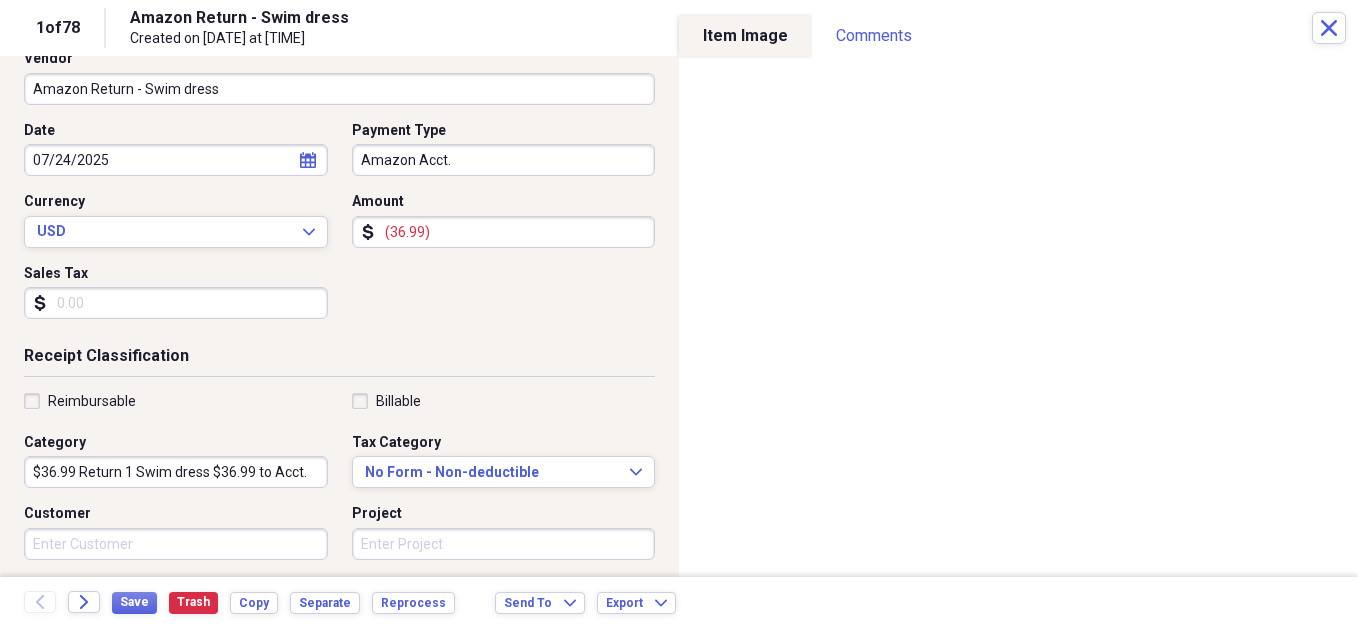 click on "$36.99 Return 1 Swim dress $36.99 to Acct." at bounding box center [176, 472] 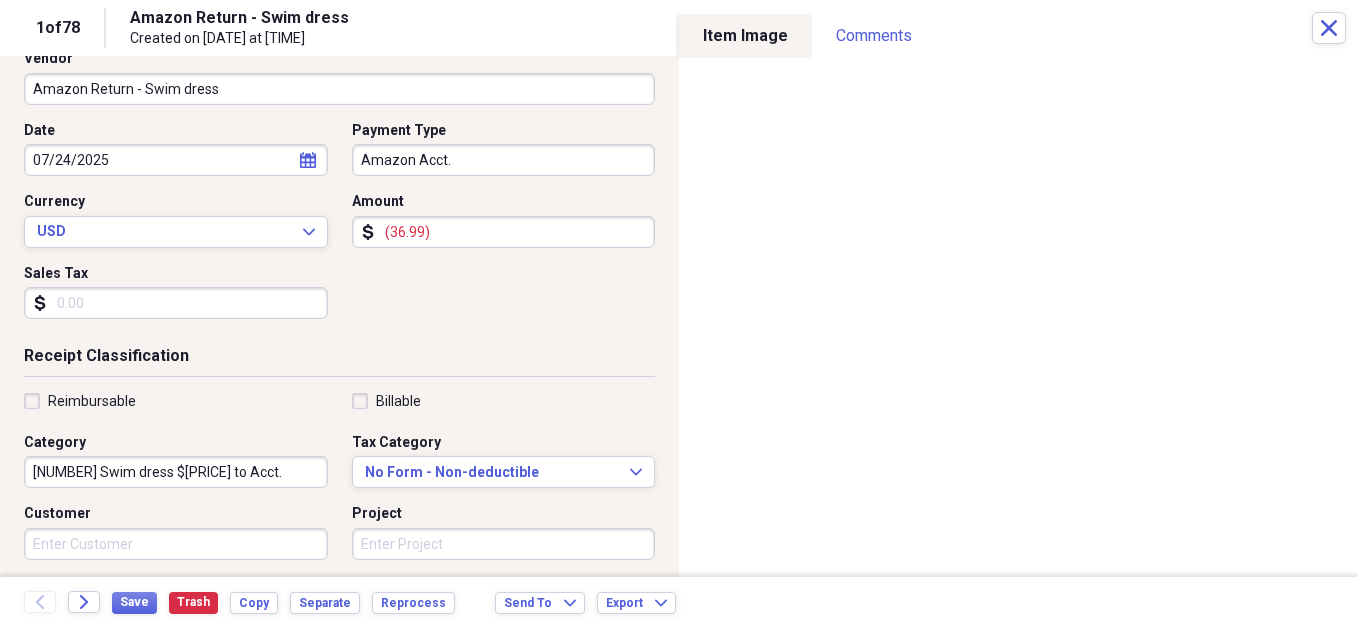 click on "[NUMBER] Swim dress $[PRICE] to Acct." at bounding box center (176, 472) 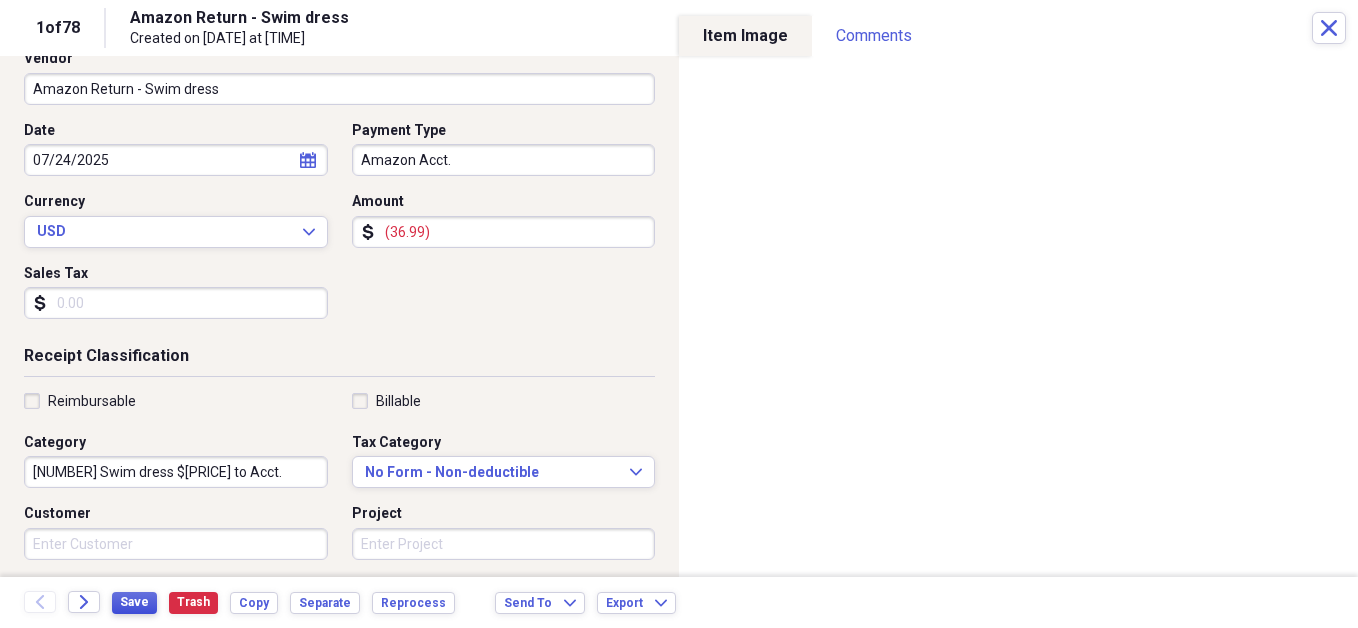 type on "[NUMBER] Swim dress $[PRICE] to Acct." 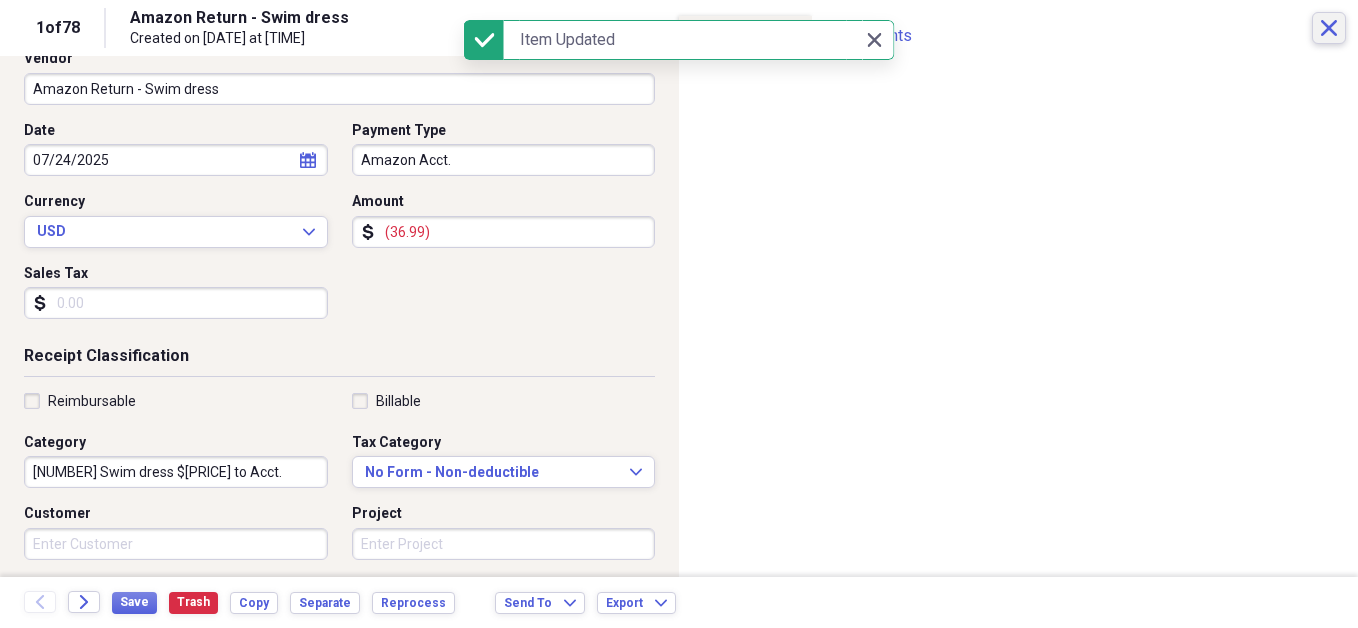 click on "Close" 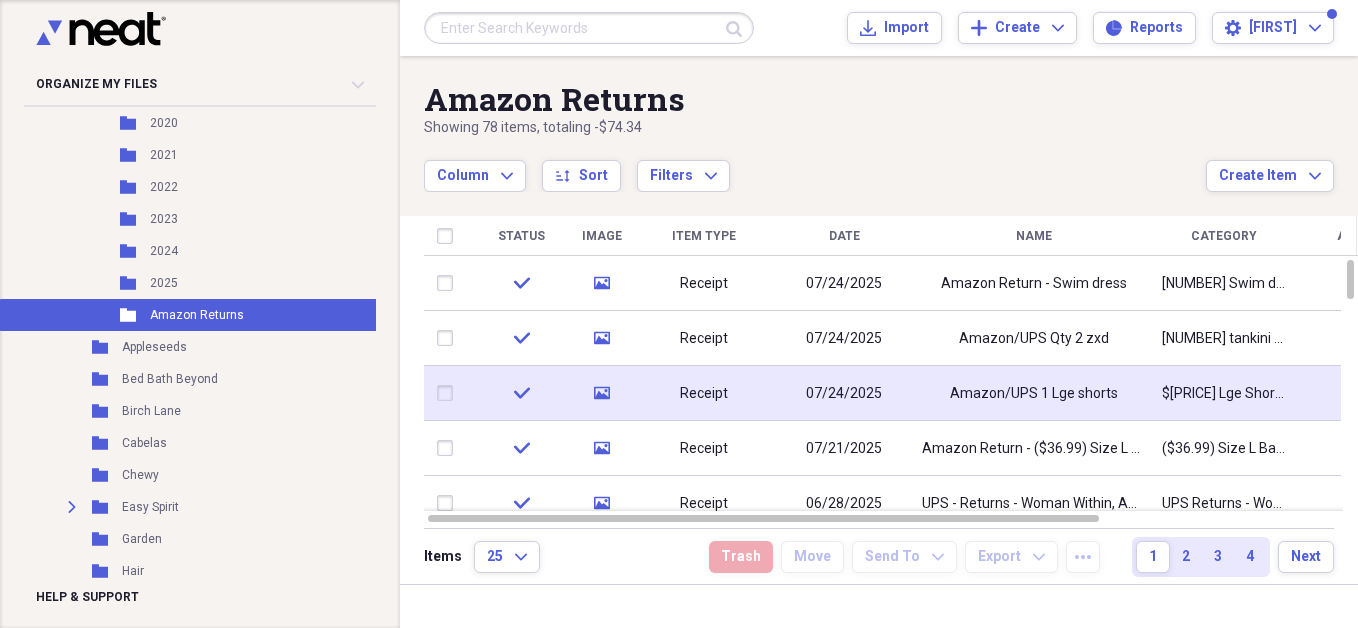click on "$[PRICE]  Lge Shorts" at bounding box center [1224, 394] 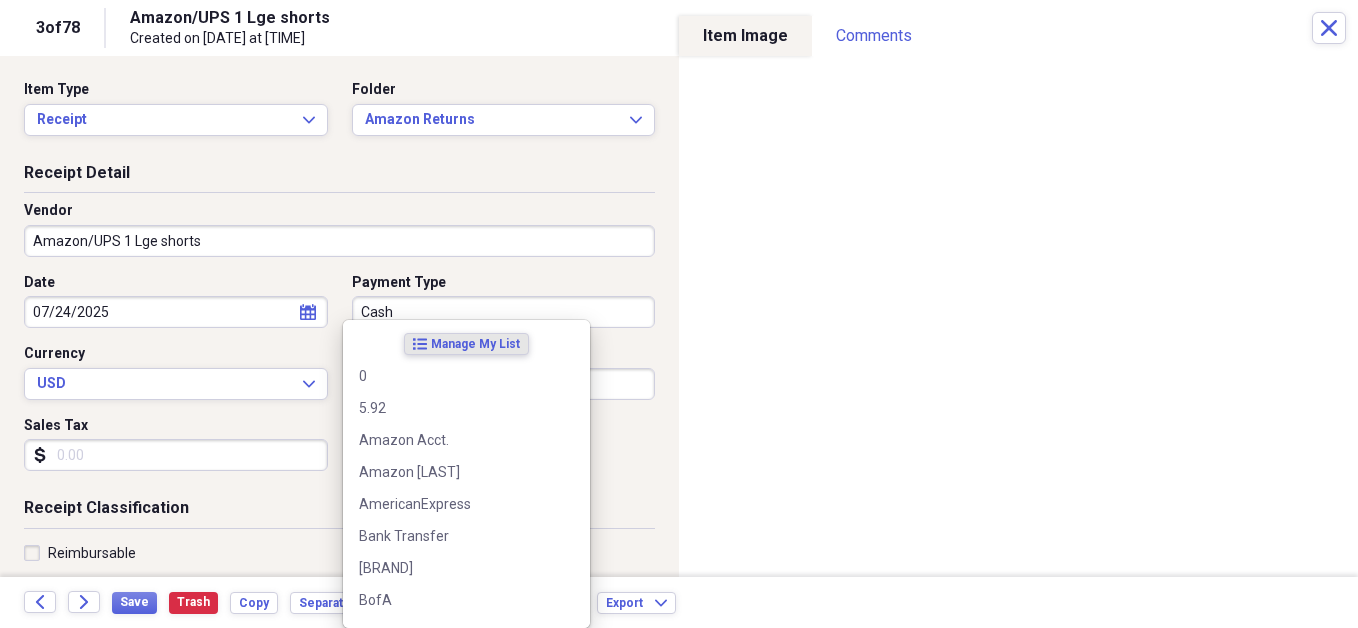 click on "Cash" at bounding box center [504, 312] 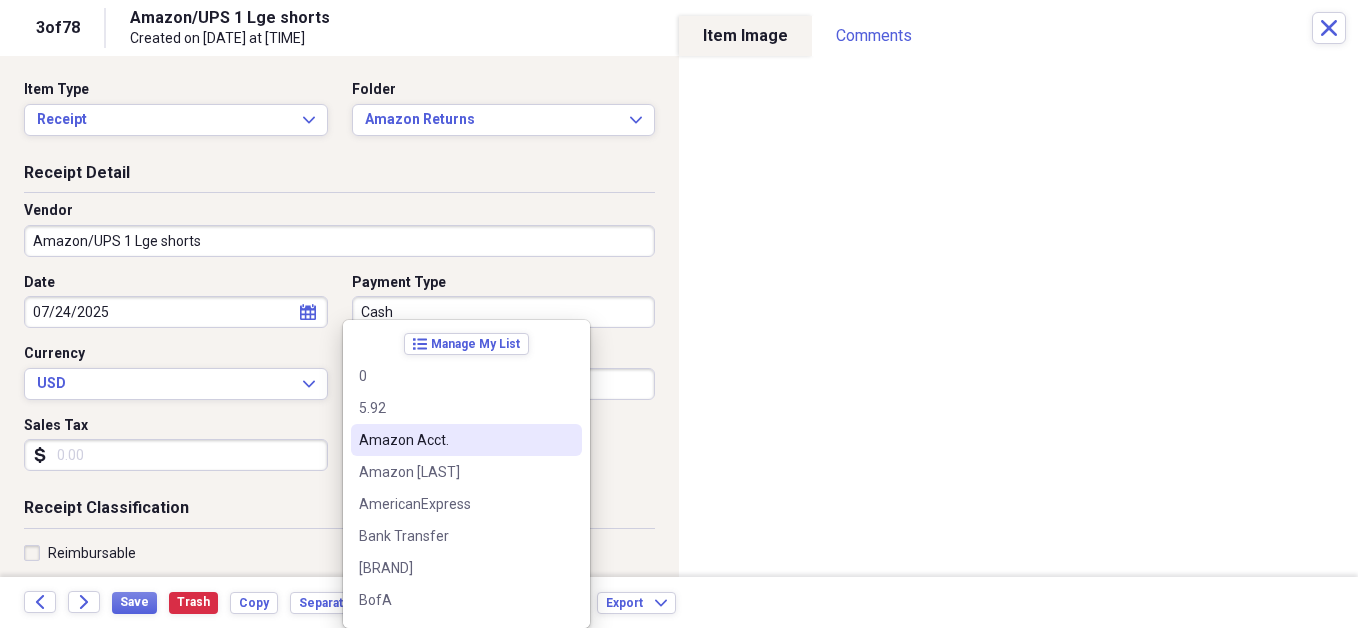 click on "Amazon Acct." at bounding box center (454, 440) 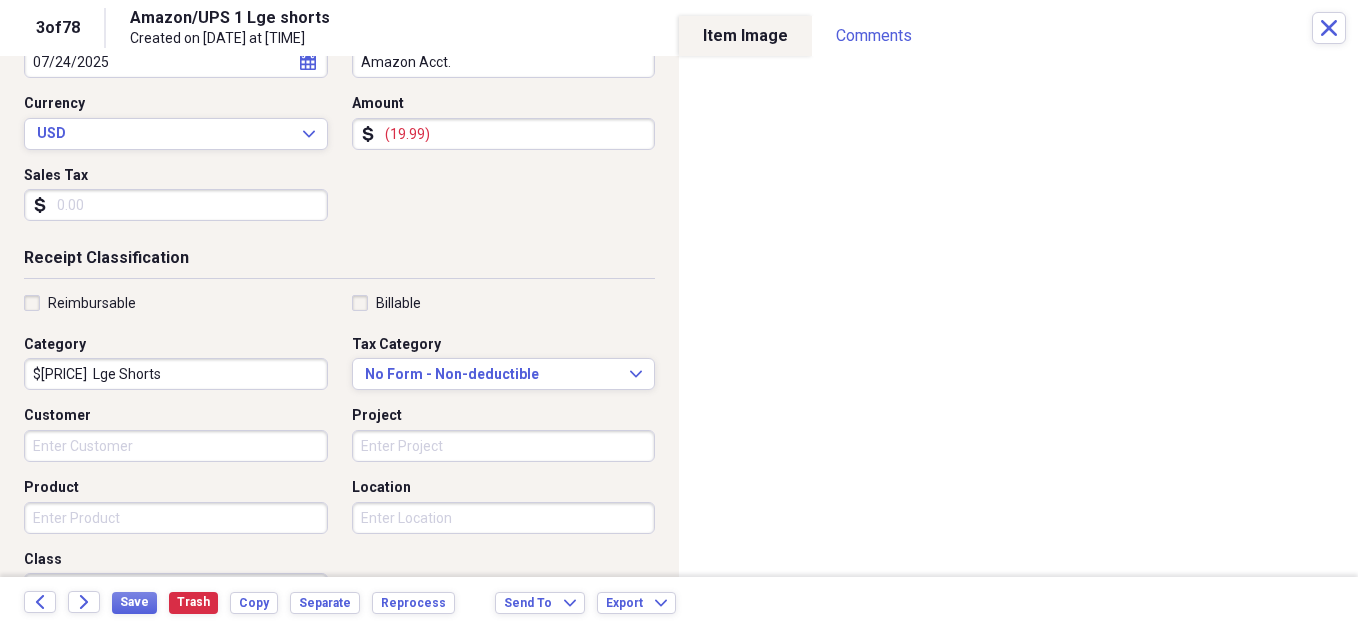 scroll, scrollTop: 254, scrollLeft: 0, axis: vertical 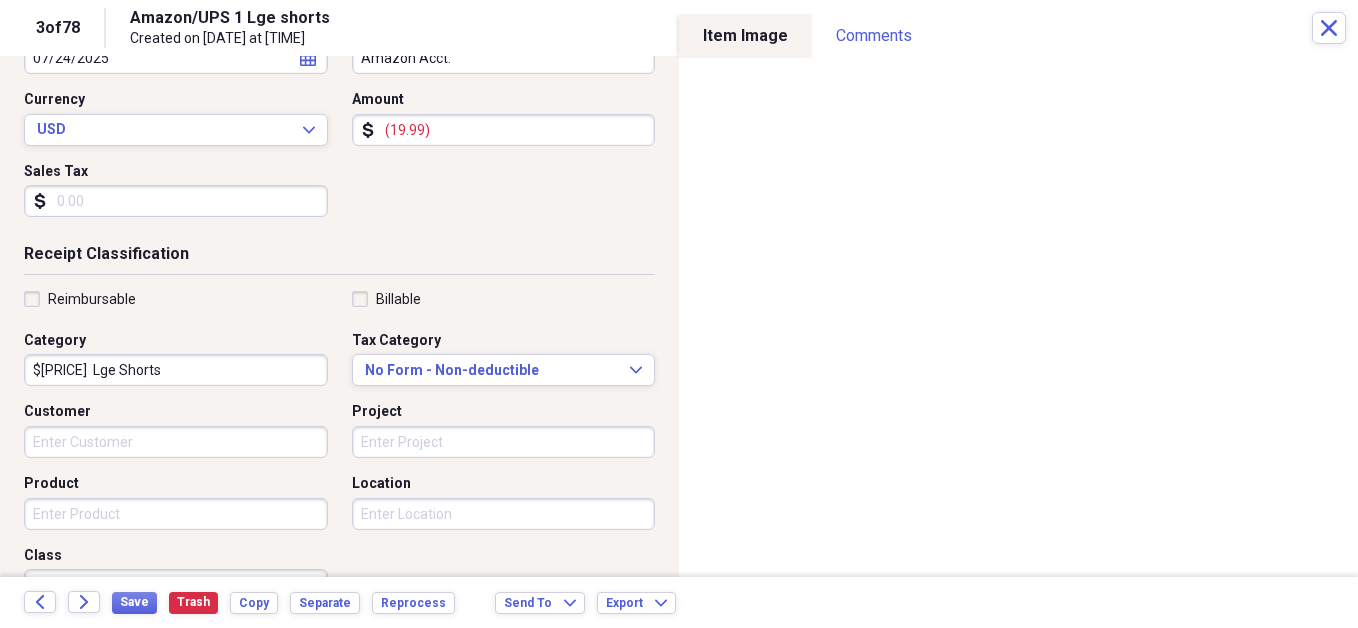 click on "$[PRICE]  Lge Shorts" at bounding box center [176, 370] 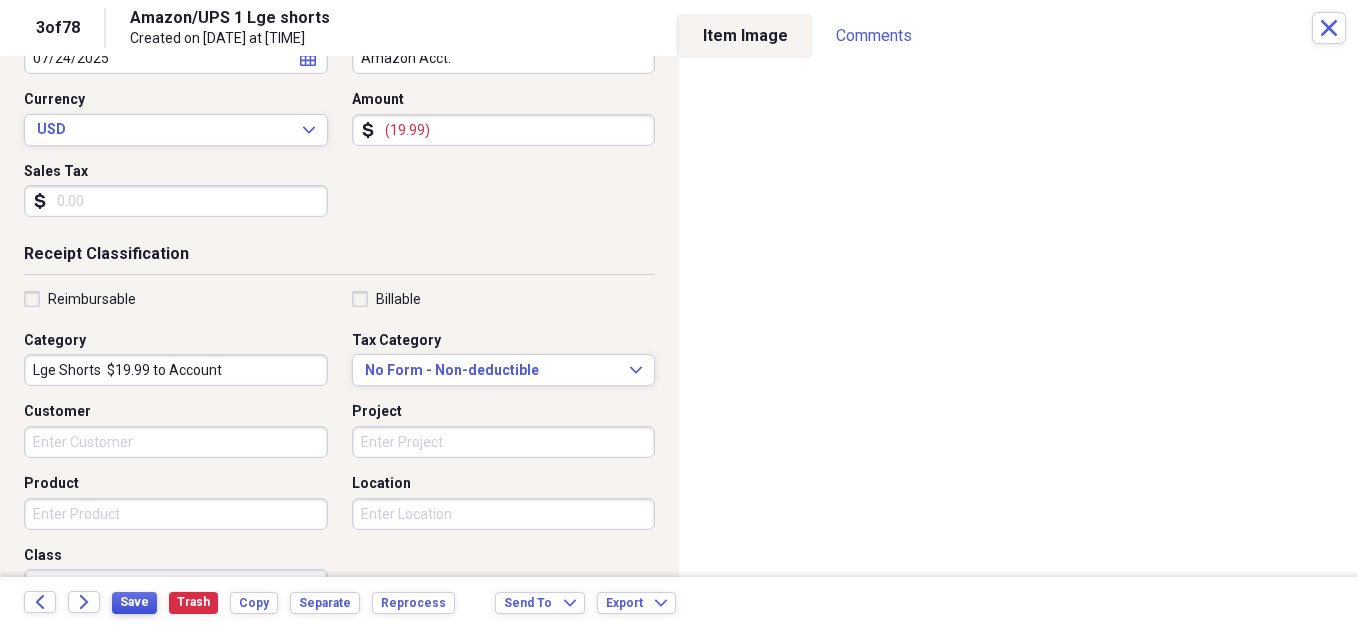 type on "Lge Shorts  $19.99 to Account" 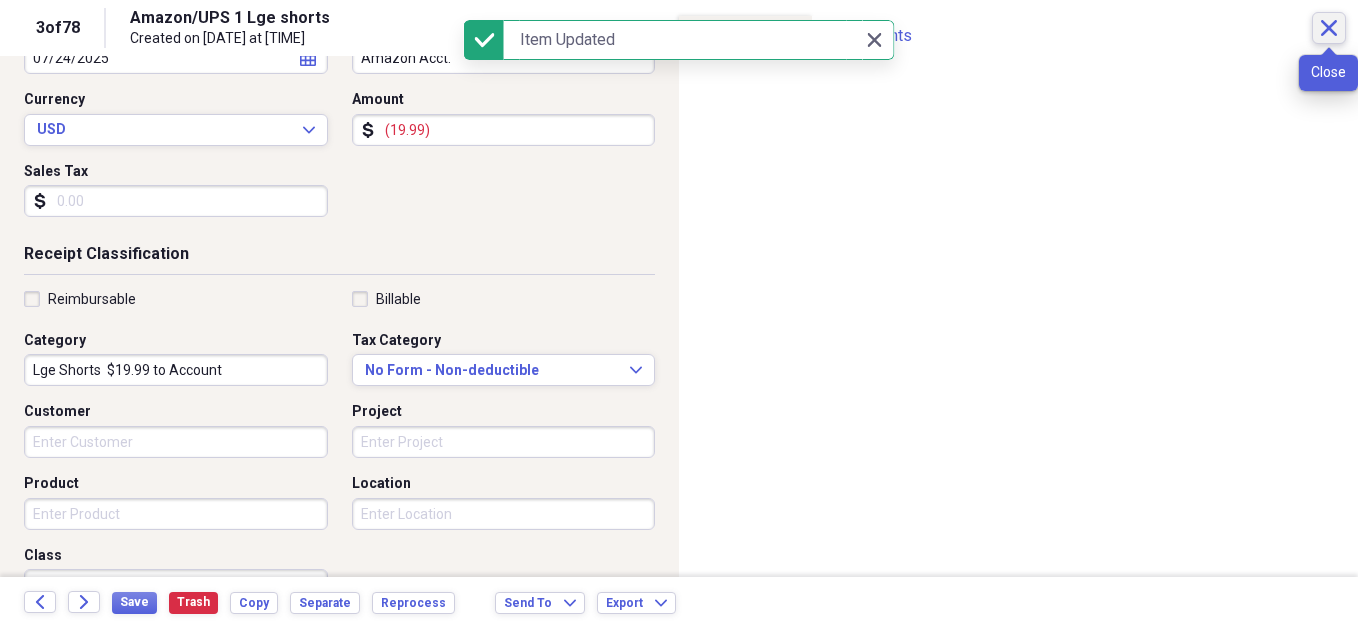 click on "Close" 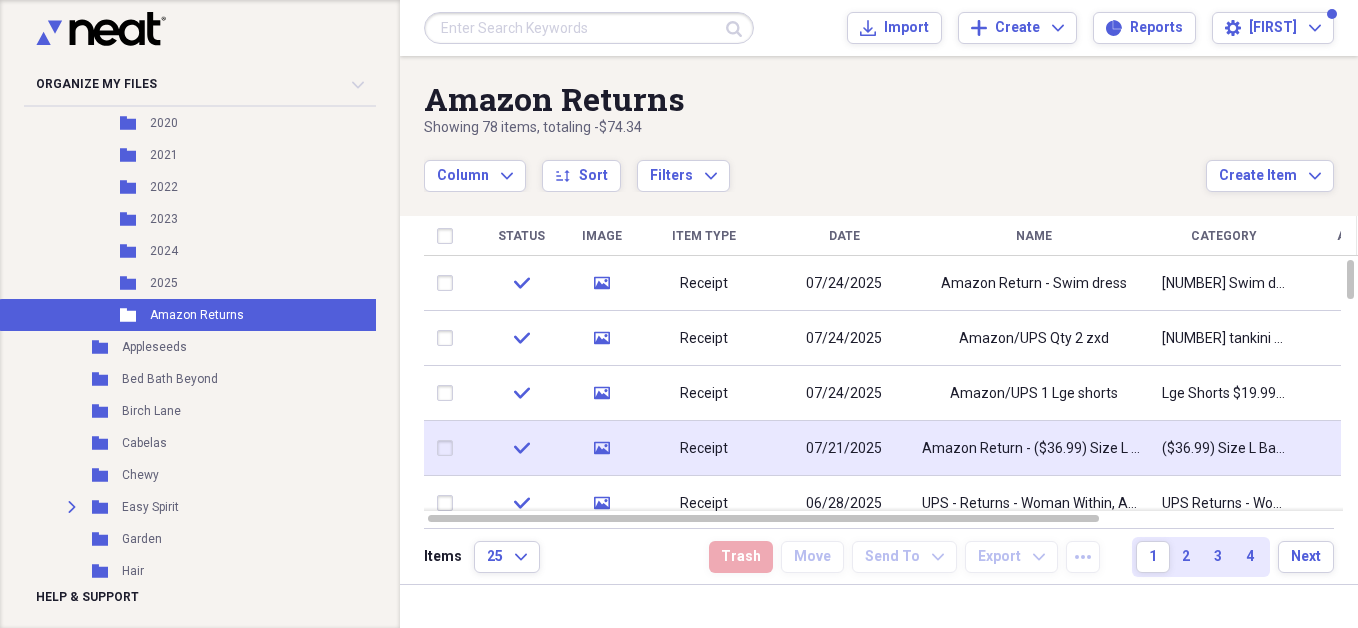 click on "($36.99) Size L Bathing Suit" at bounding box center (1224, 449) 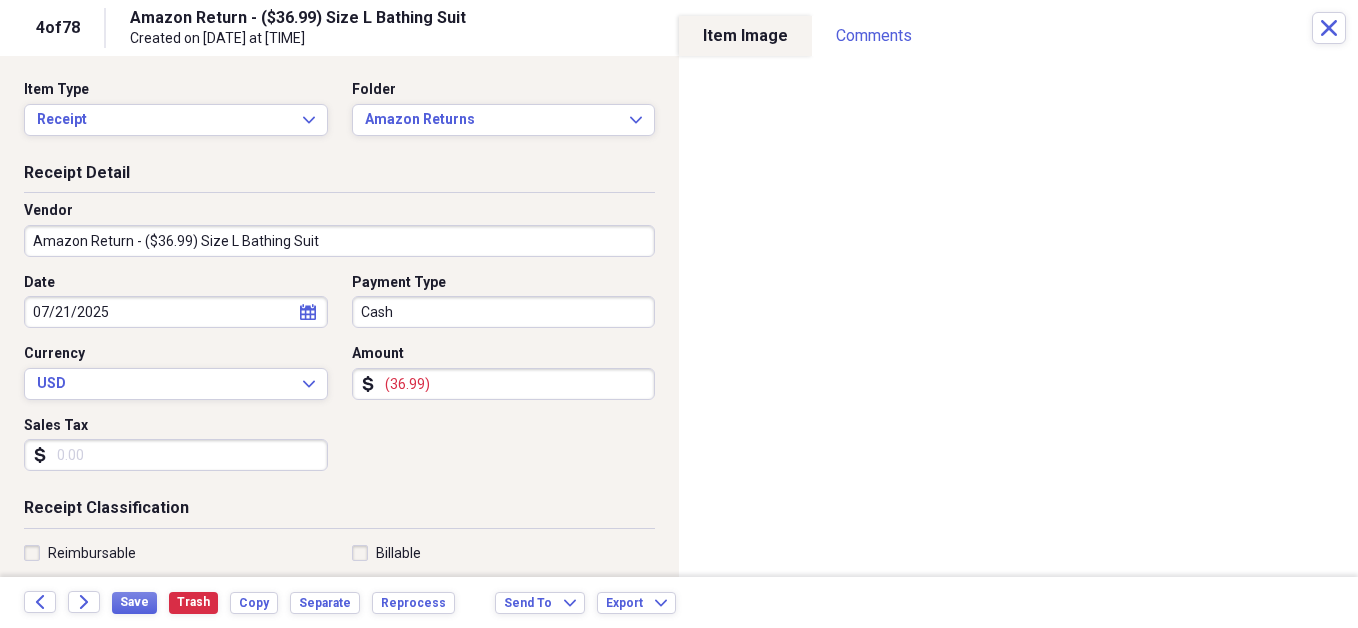 click on "Cash" at bounding box center (504, 312) 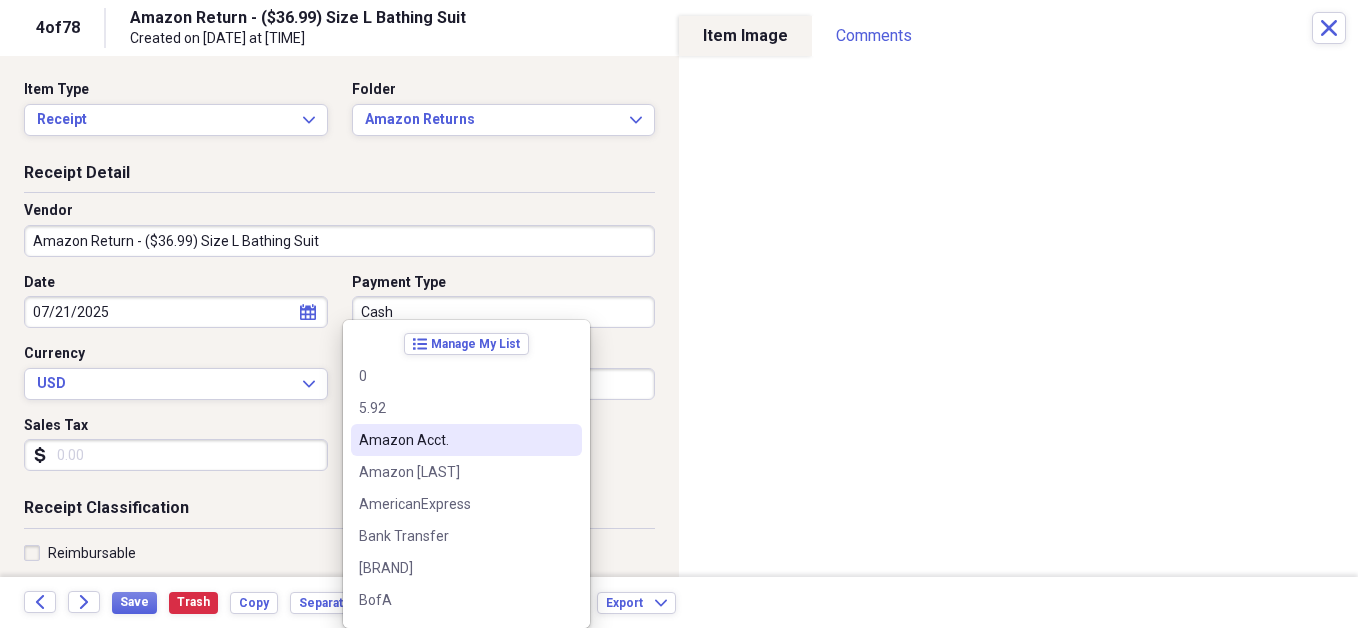 click on "Amazon Acct." at bounding box center (466, 440) 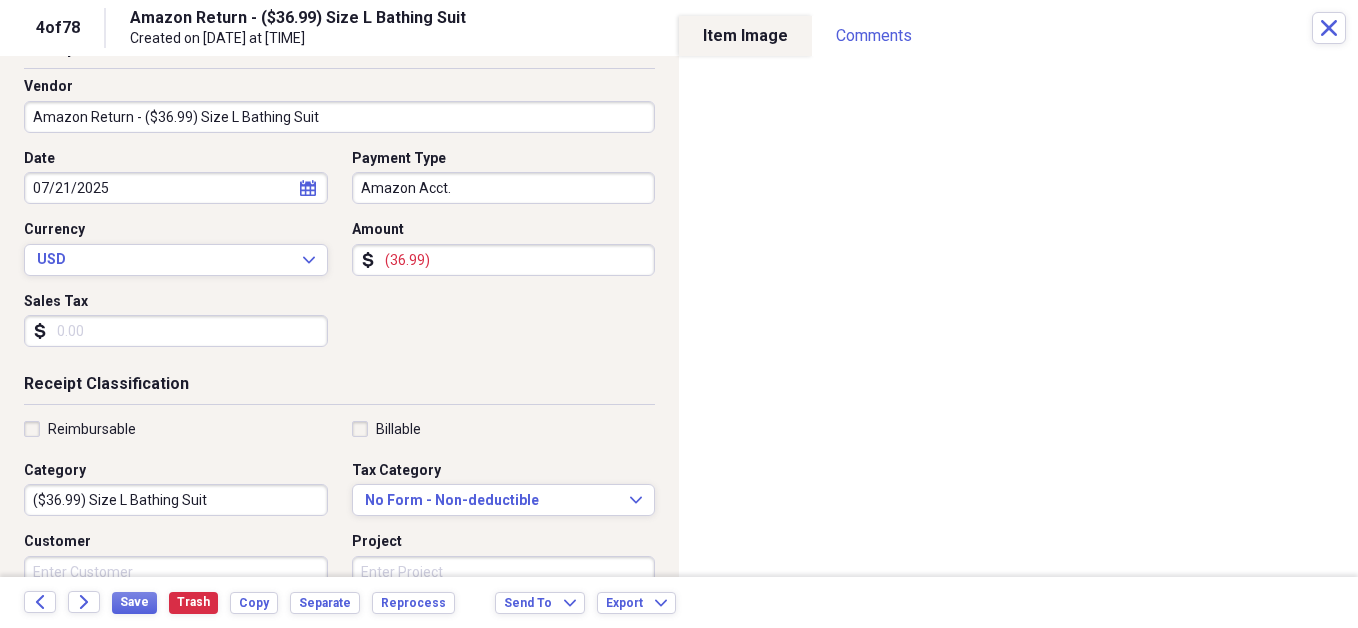 scroll, scrollTop: 126, scrollLeft: 0, axis: vertical 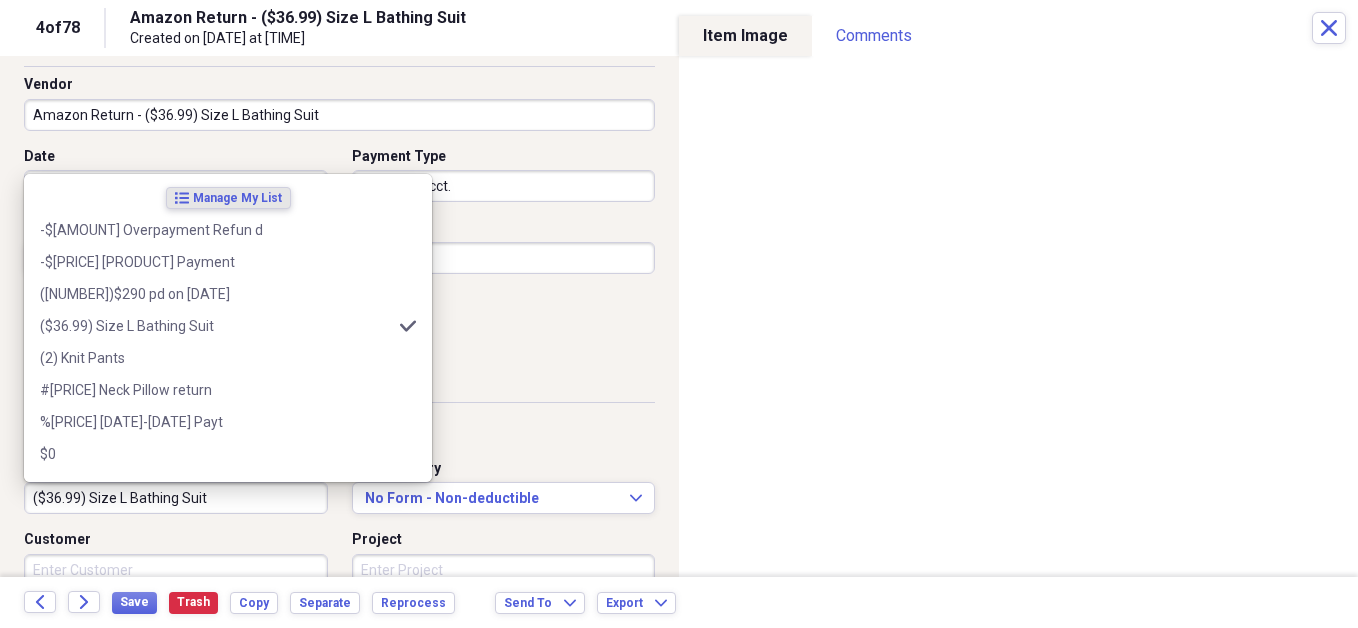 type on "$" 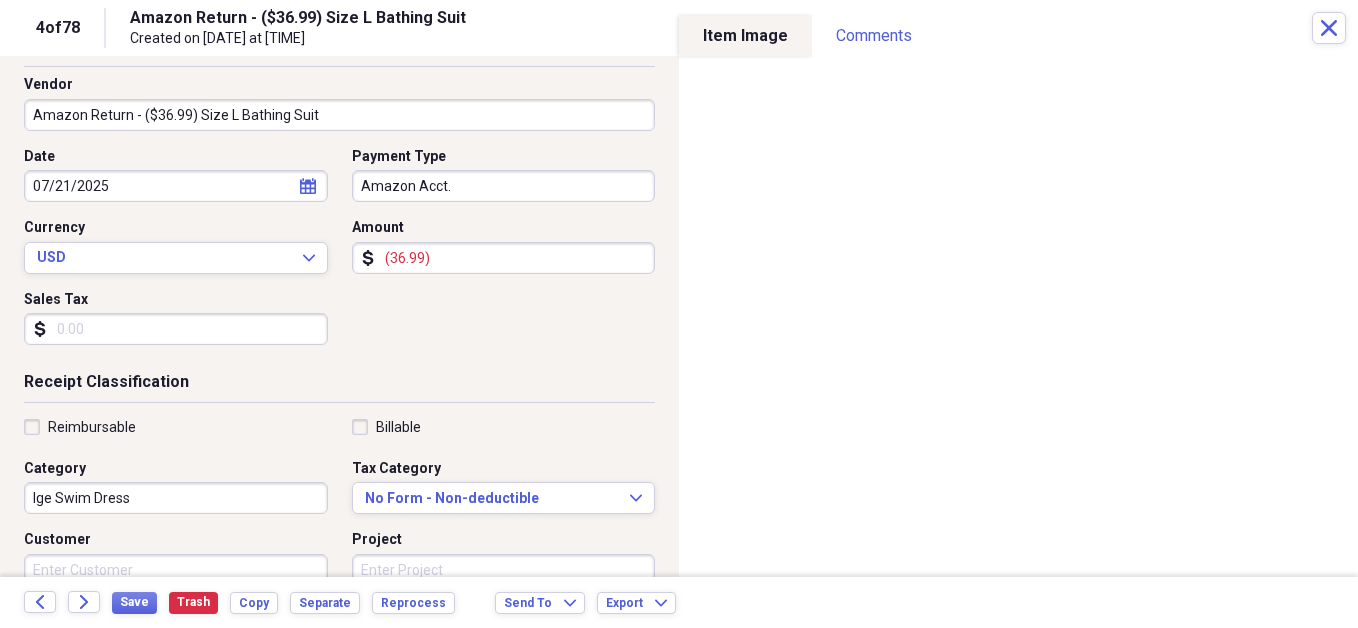 click on "lge Swim Dress" at bounding box center [176, 498] 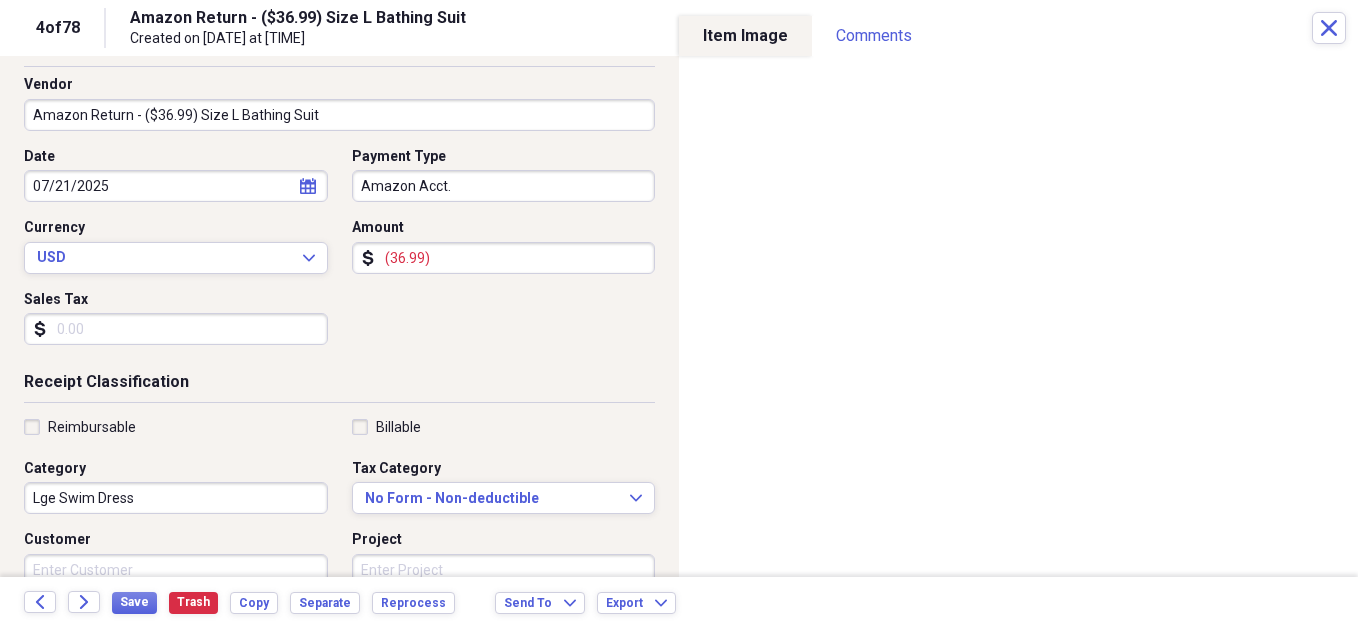 click on "Lge Swim Dress" at bounding box center (176, 498) 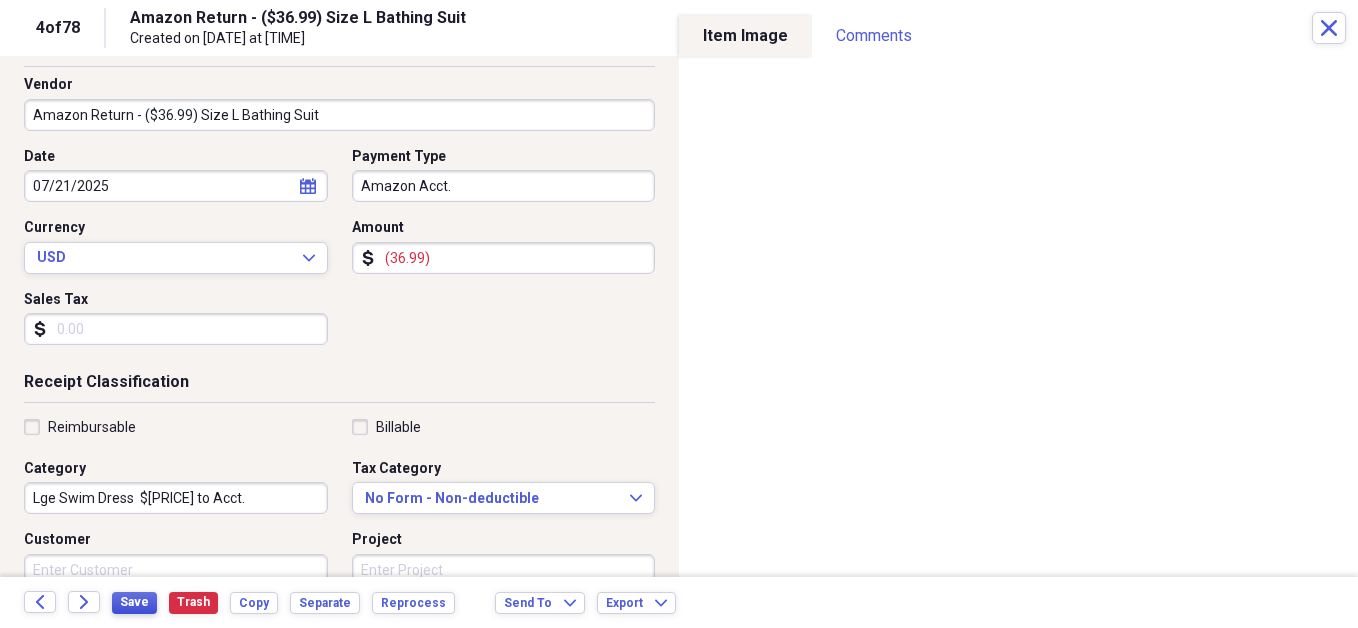 type on "Lge Swim Dress  $[PRICE] to Acct." 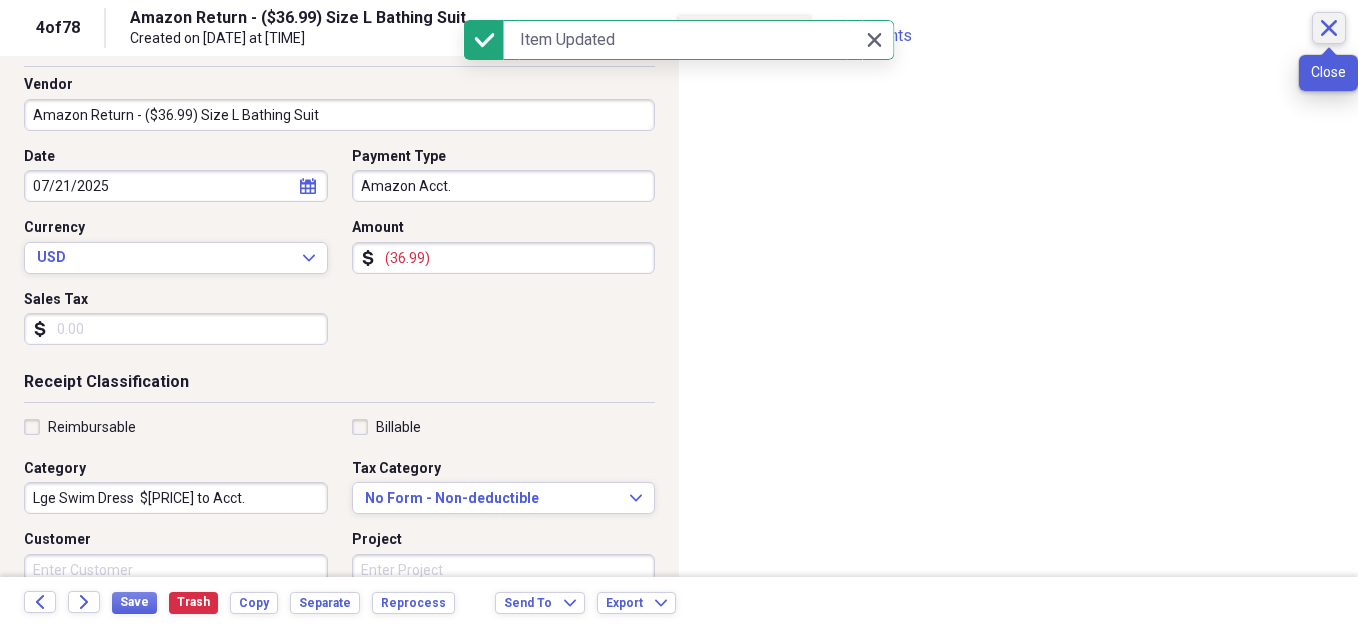 click on "Close" at bounding box center (1329, 28) 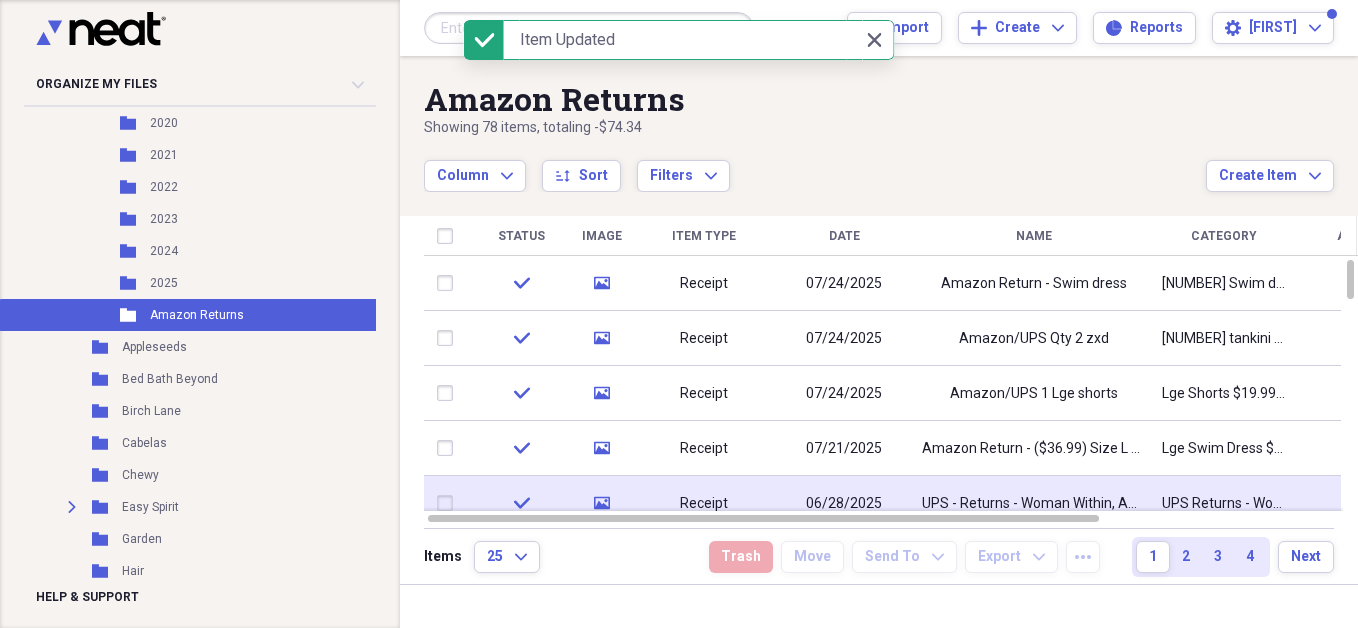 click on "UPS Returns - Woman Within, Amazon" at bounding box center [1224, 504] 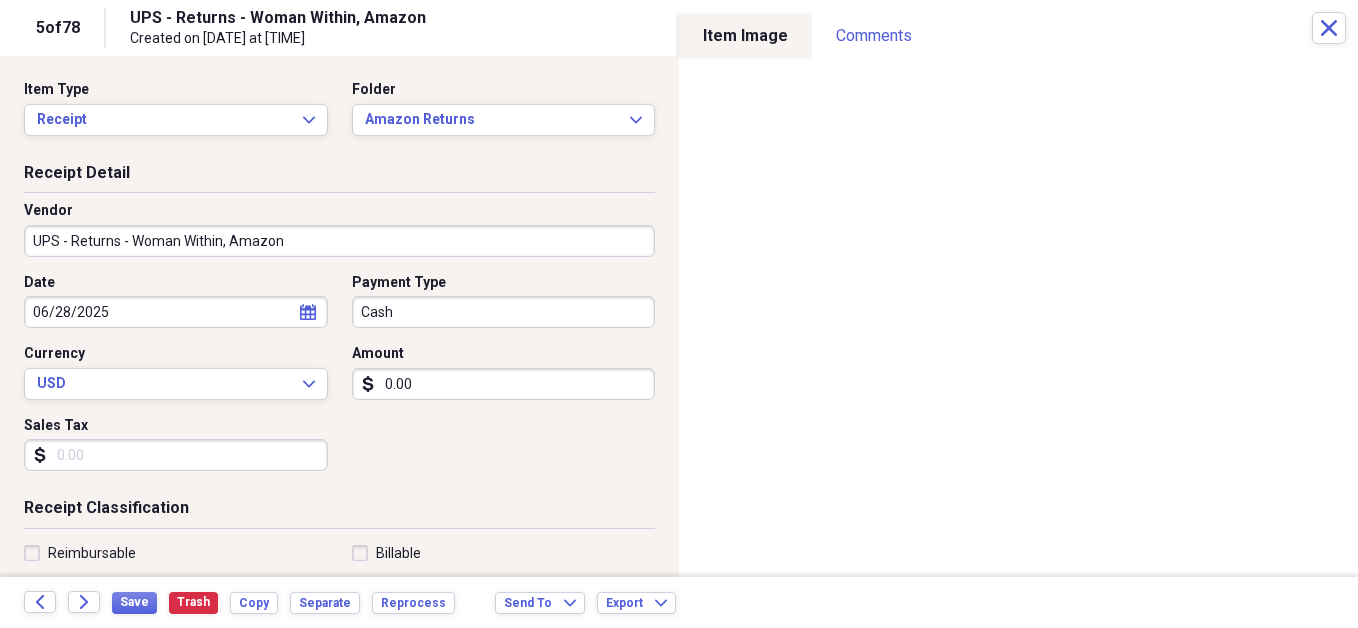 click on "UPS - Returns - Woman Within, Amazon" at bounding box center (339, 241) 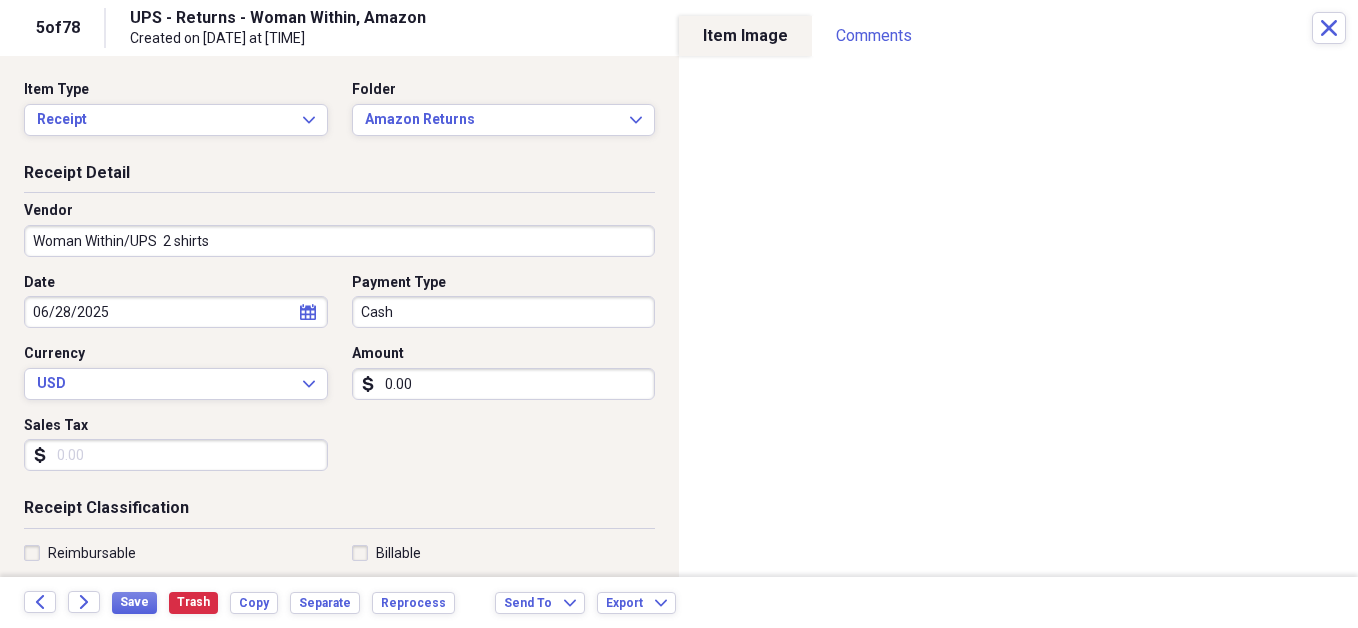 type on "Woman Within/UPS  2 shirts" 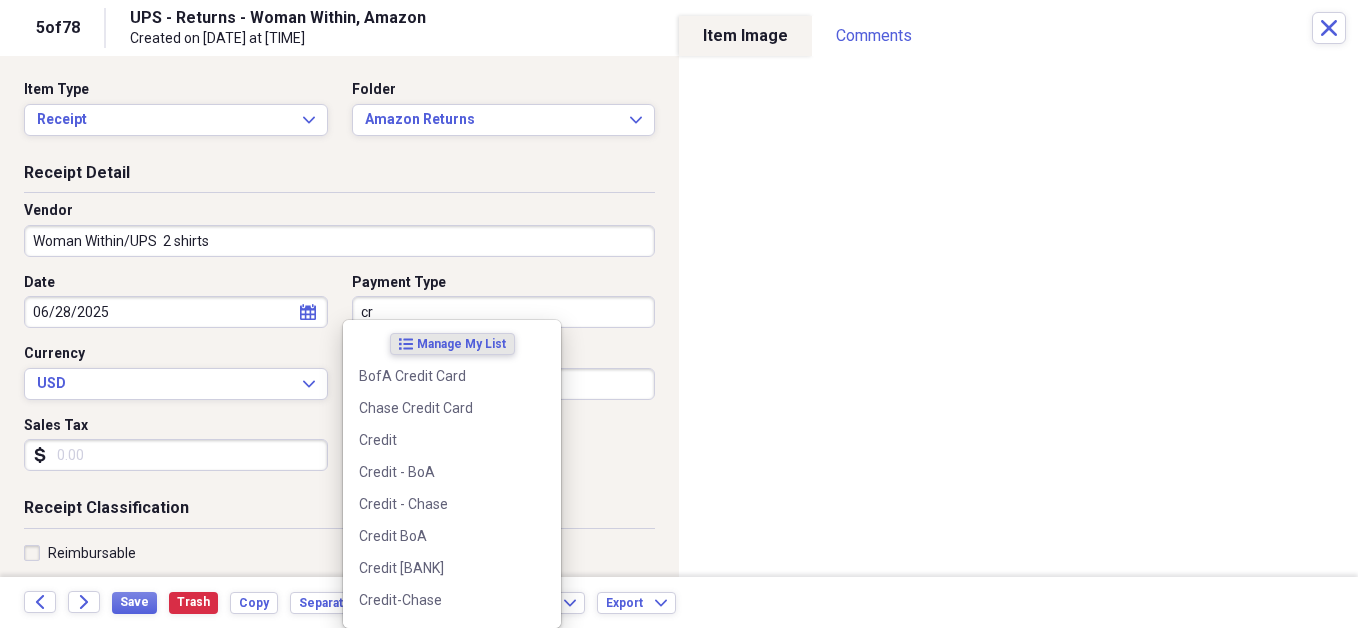 type on "c" 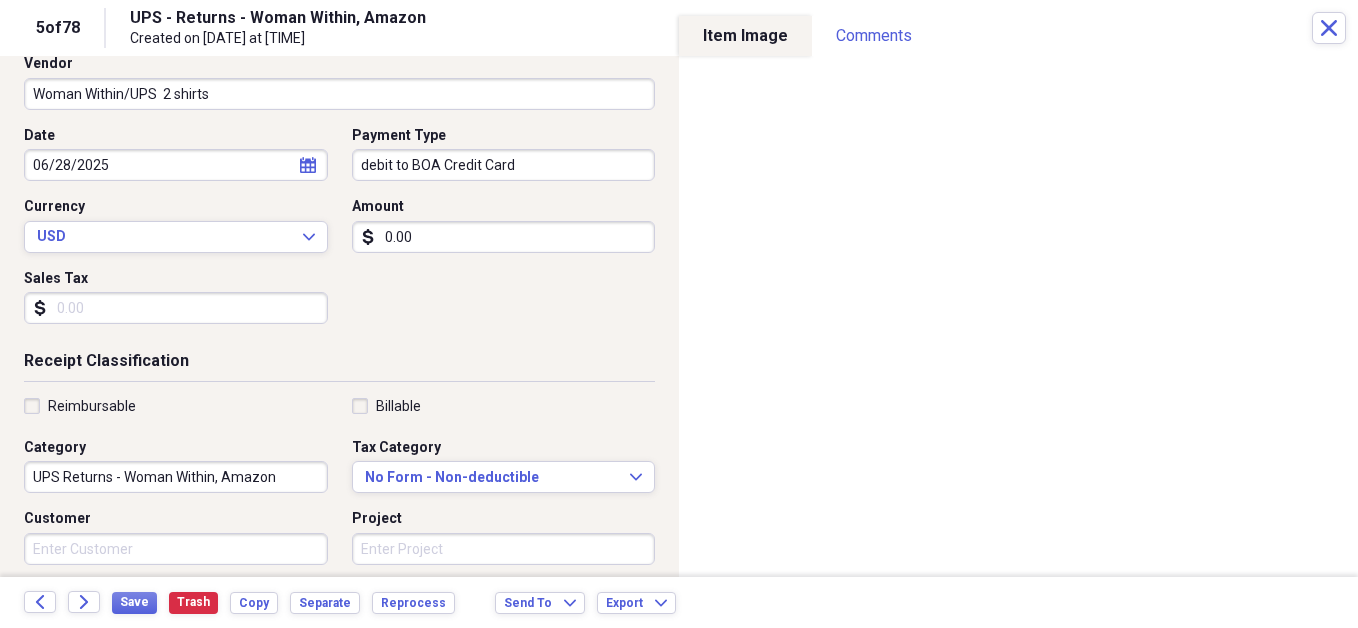 scroll, scrollTop: 148, scrollLeft: 0, axis: vertical 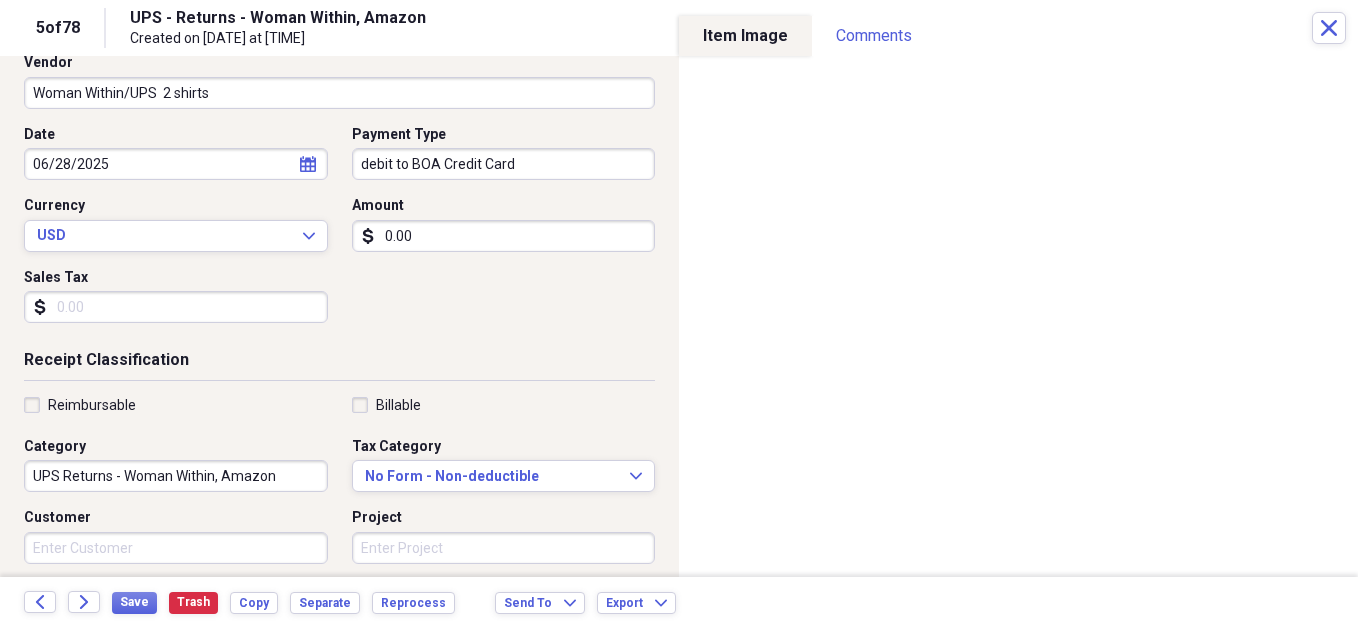 type on "debit to BOA Credit Card" 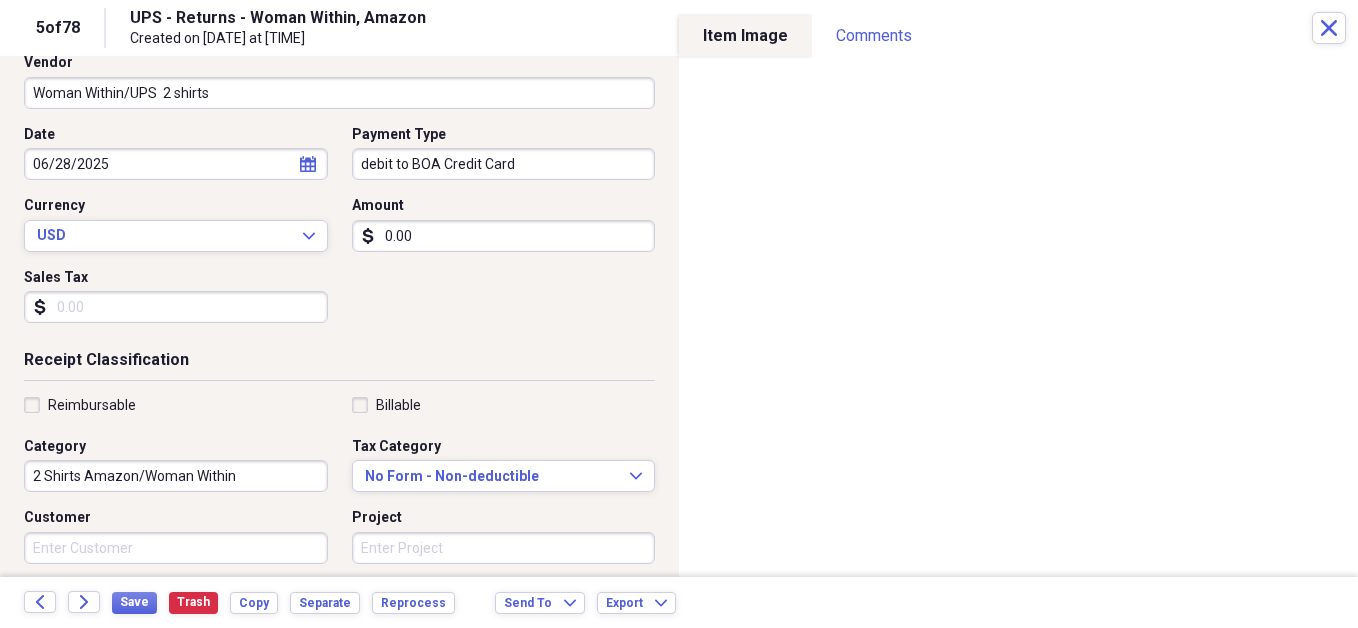 type on "2 Shirts Amazon/Woman Within" 